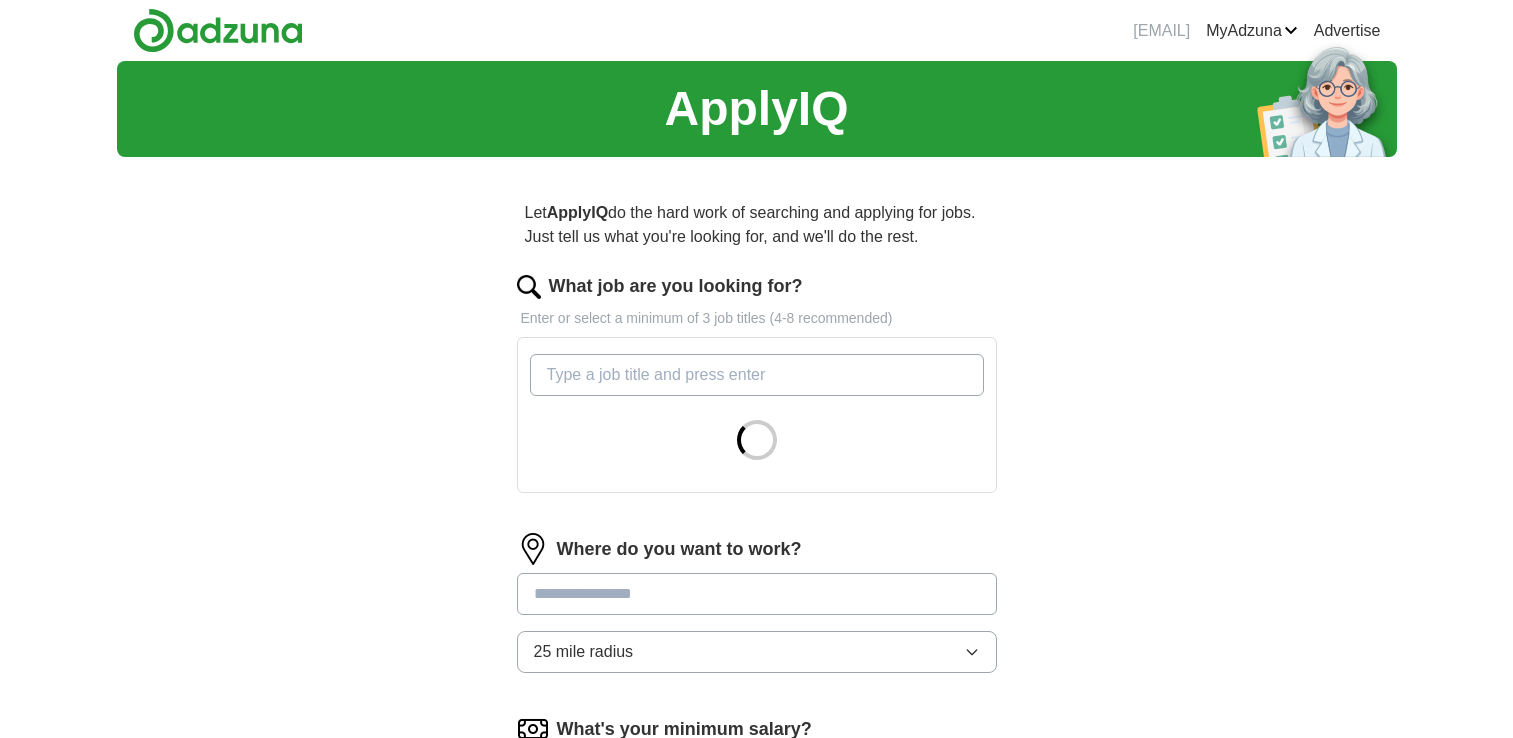 scroll, scrollTop: 0, scrollLeft: 0, axis: both 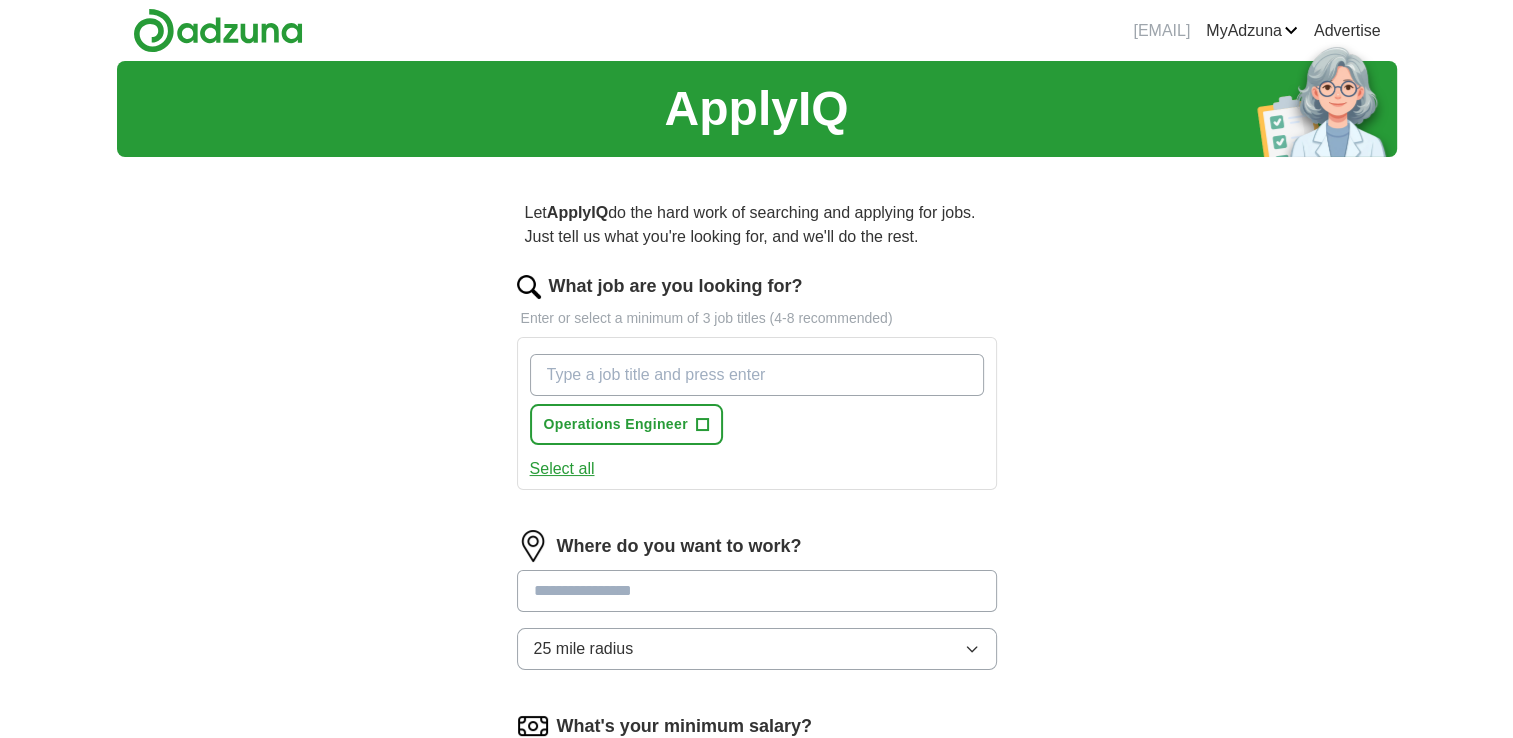 click on "What job are you looking for?" at bounding box center (757, 375) 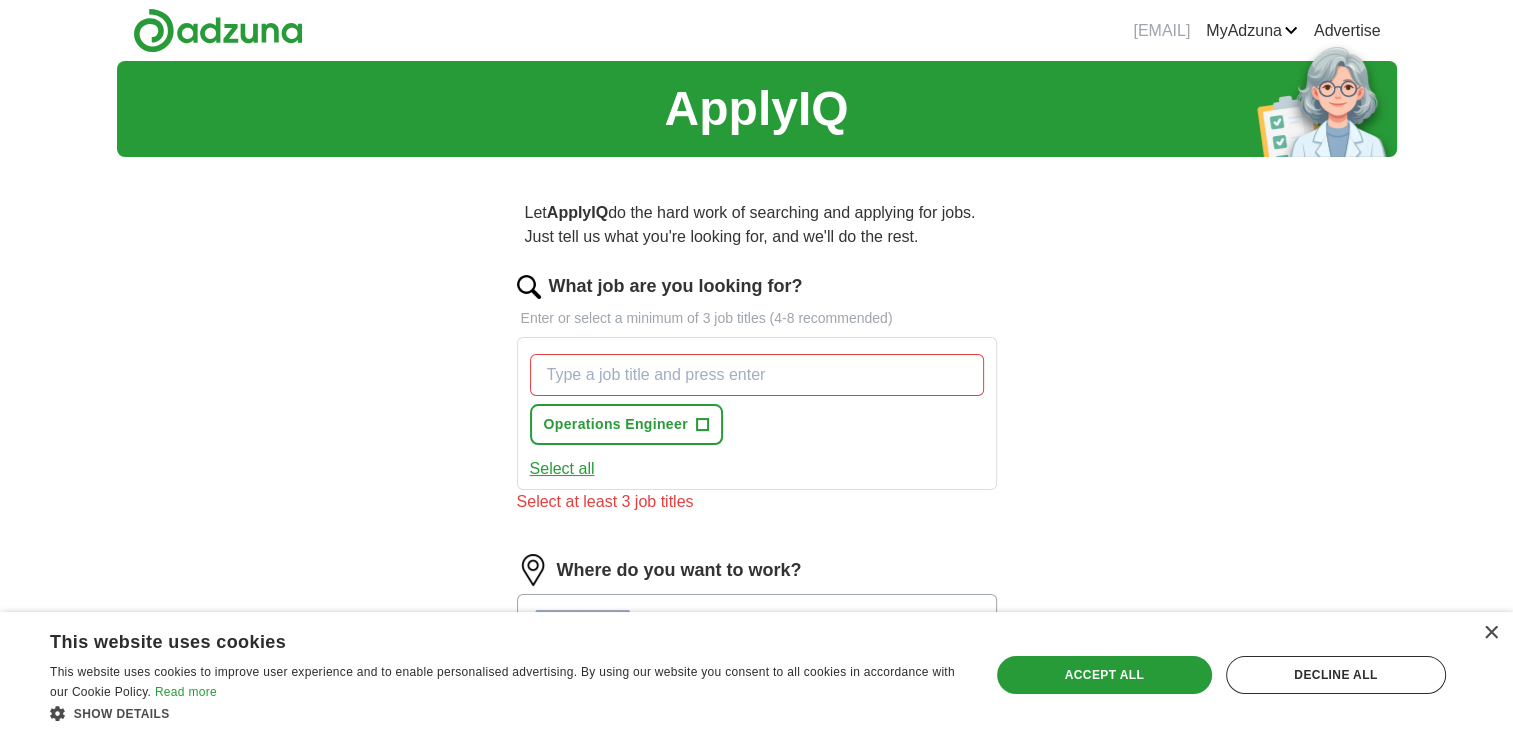 click on "Select all" at bounding box center [562, 469] 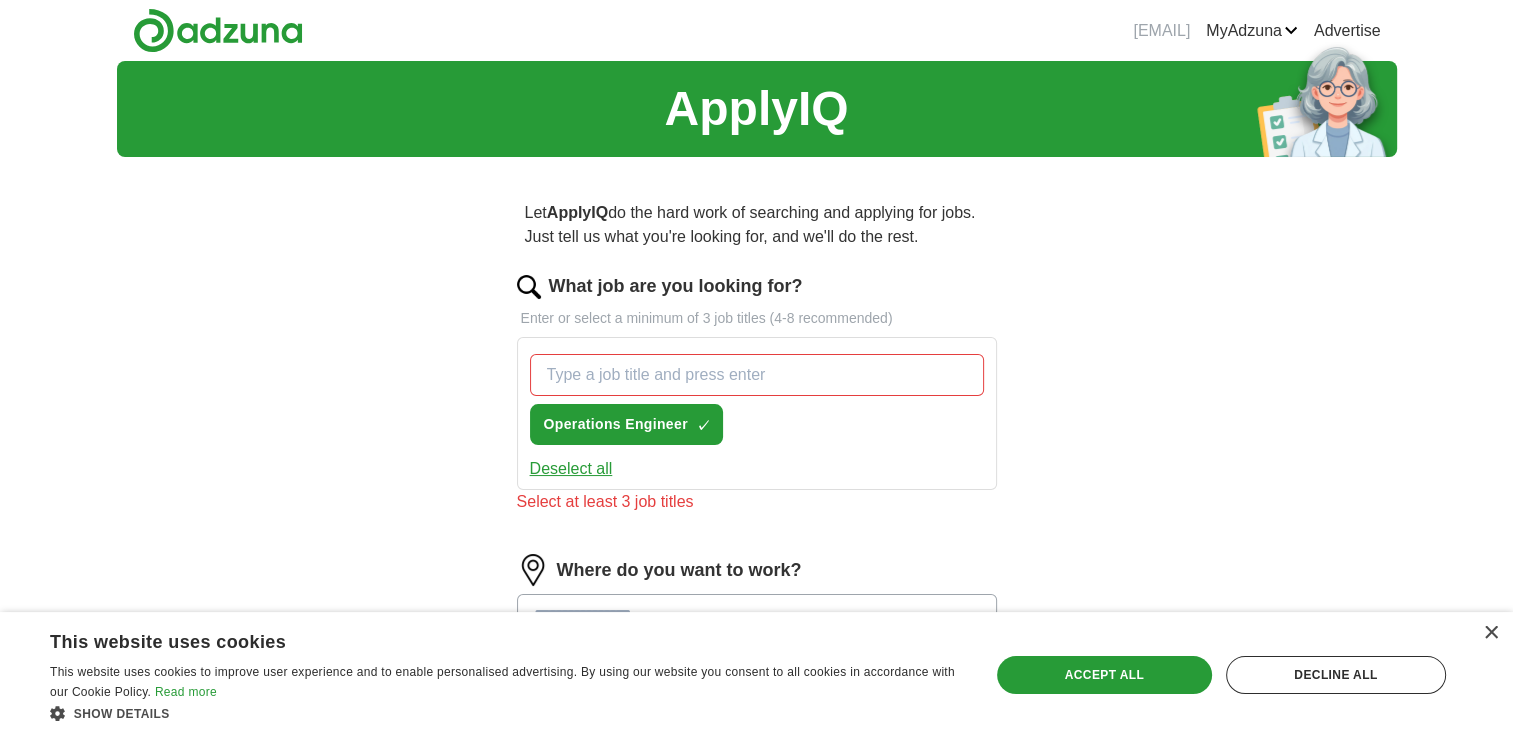 click on "Select at least 3 job titles" at bounding box center [757, 502] 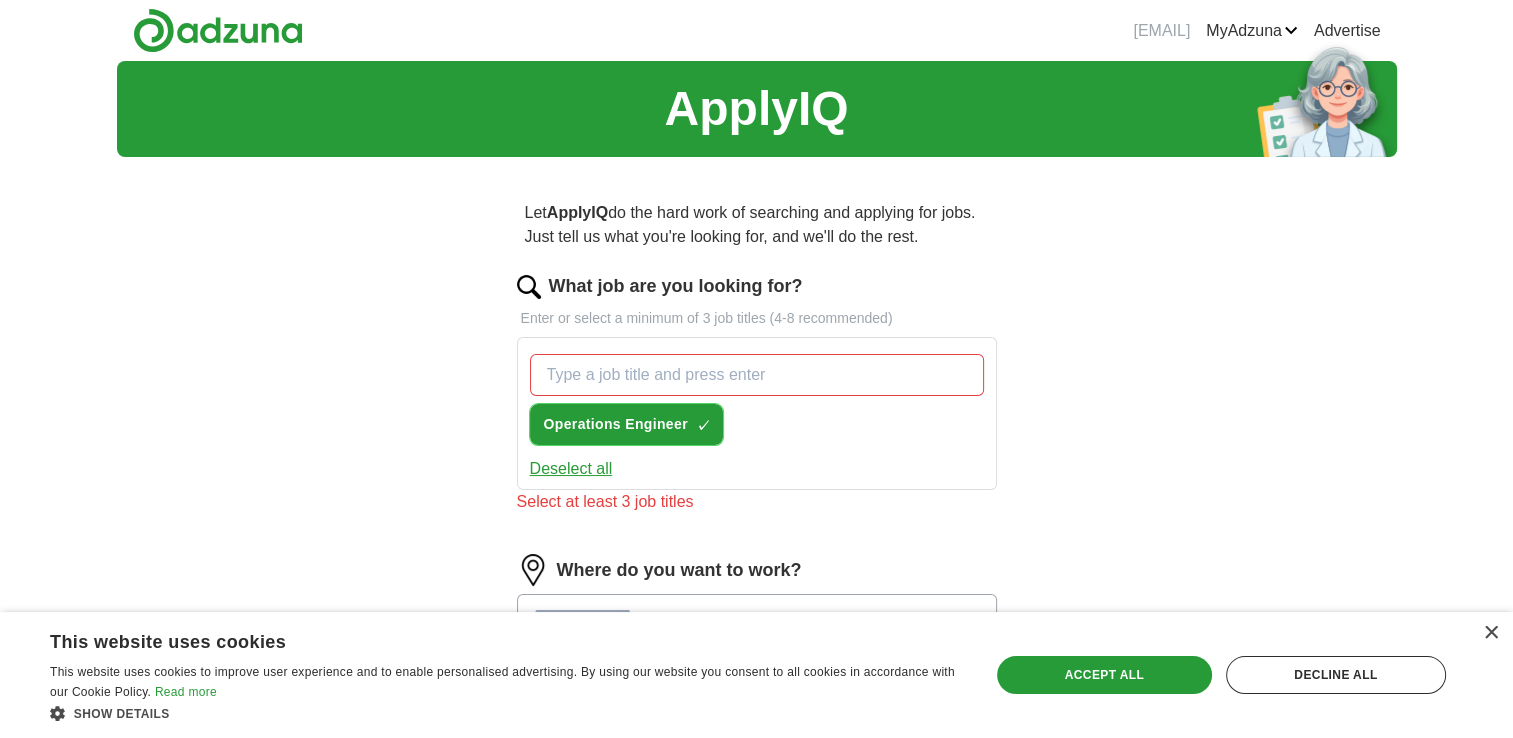 click on "Operations Engineer" at bounding box center (616, 424) 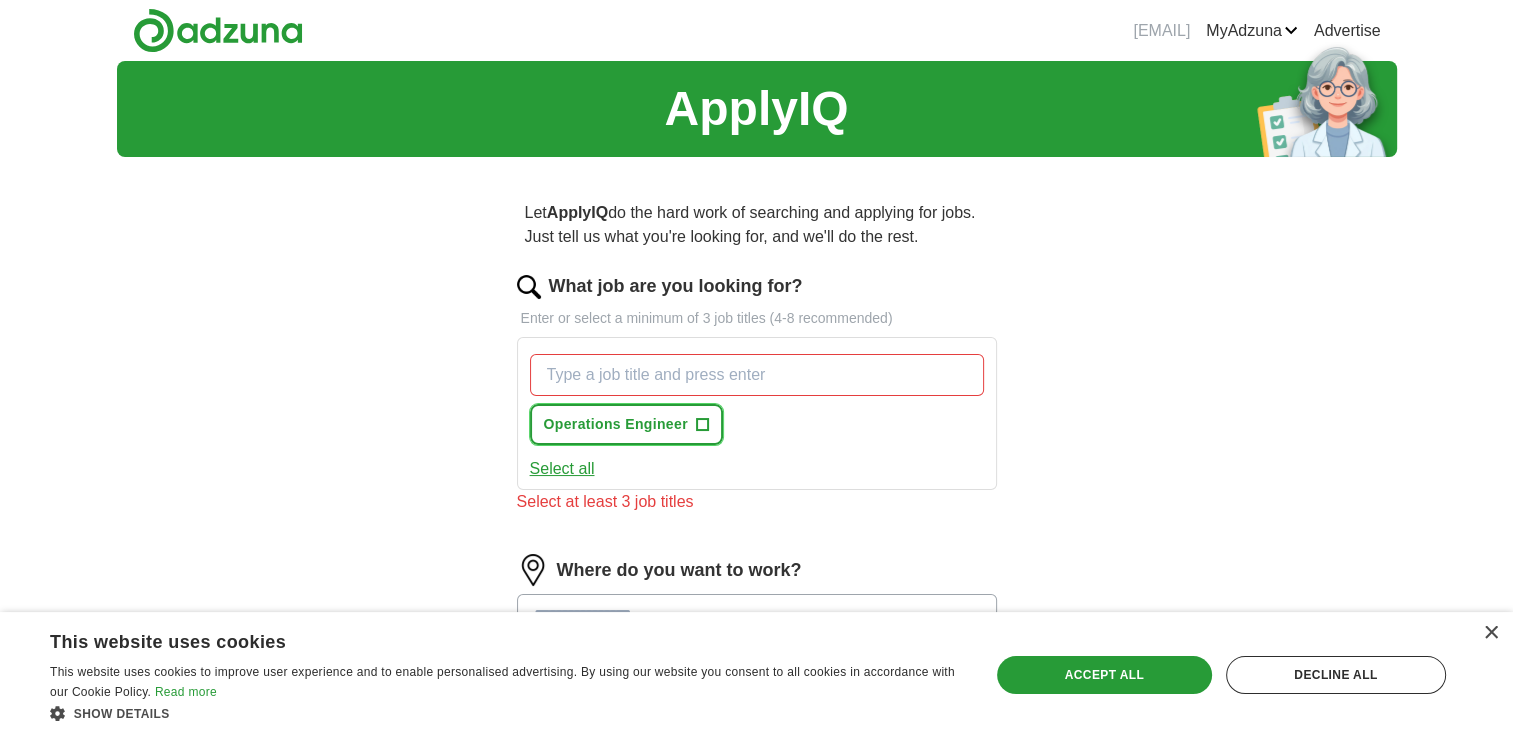 click on "+" at bounding box center (702, 425) 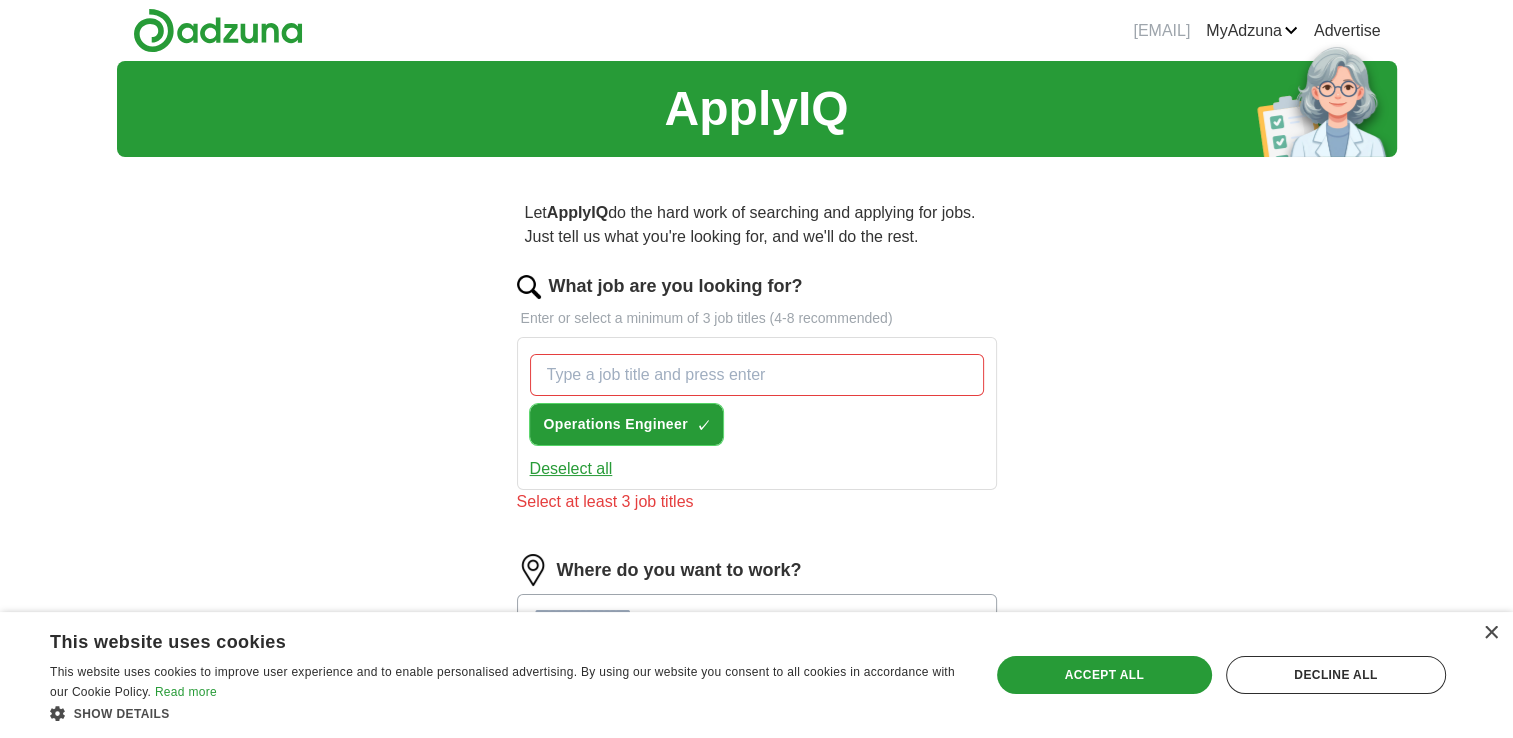 click on "Operations Engineer" at bounding box center (616, 424) 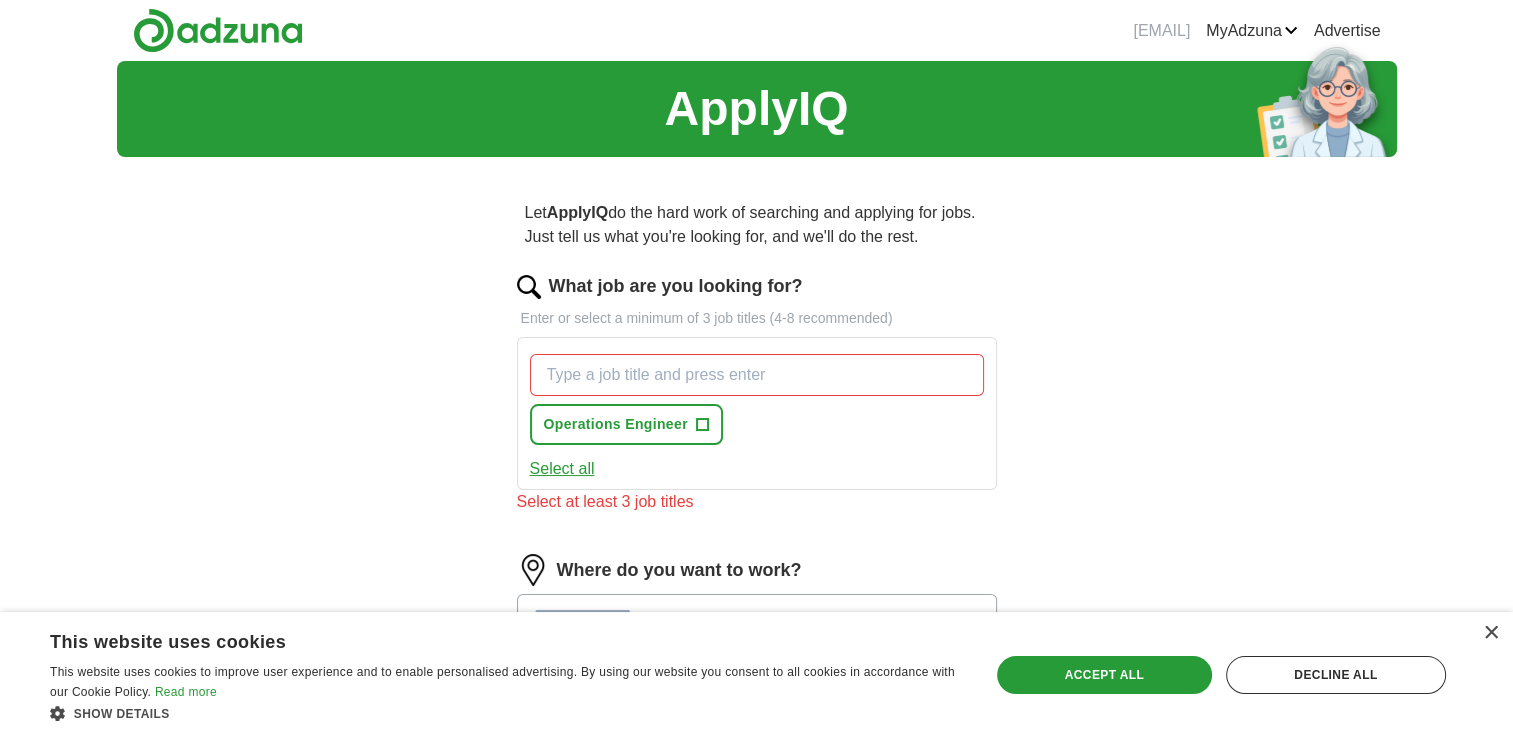 click on "Select all" at bounding box center (562, 469) 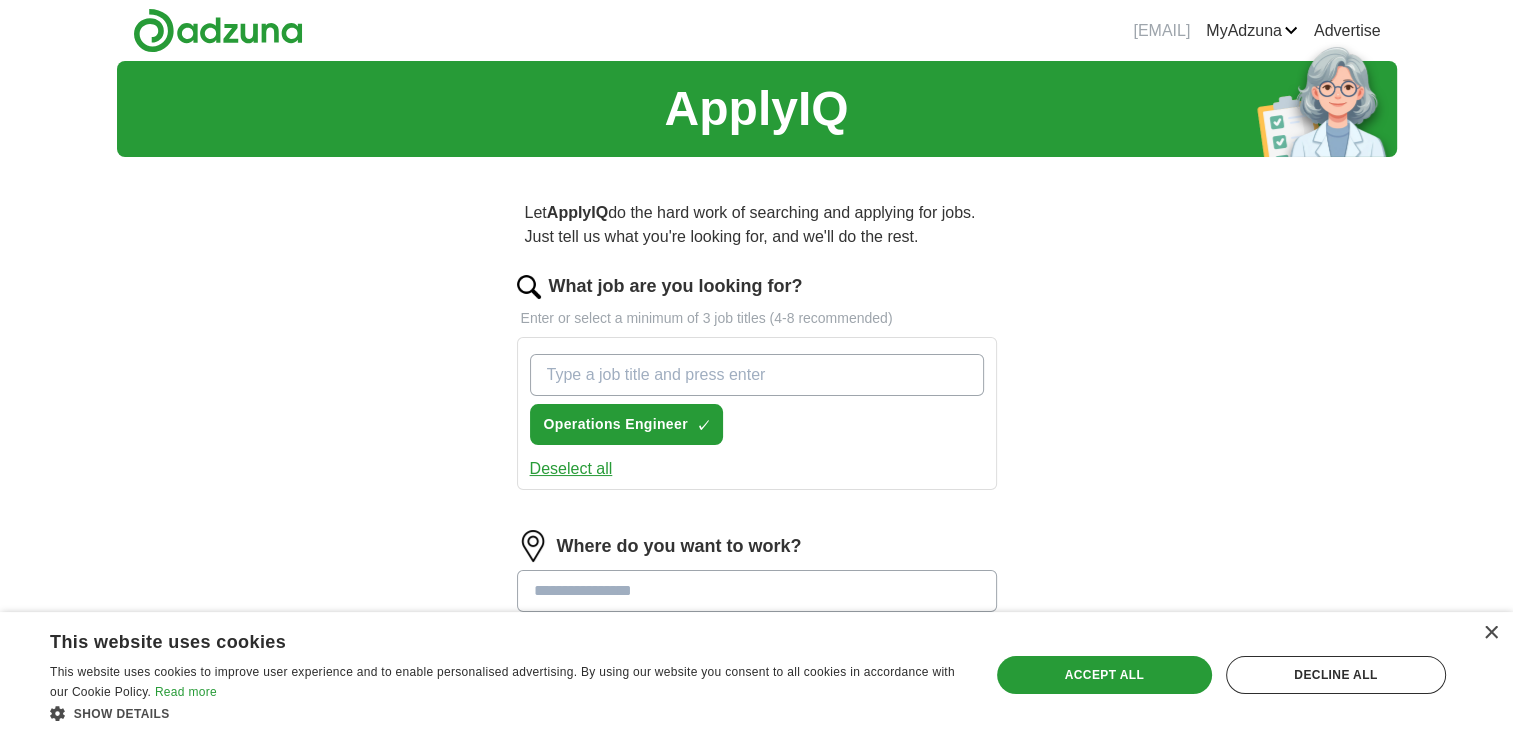 click on "What job are you looking for?" at bounding box center [757, 375] 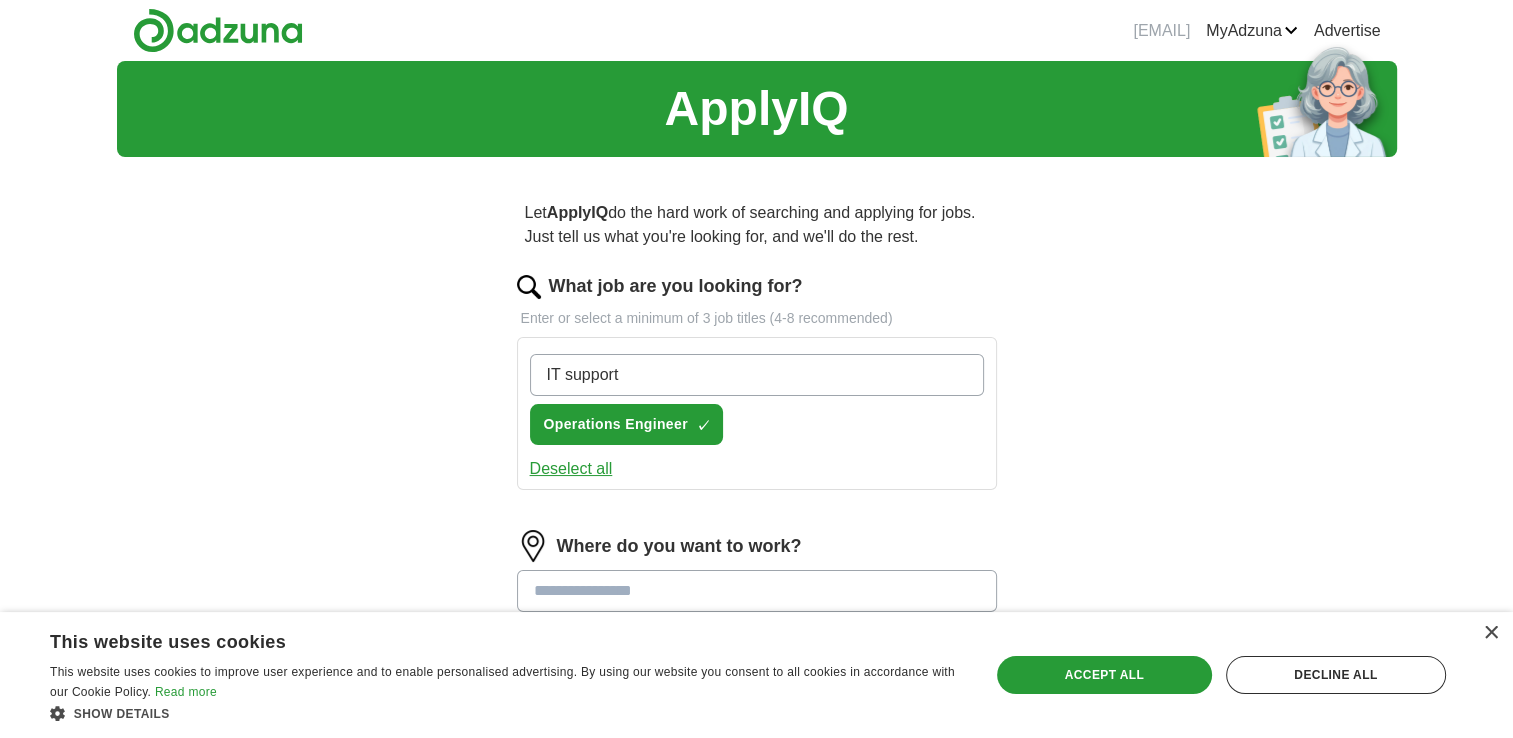 type on "IT support" 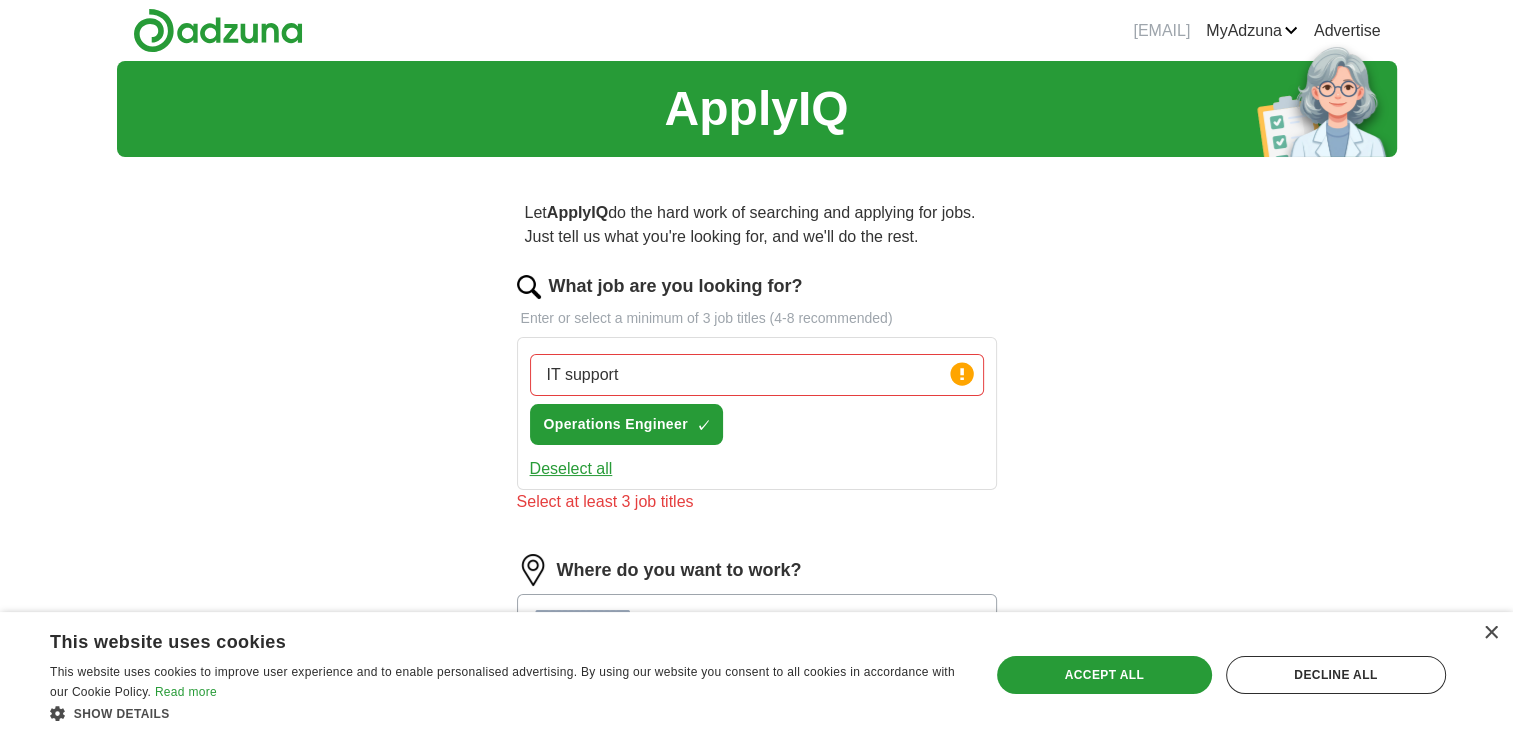 click on "Operations Engineer ✓ ×" at bounding box center (757, 399) 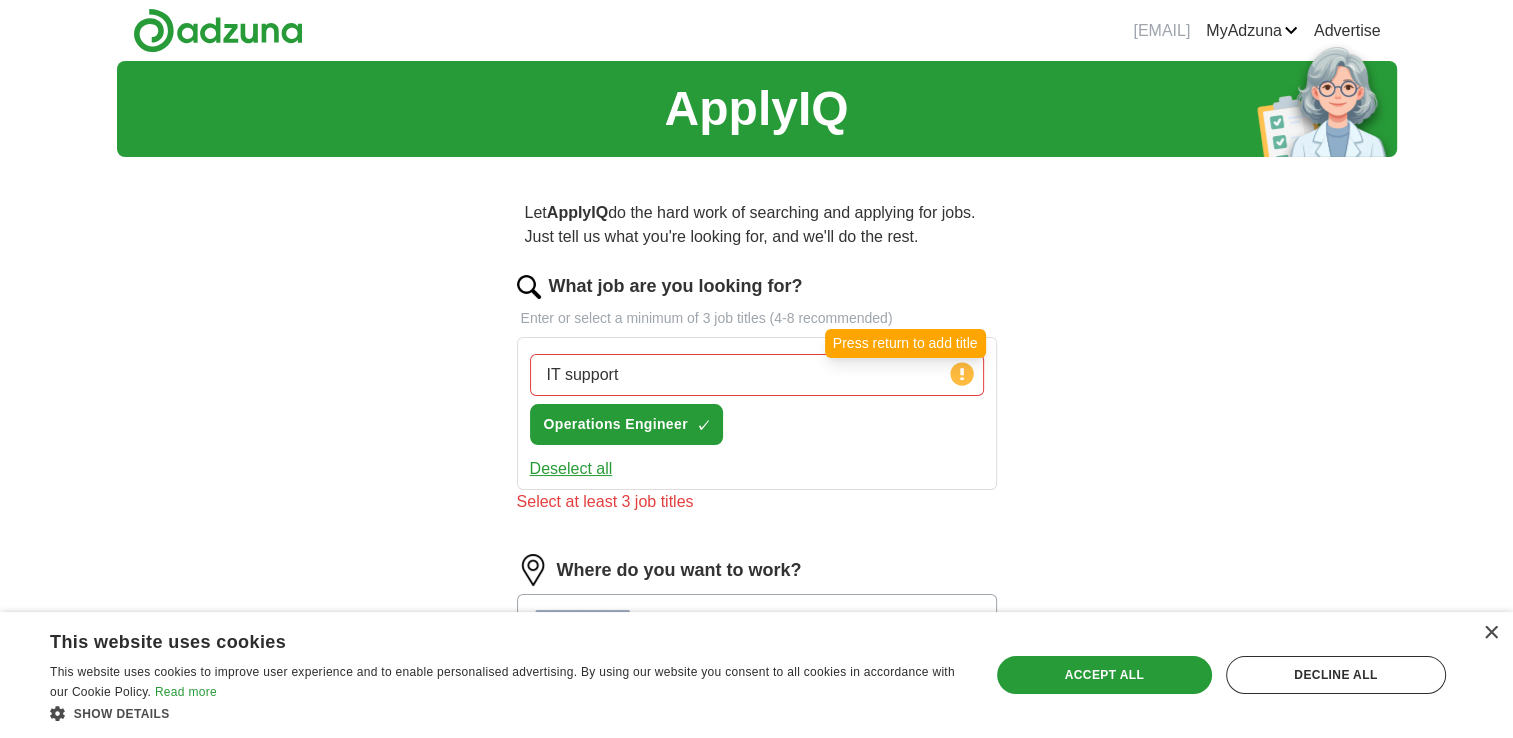 click 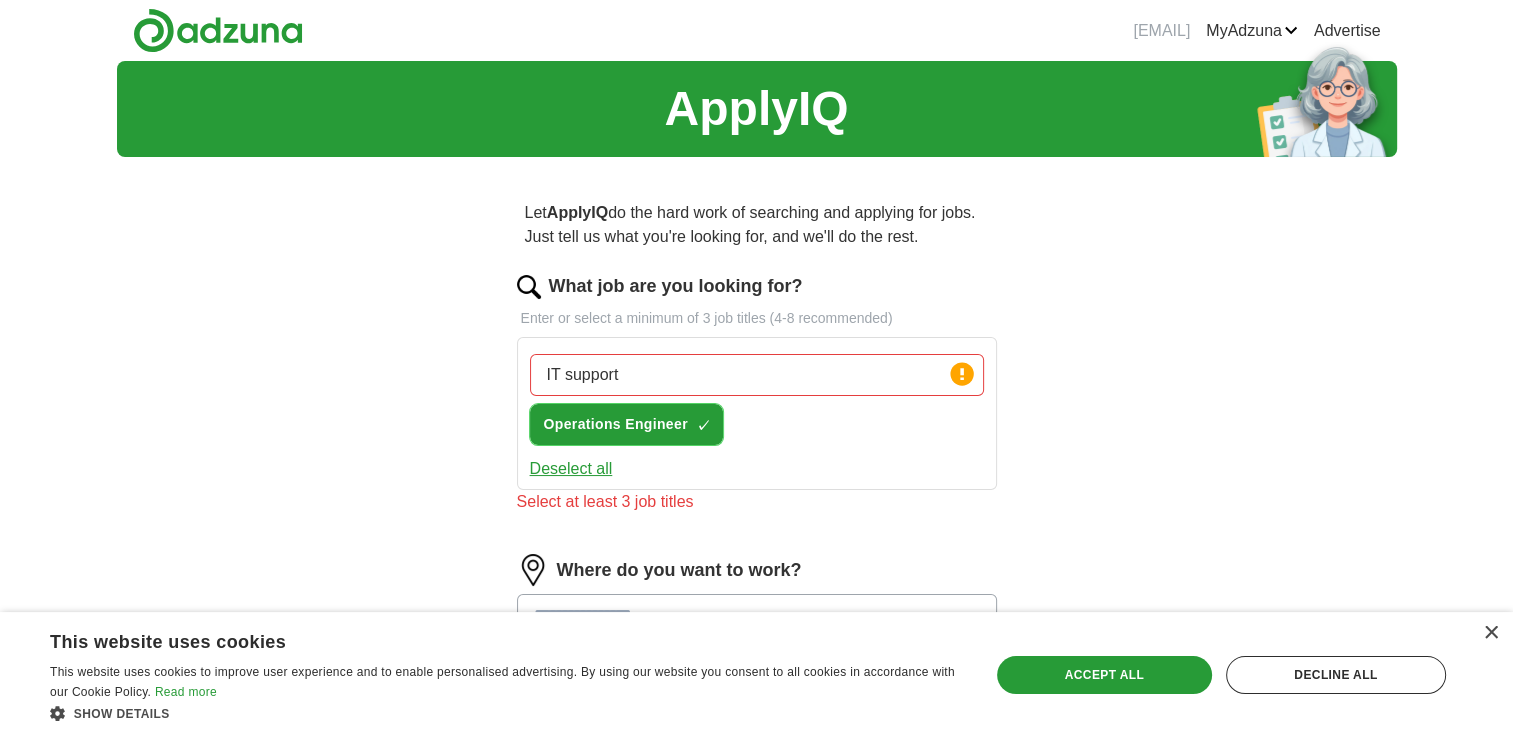 click on "Operations Engineer" at bounding box center [616, 424] 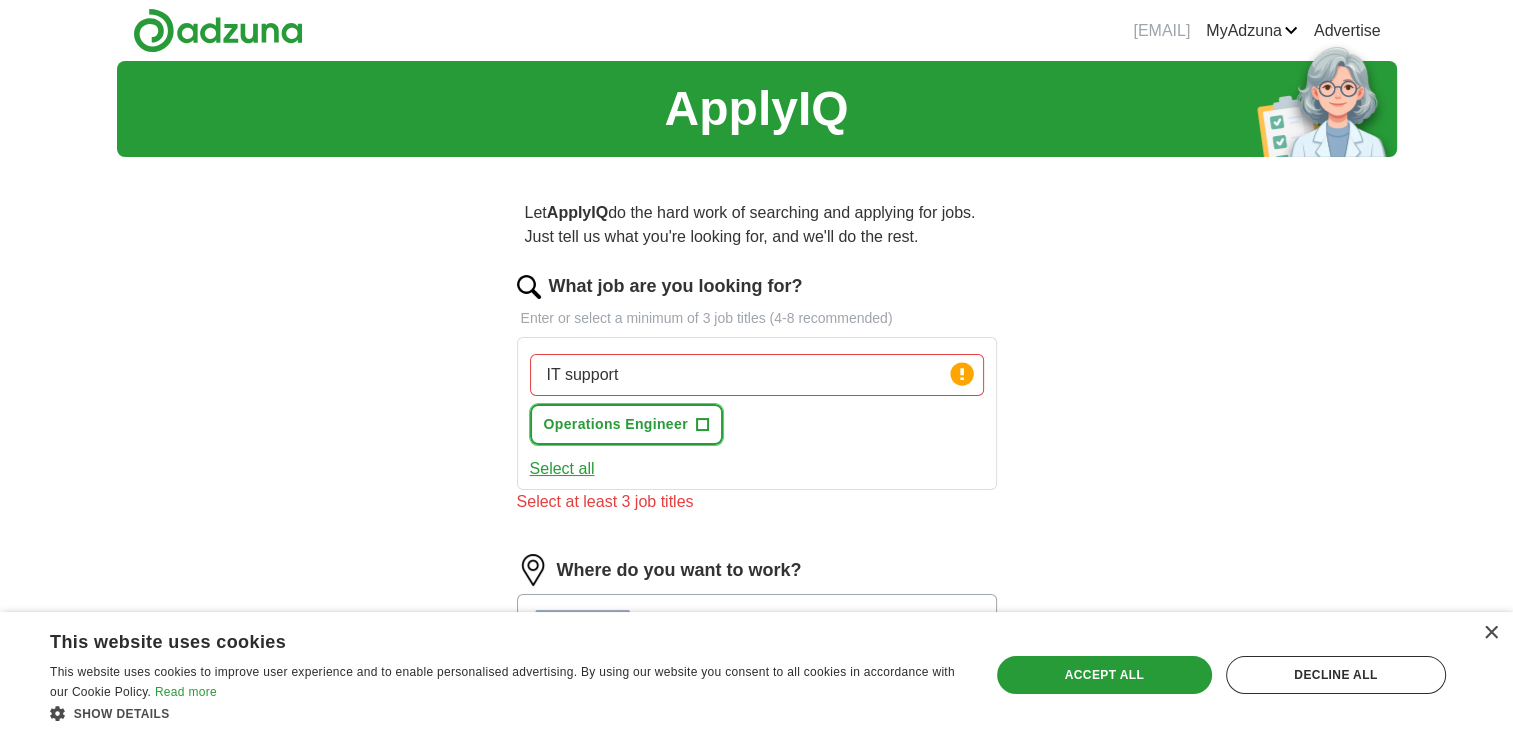 click on "Operations Engineer" at bounding box center (616, 424) 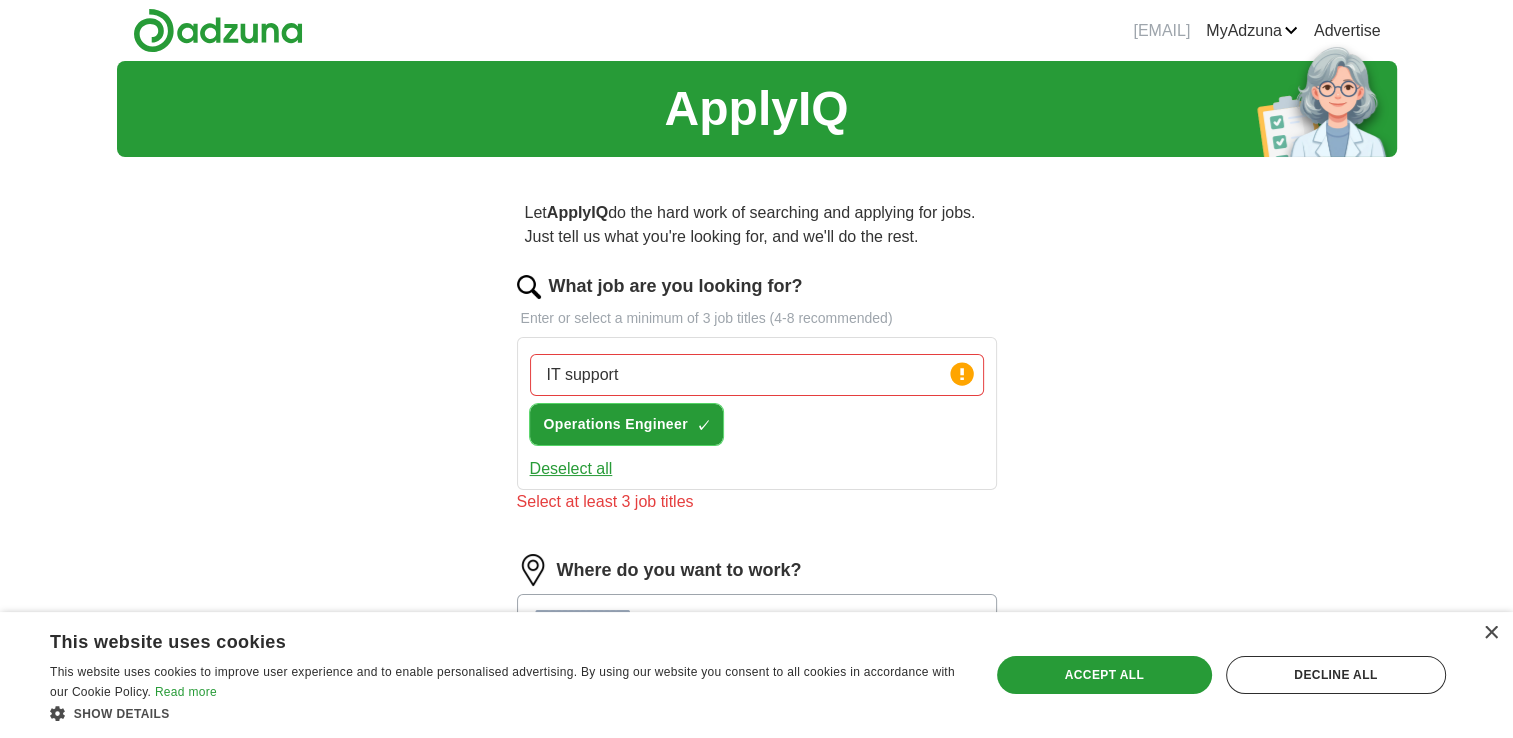 click on "Operations Engineer" at bounding box center (616, 424) 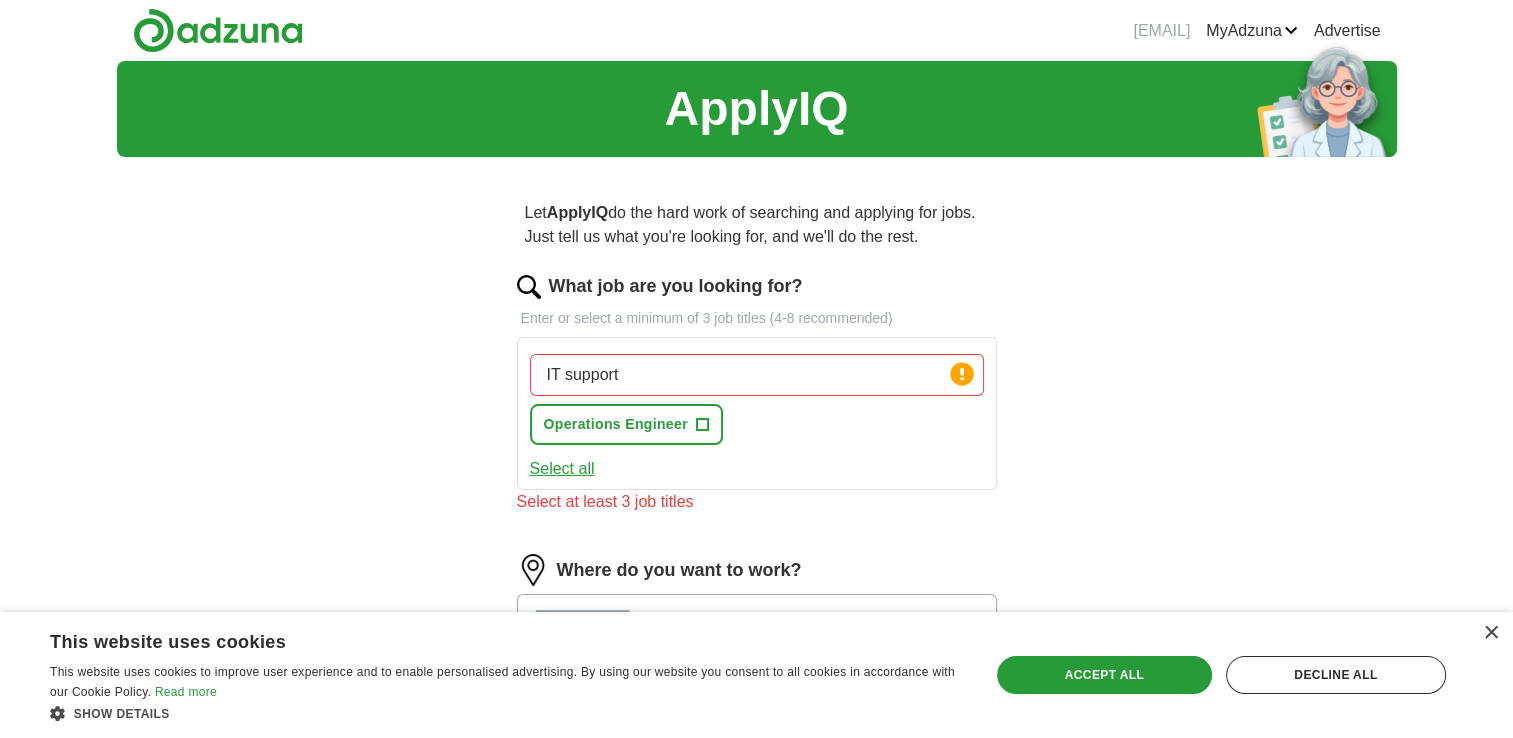 click on "Select all" at bounding box center (562, 469) 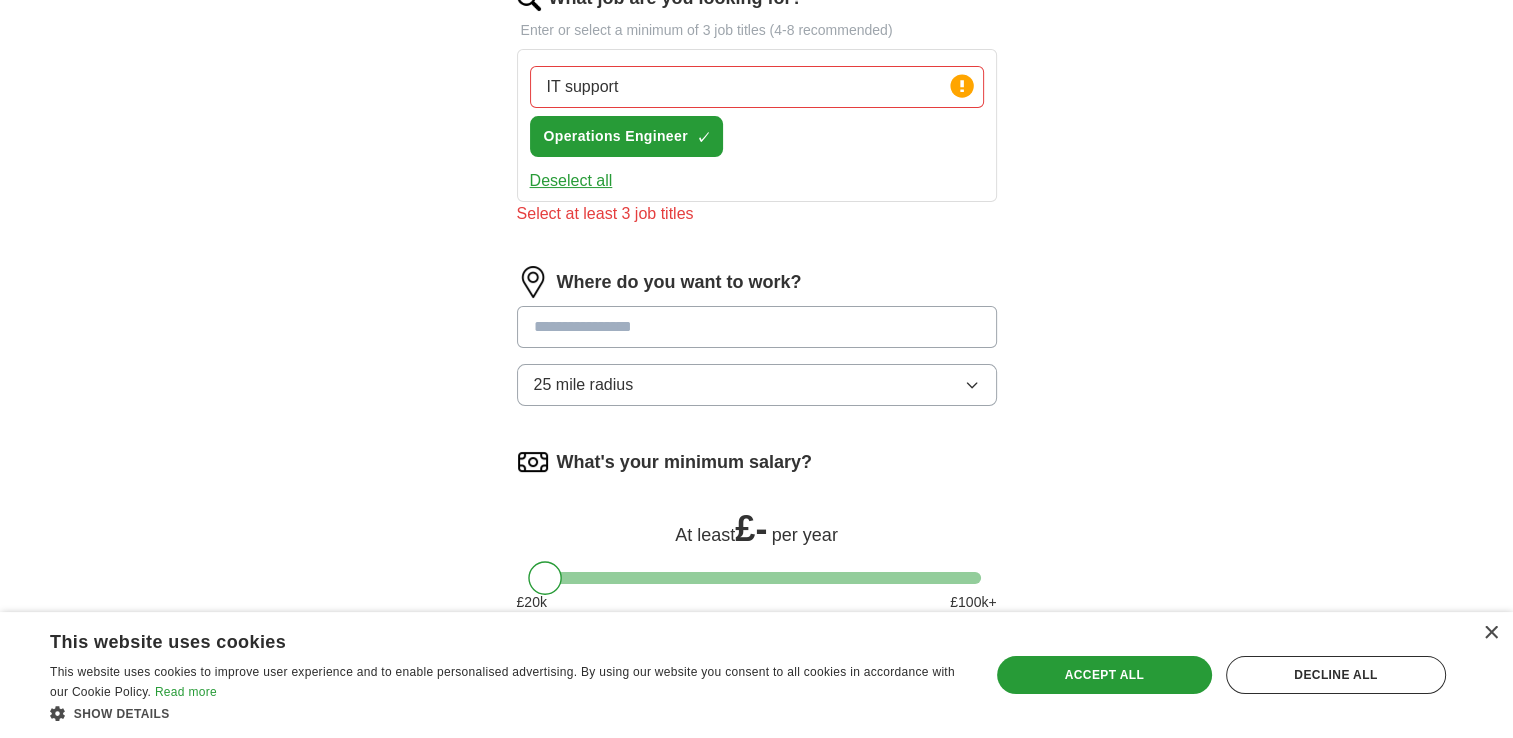 scroll, scrollTop: 290, scrollLeft: 0, axis: vertical 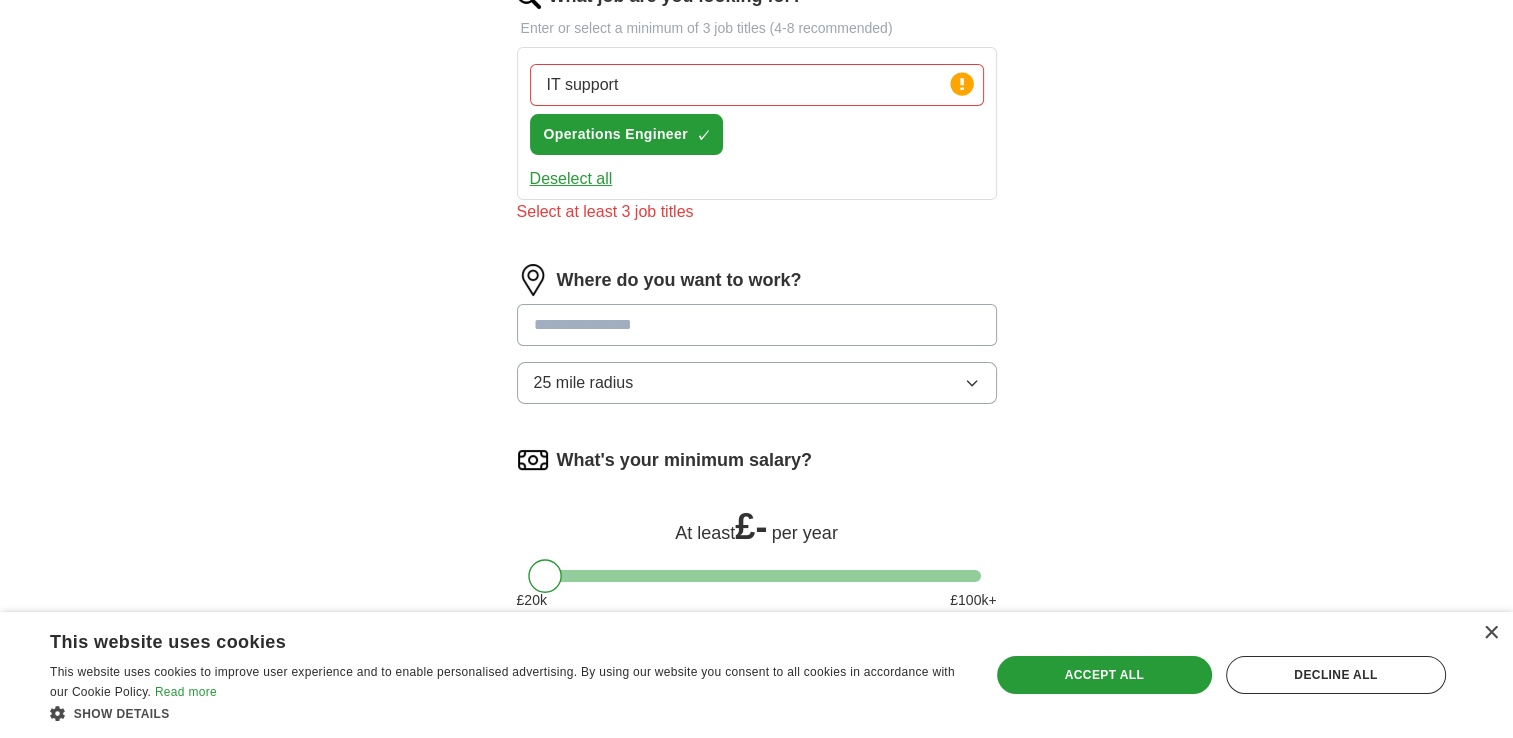 click at bounding box center (757, 325) 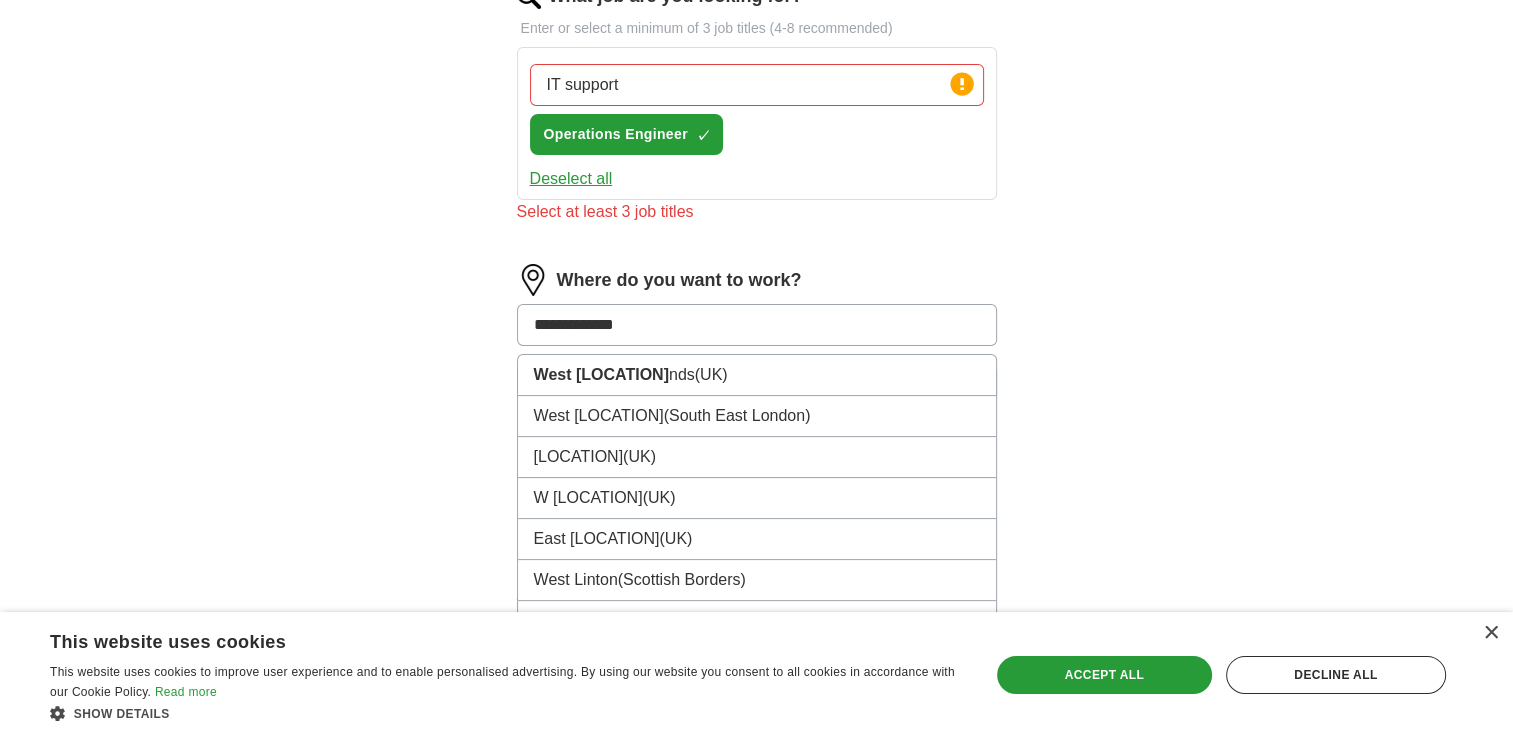 type on "**********" 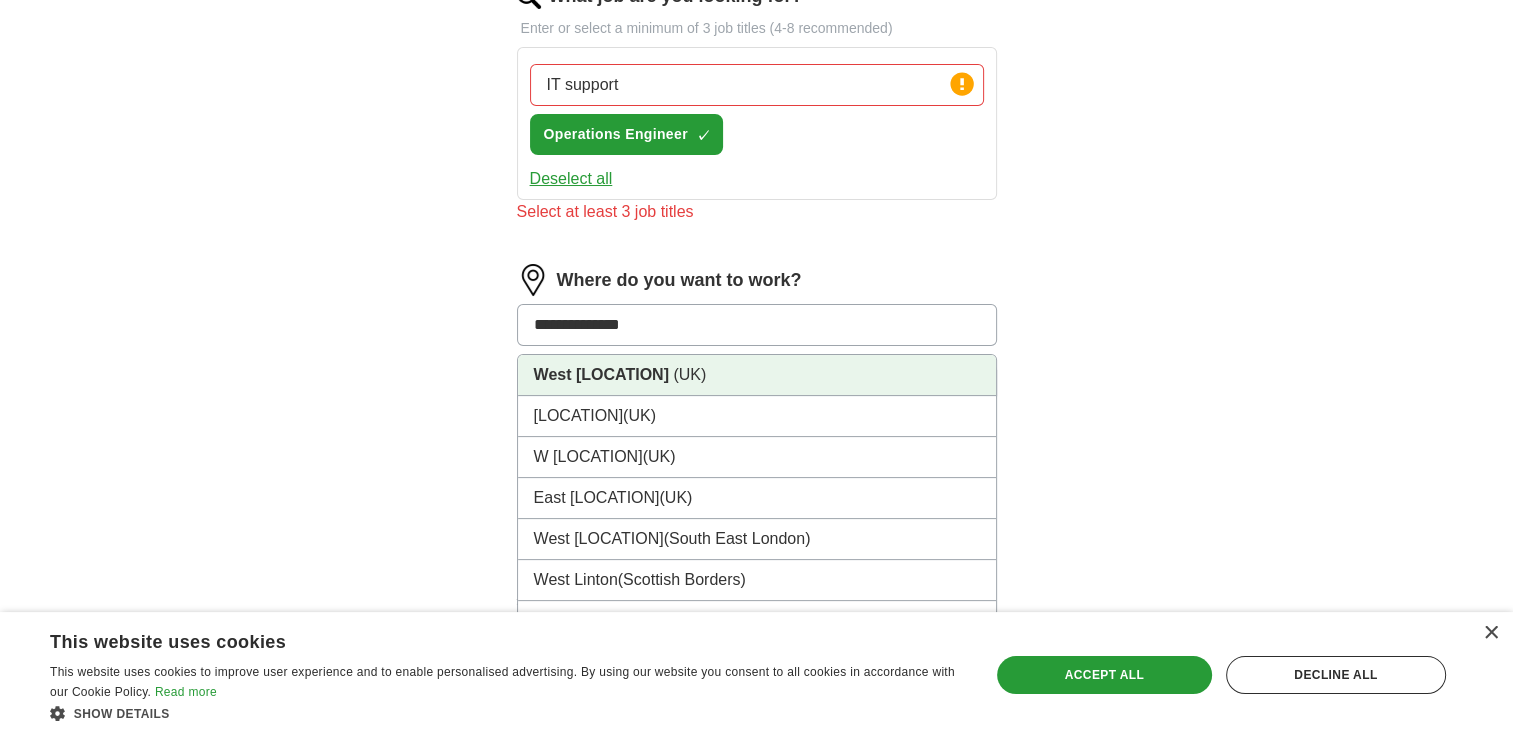 click on "West [LOCATION]   ([COUNTRY])" at bounding box center (757, 375) 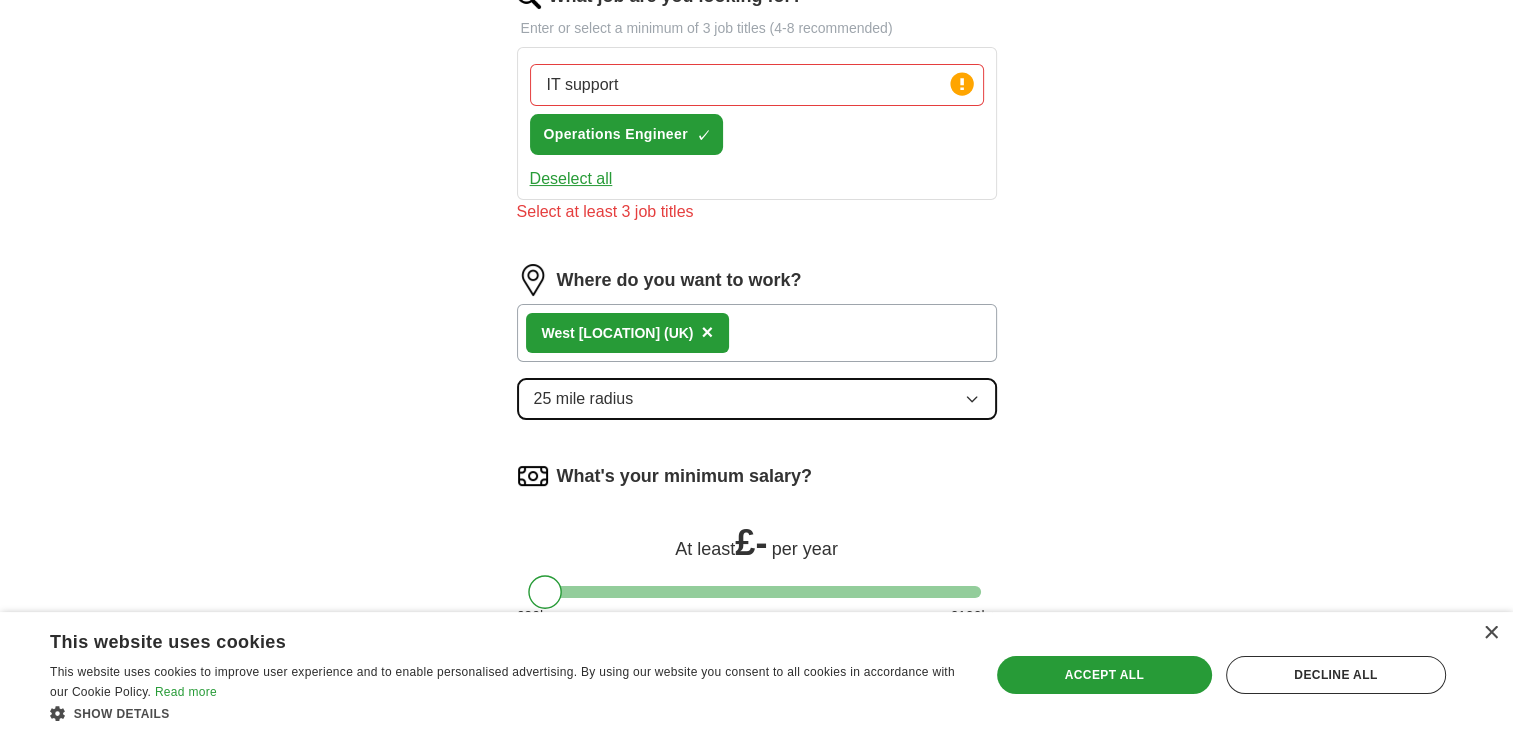 click on "25 mile radius" at bounding box center (757, 399) 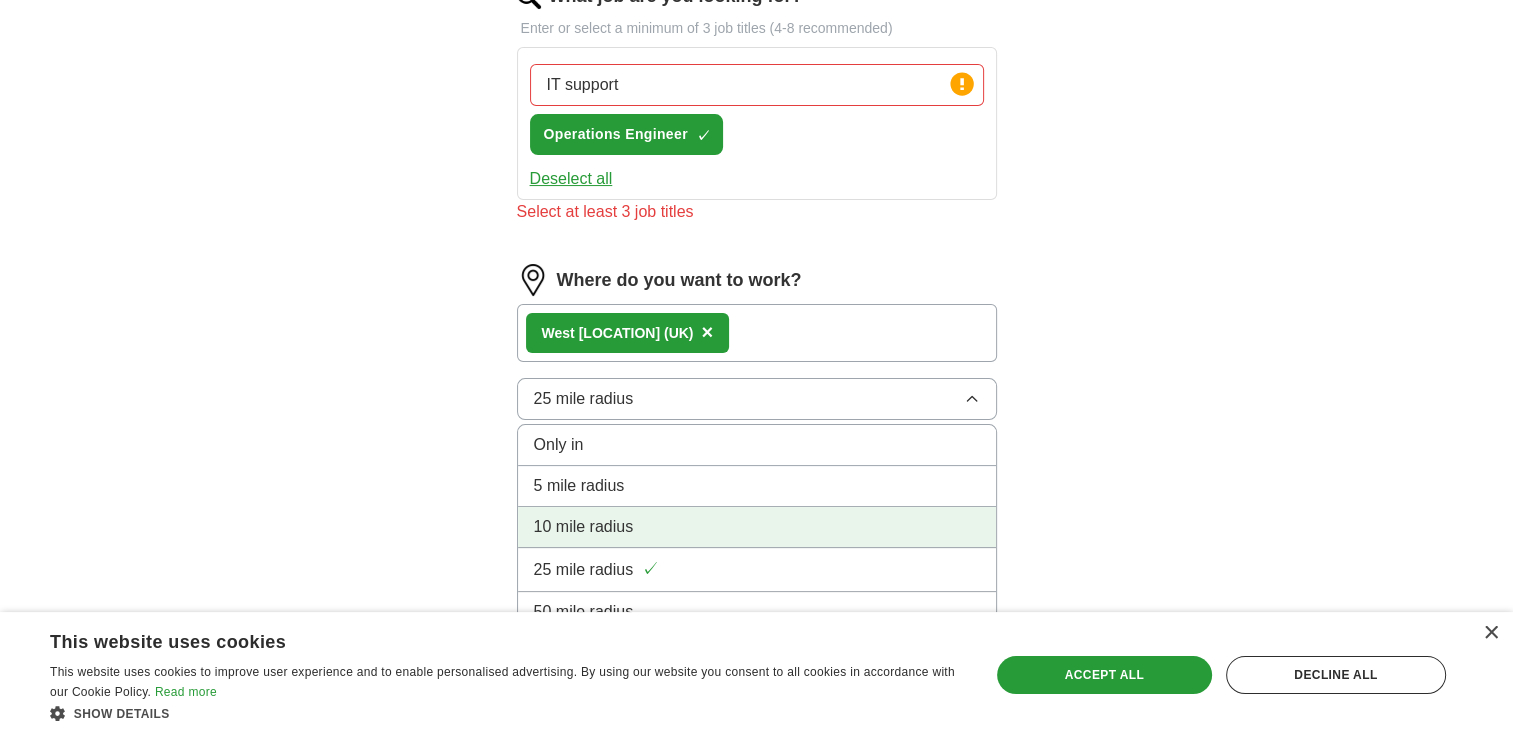 click on "10 mile radius" at bounding box center (757, 527) 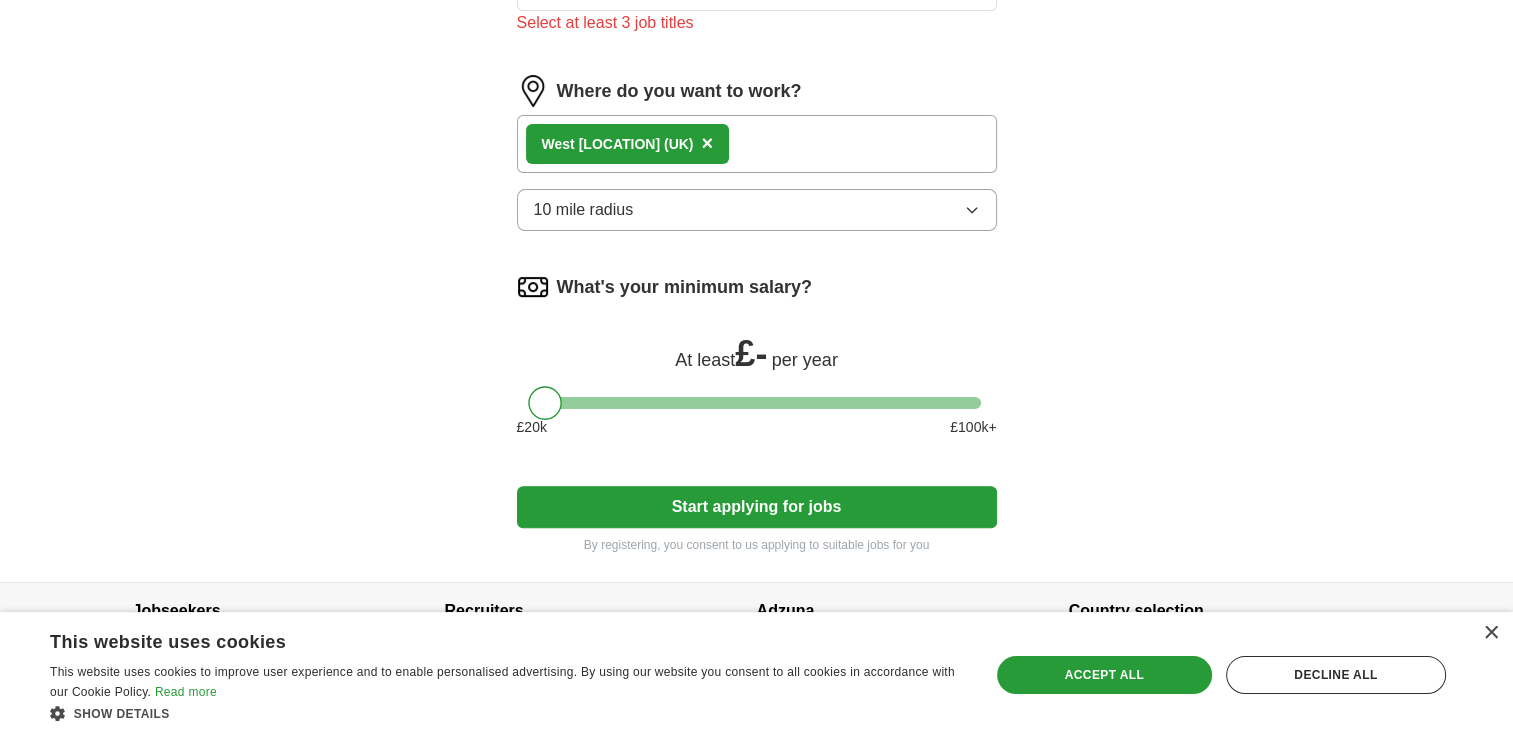 scroll, scrollTop: 480, scrollLeft: 0, axis: vertical 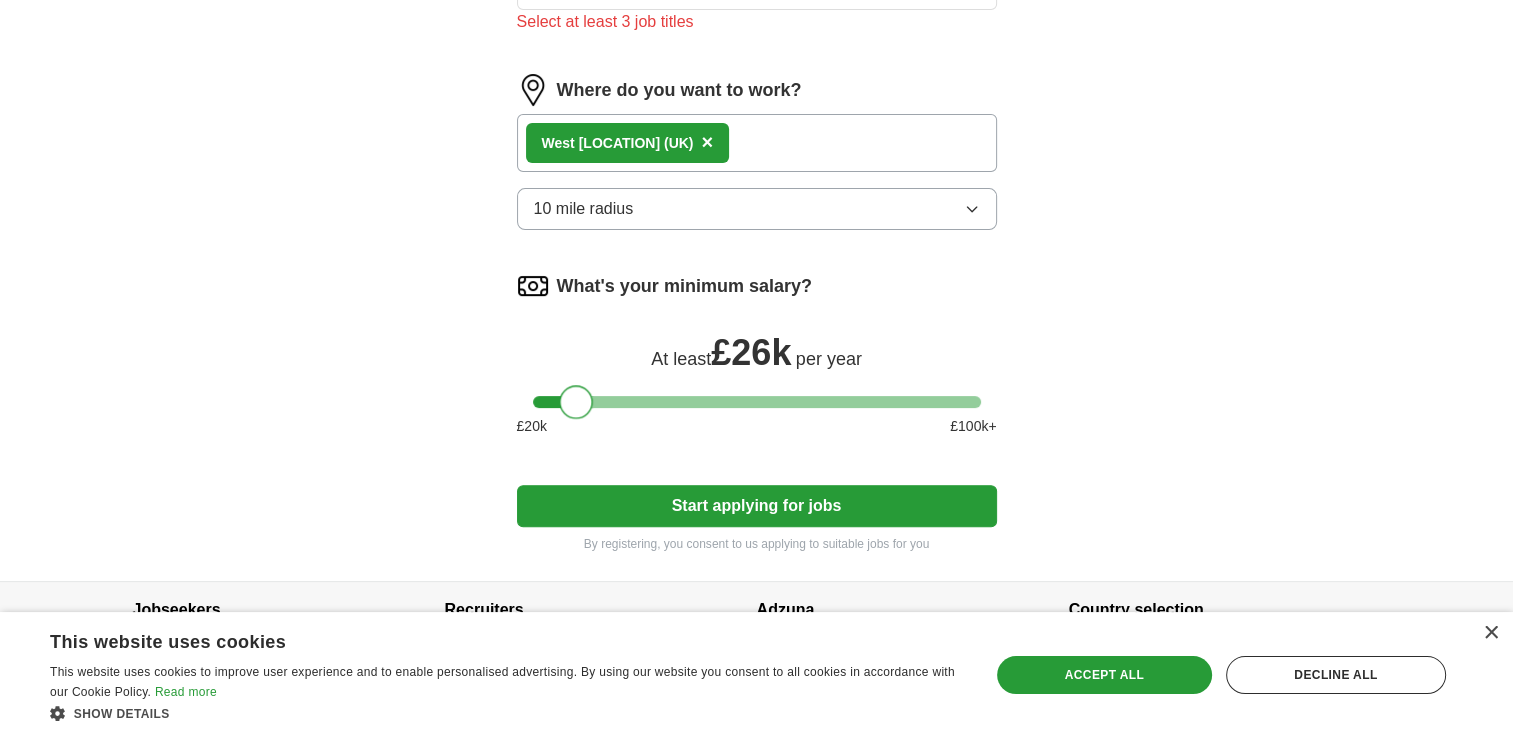 click at bounding box center (757, 402) 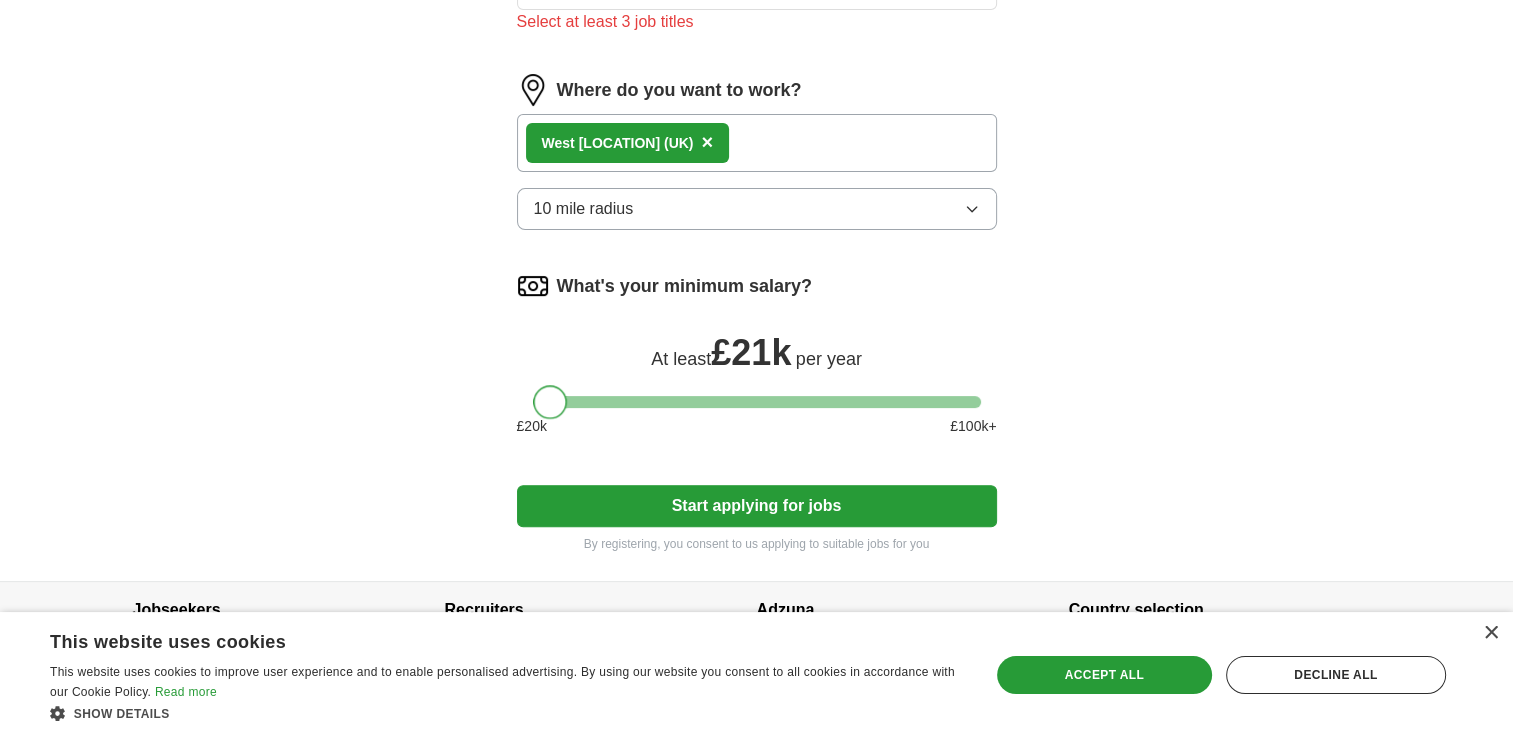 click at bounding box center (757, 402) 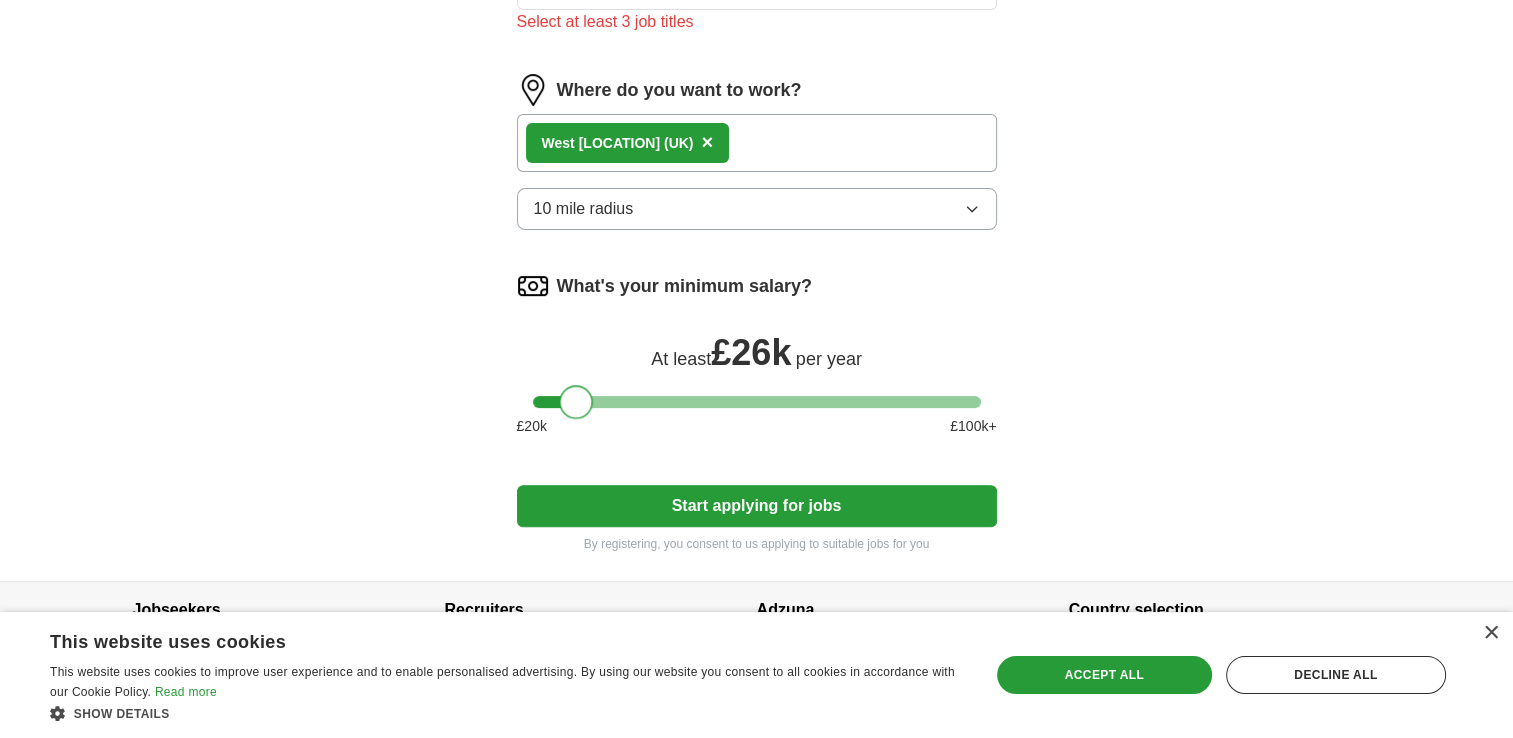 click at bounding box center [757, 402] 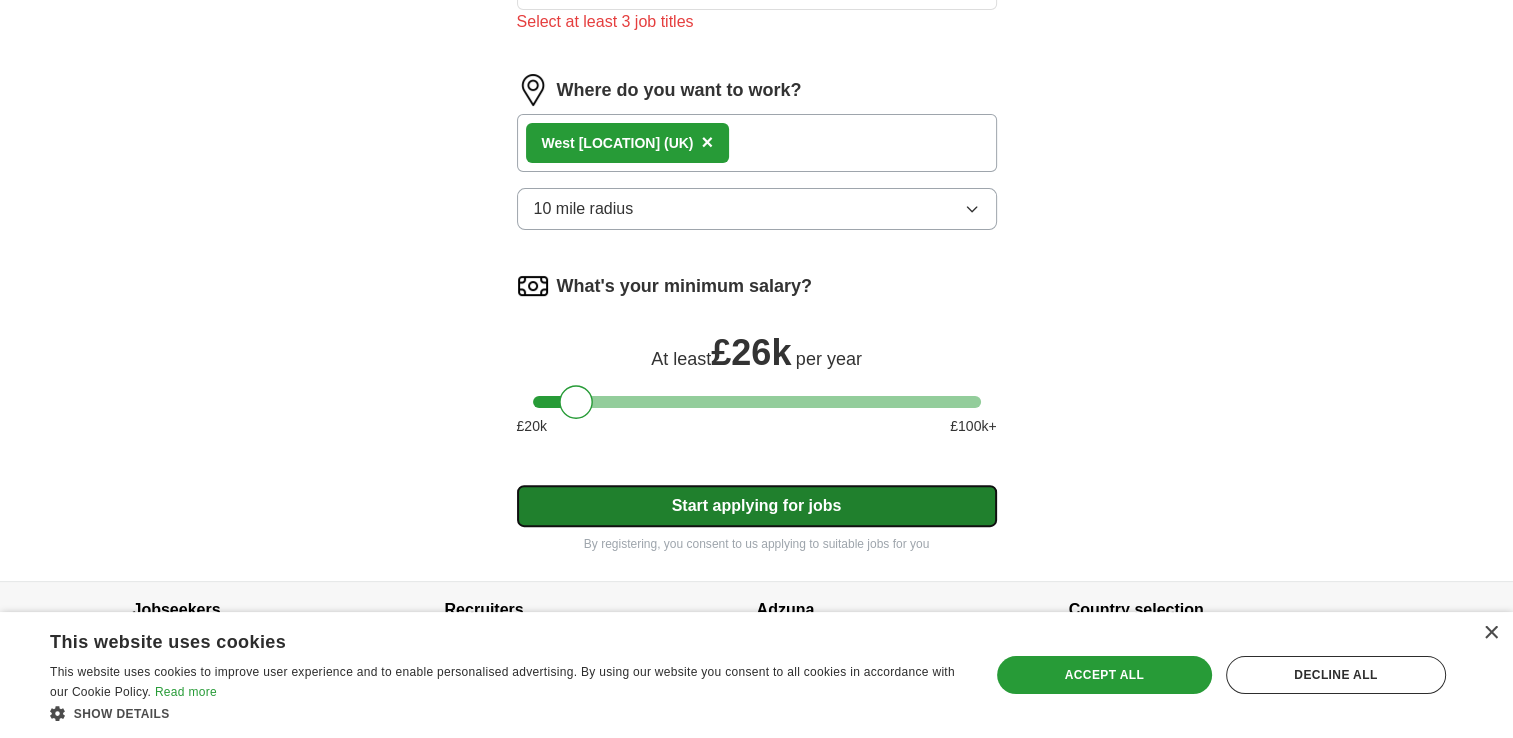 click on "Start applying for jobs" at bounding box center (757, 506) 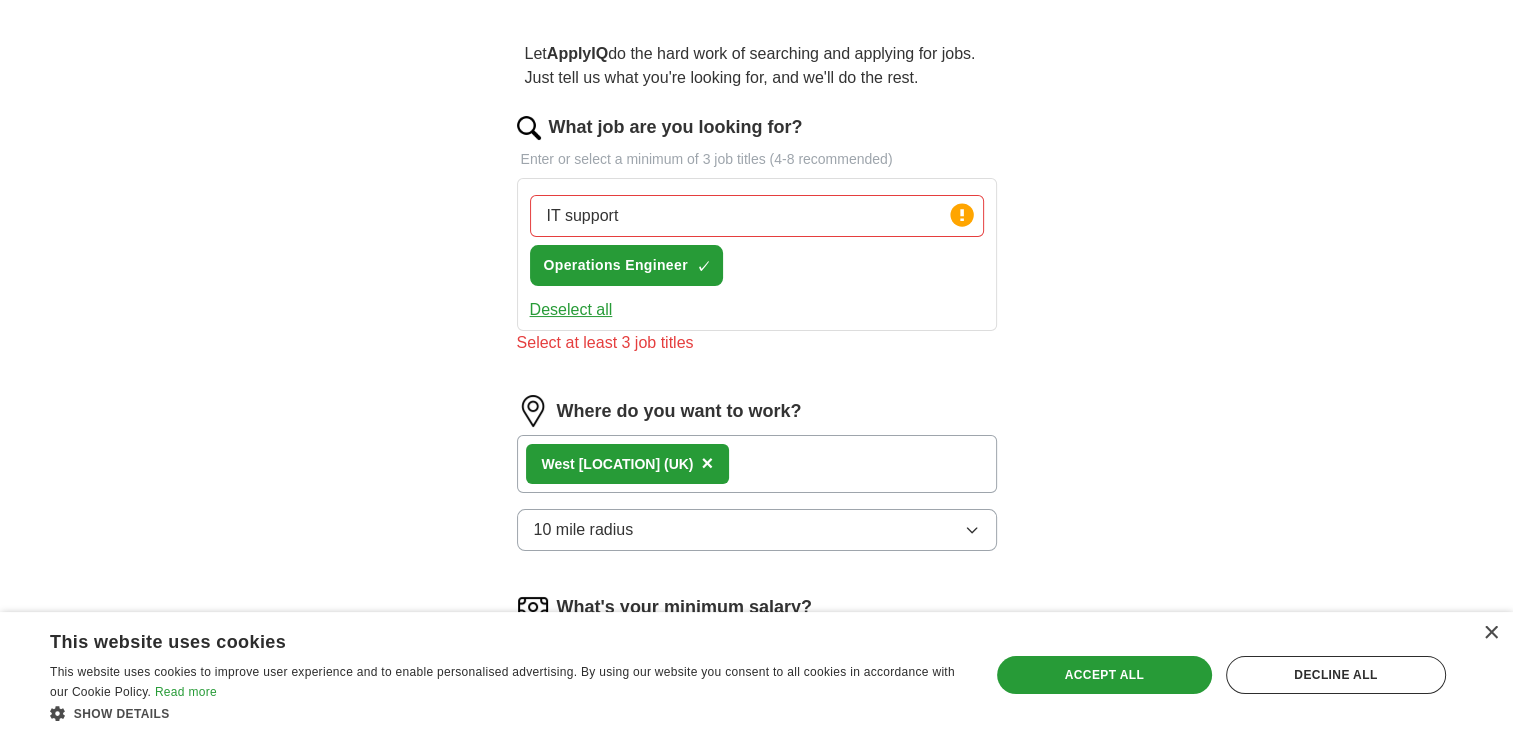 scroll, scrollTop: 158, scrollLeft: 0, axis: vertical 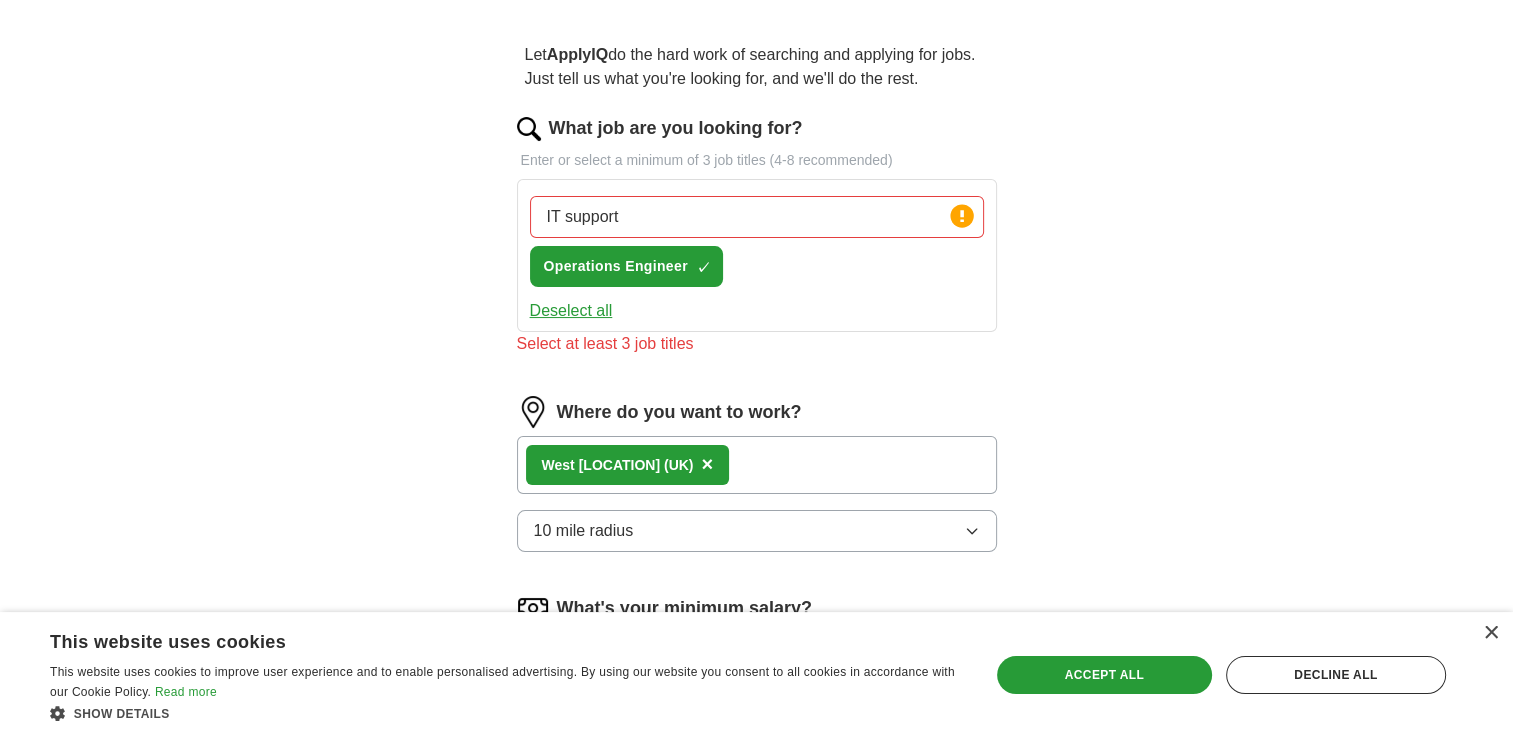 click on "Enter or select a minimum of 3 job titles (4-8 recommended)" at bounding box center (757, 160) 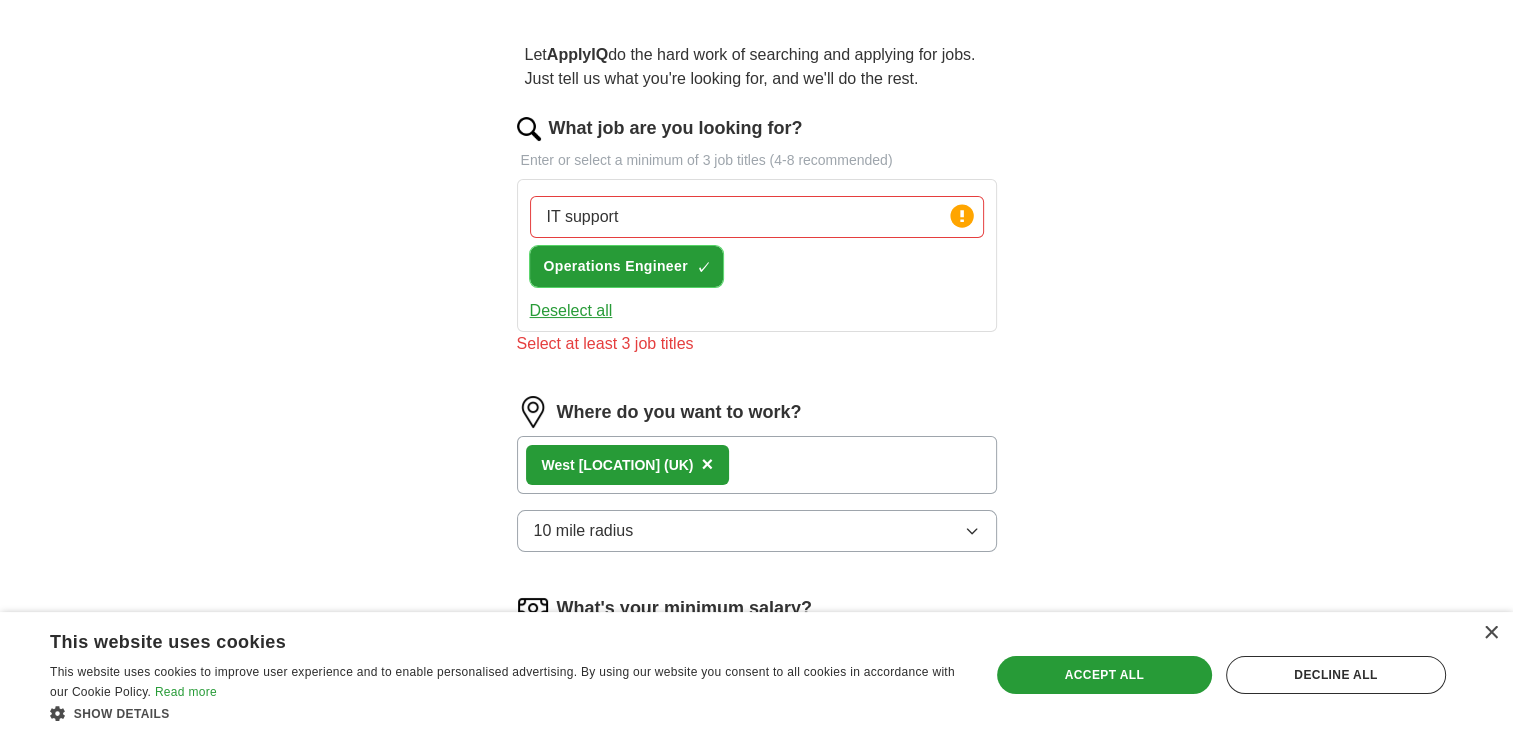 click on "×" at bounding box center [0, 0] 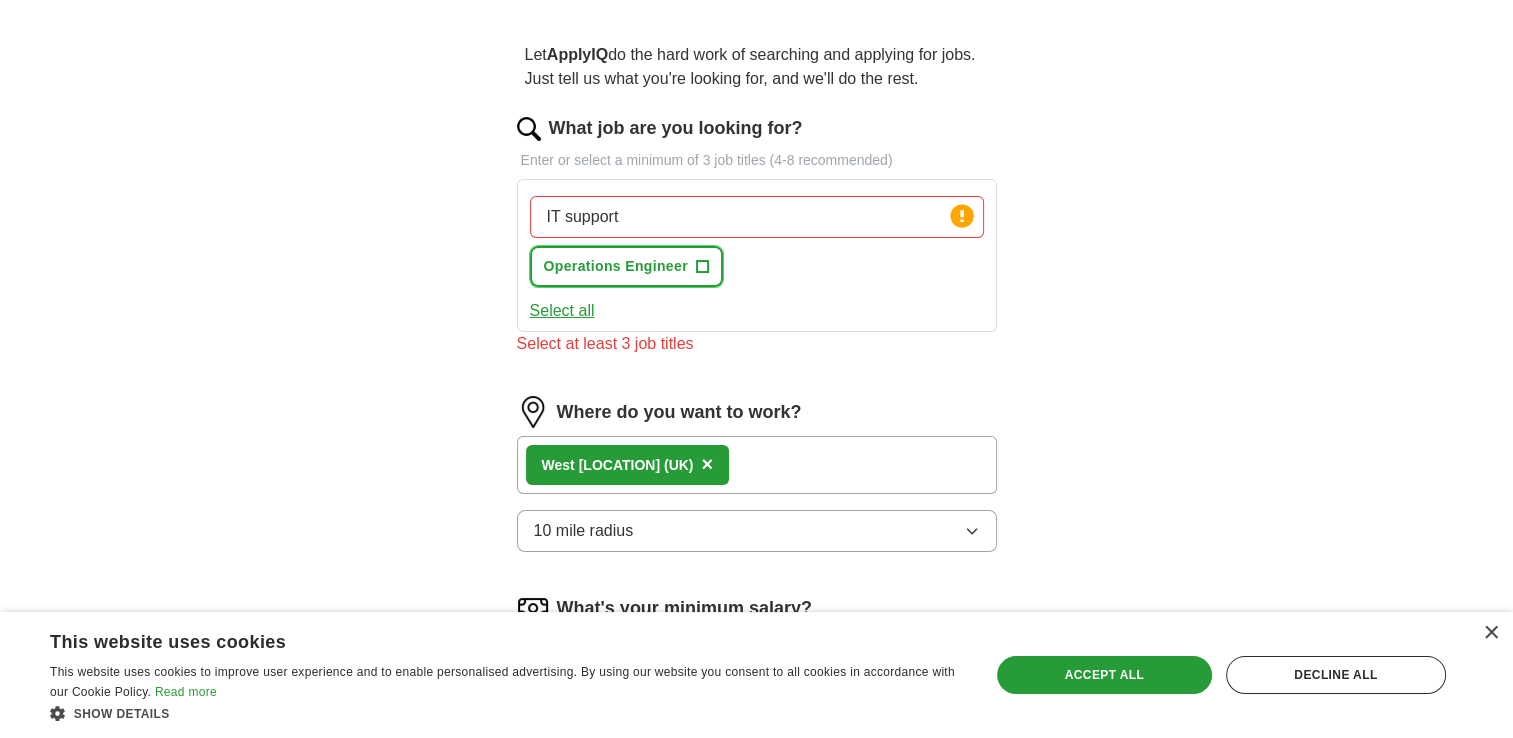 click on "+" at bounding box center [702, 267] 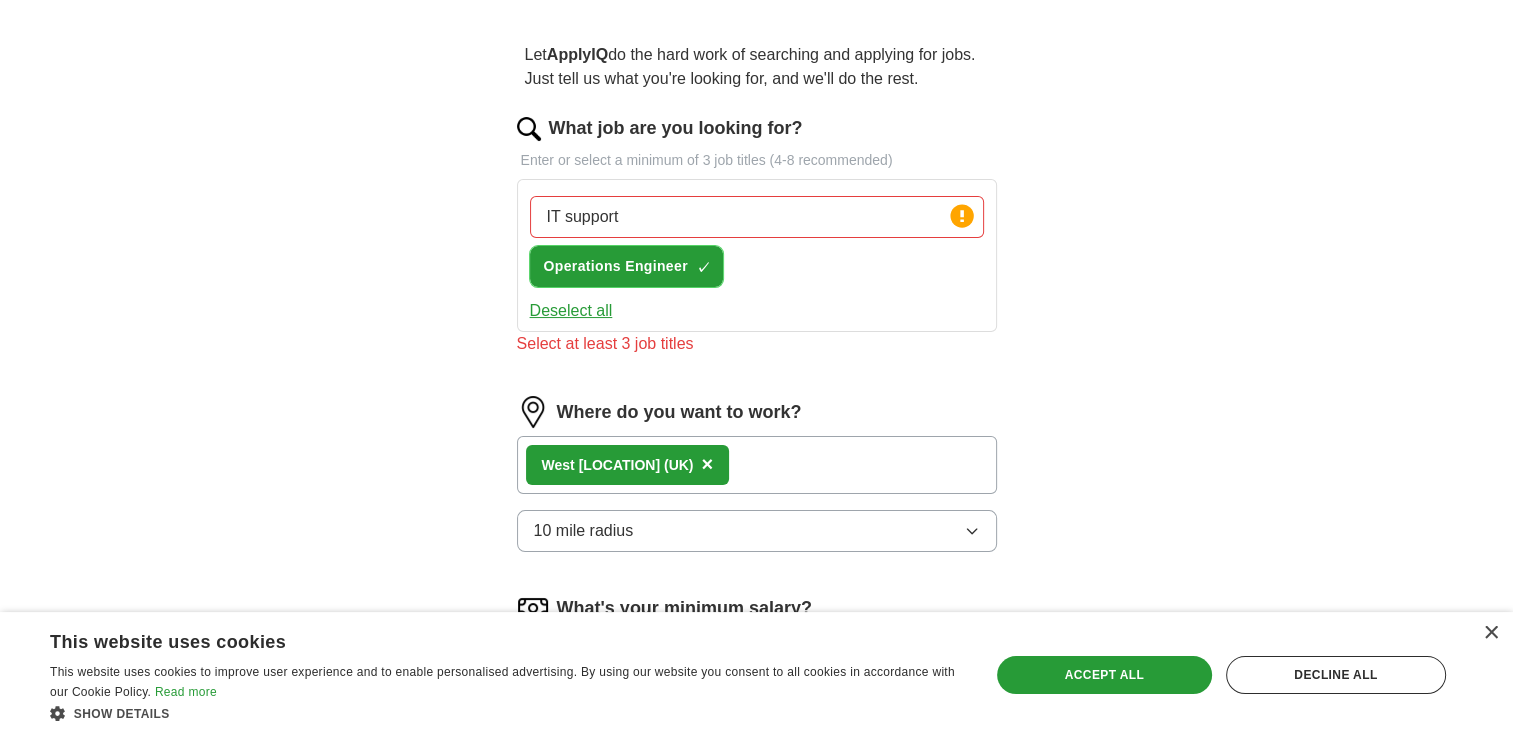click on "×" at bounding box center [0, 0] 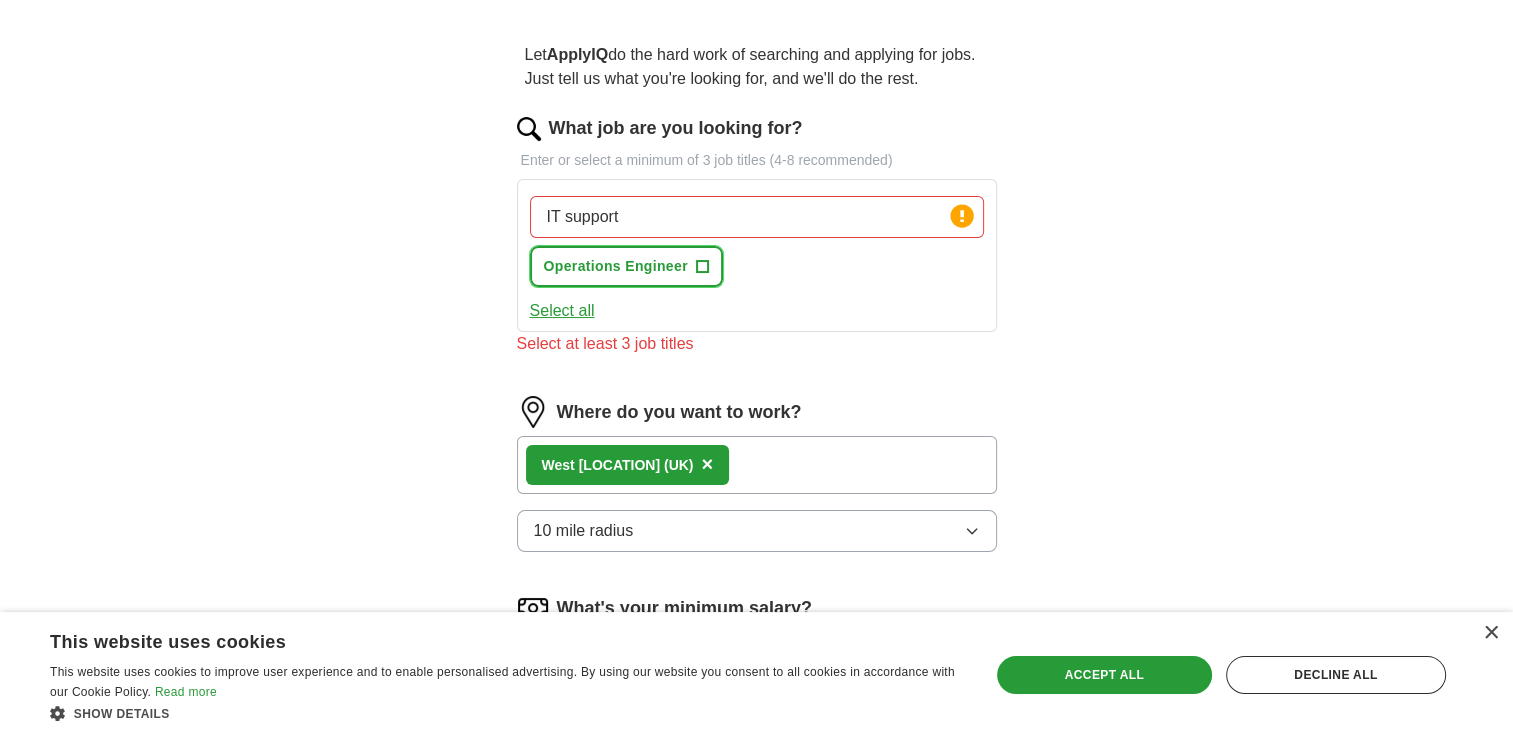 click on "+" at bounding box center (702, 267) 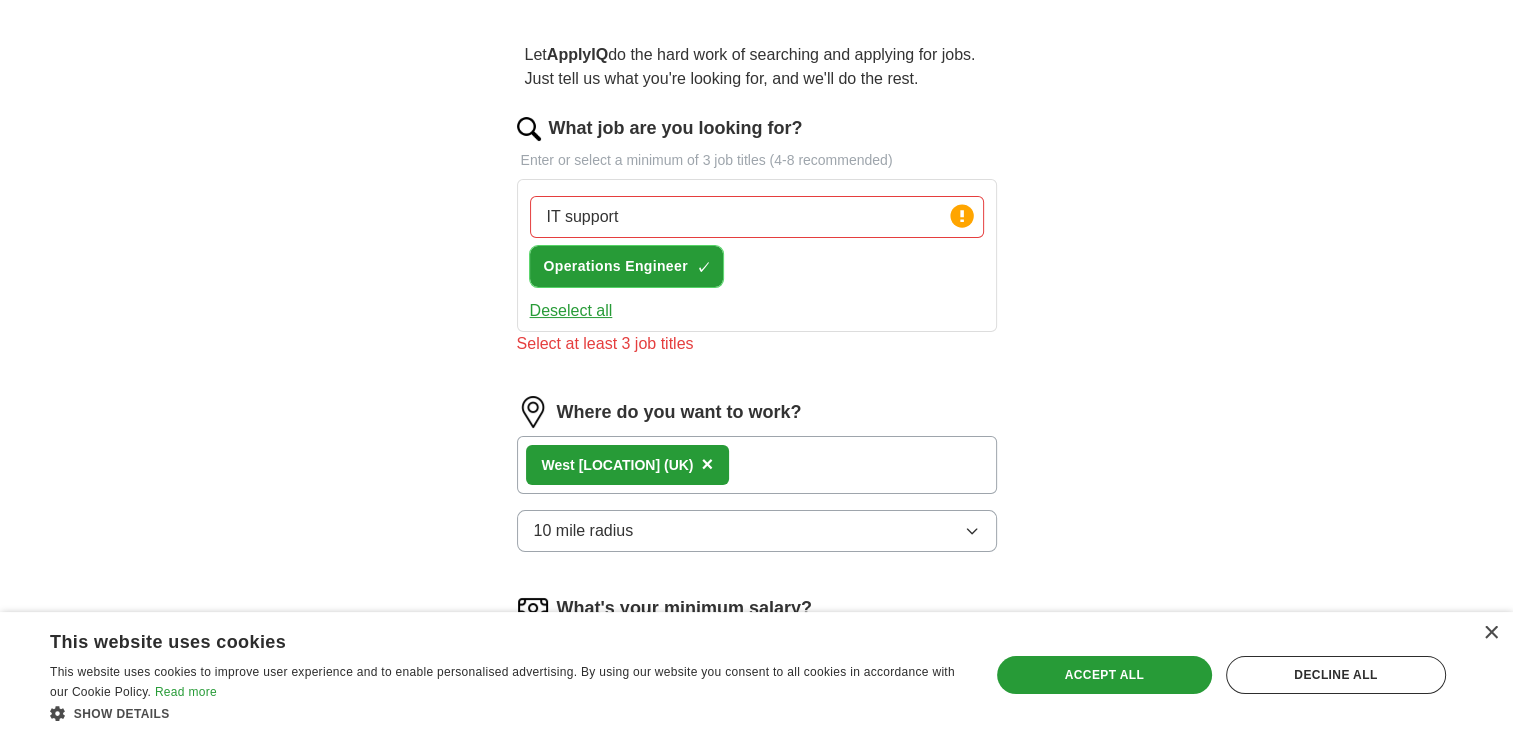 click on "×" at bounding box center [0, 0] 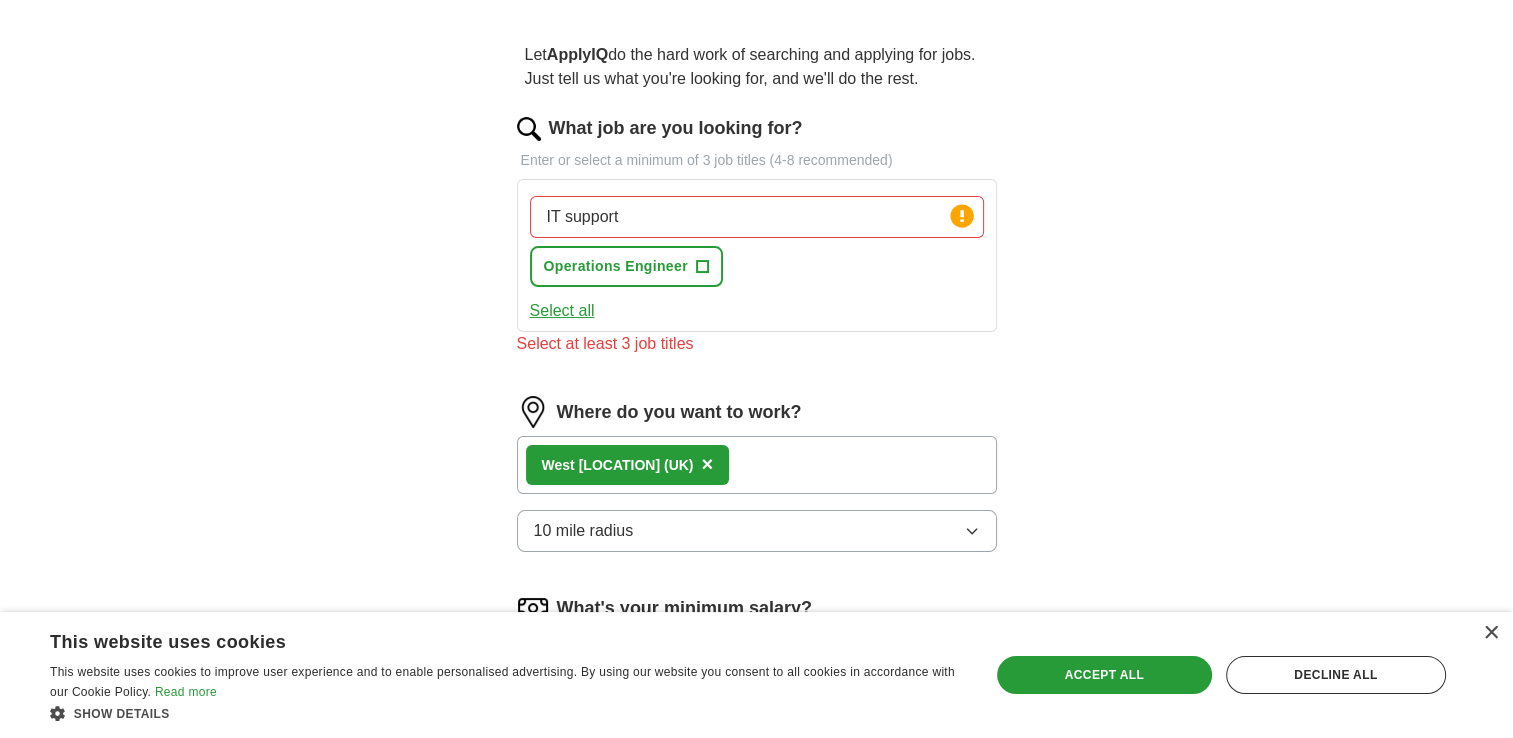 click on "Select all" at bounding box center (562, 311) 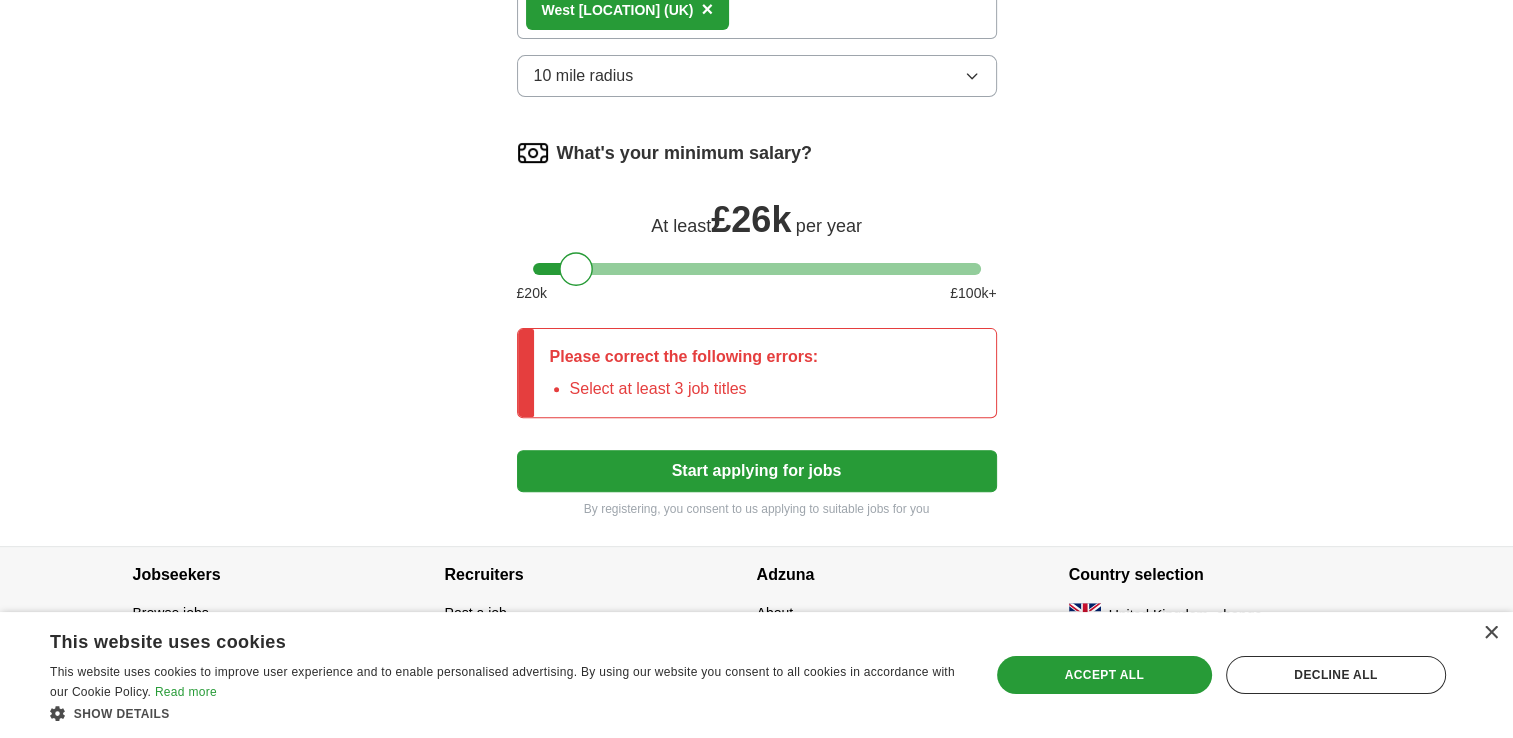 scroll, scrollTop: 614, scrollLeft: 0, axis: vertical 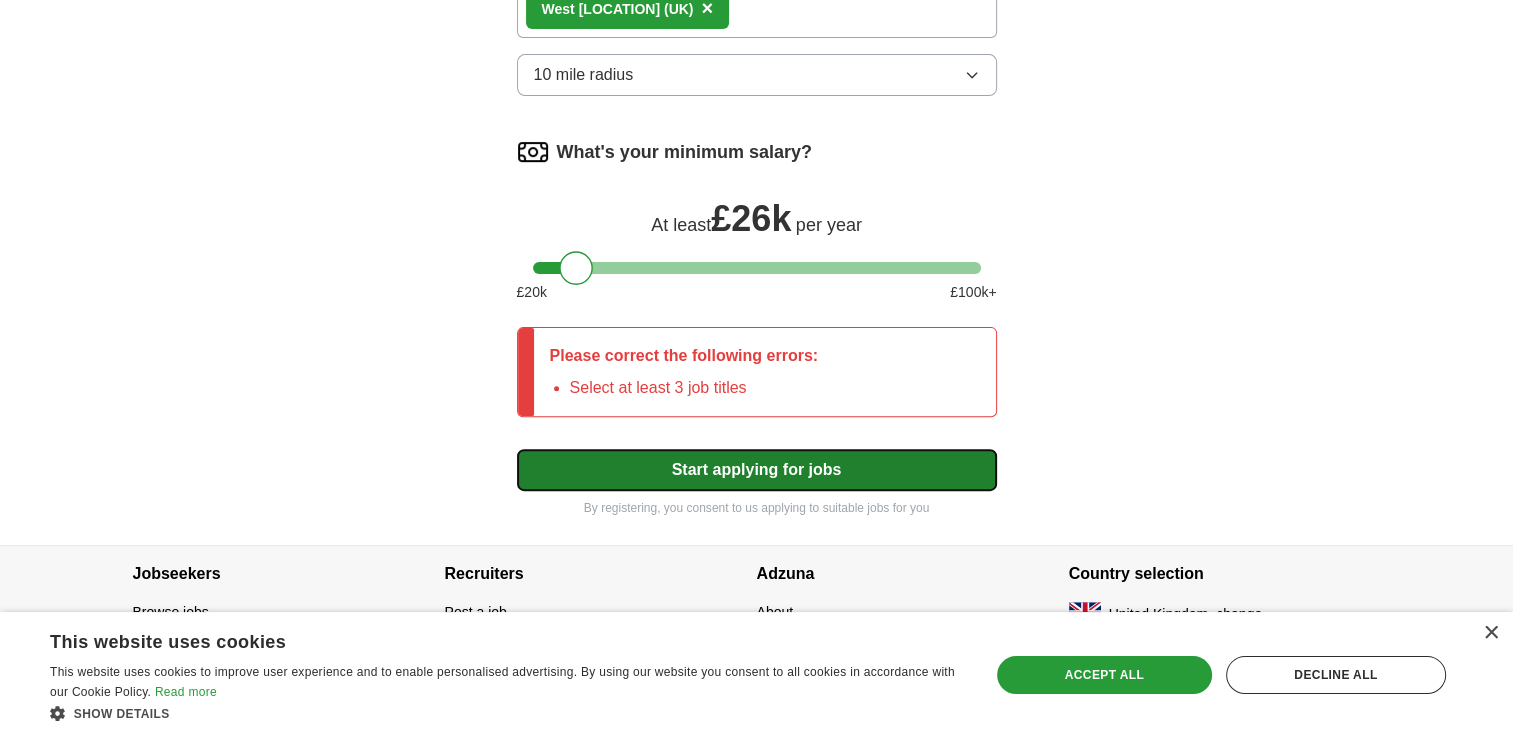 click on "Start applying for jobs" at bounding box center [757, 470] 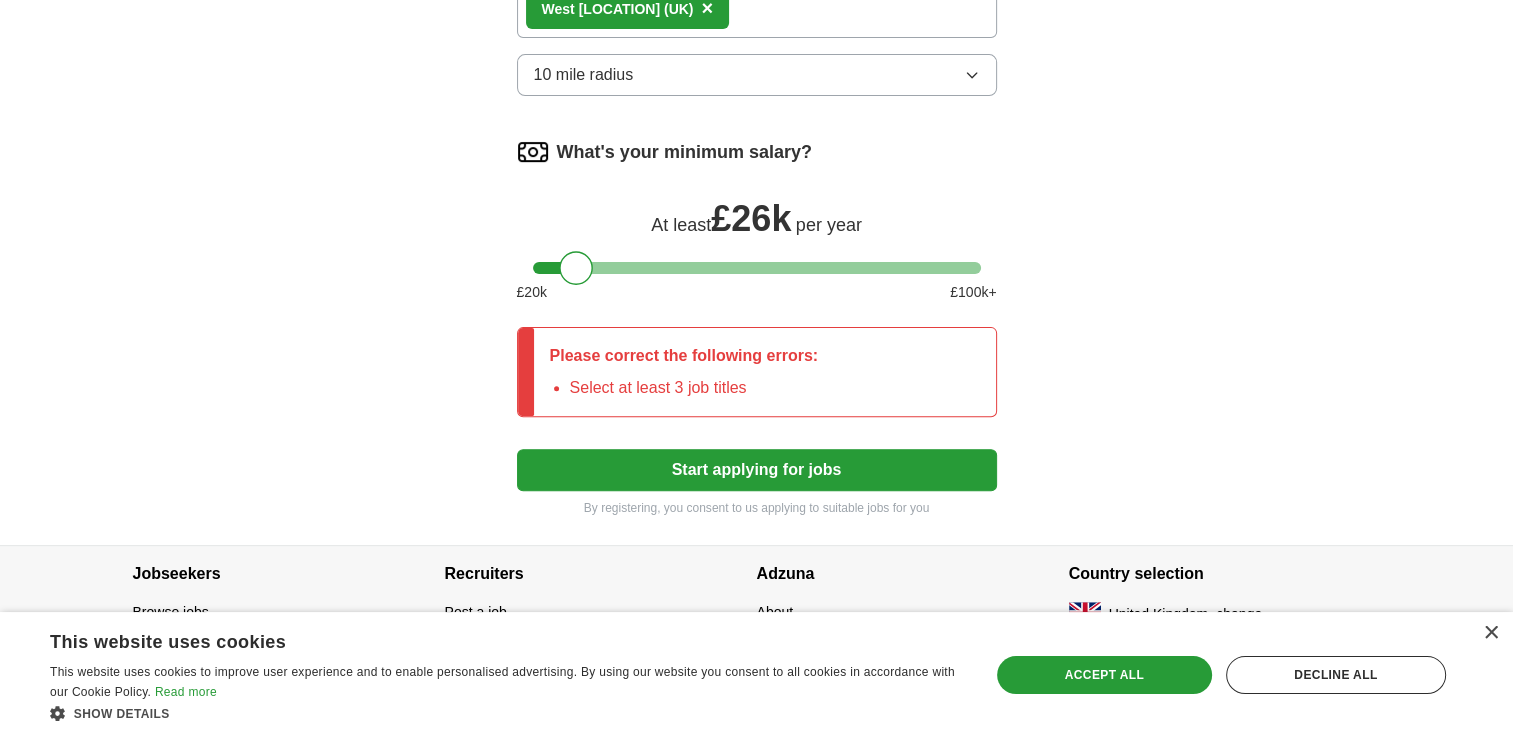 click on "Select at least 3 job titles" at bounding box center (694, 388) 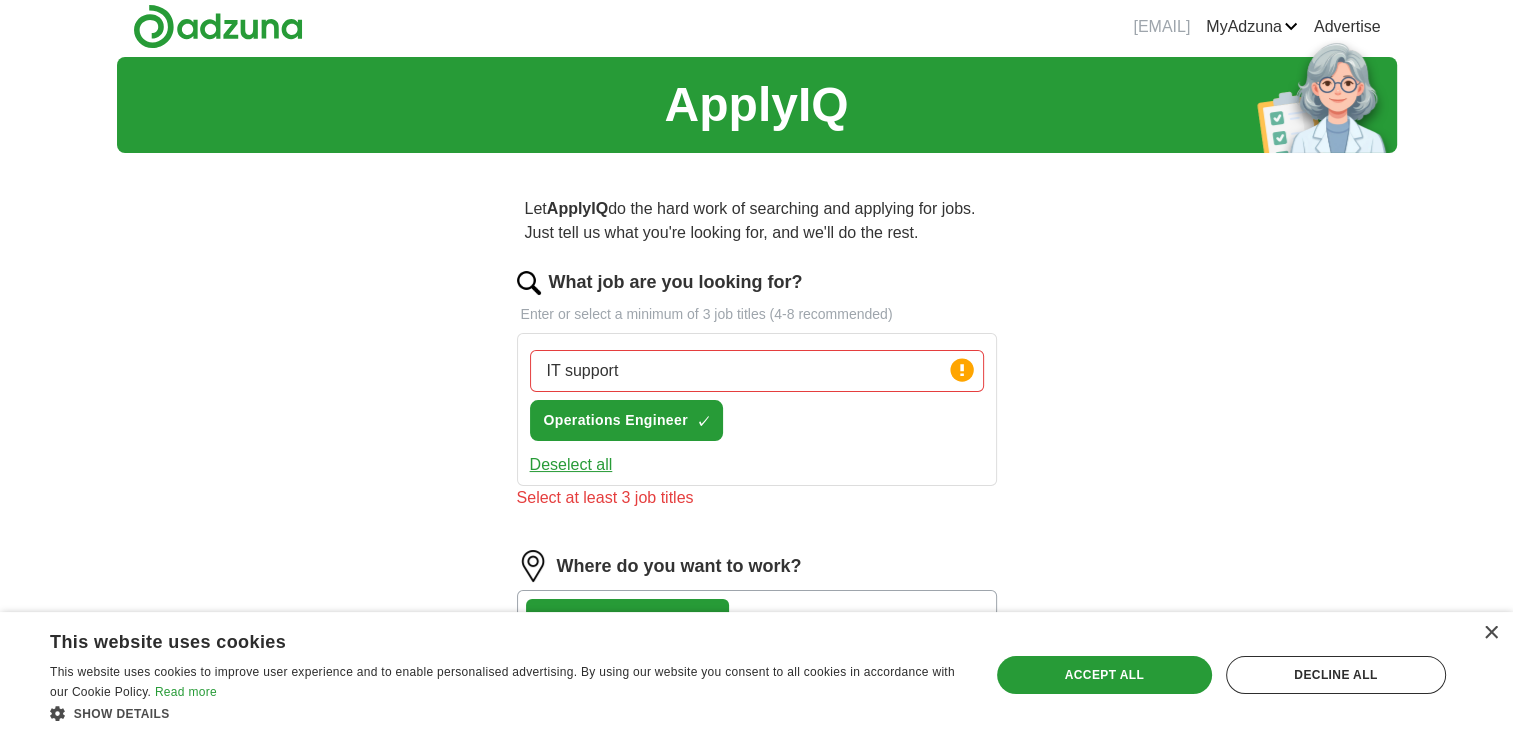 scroll, scrollTop: 0, scrollLeft: 0, axis: both 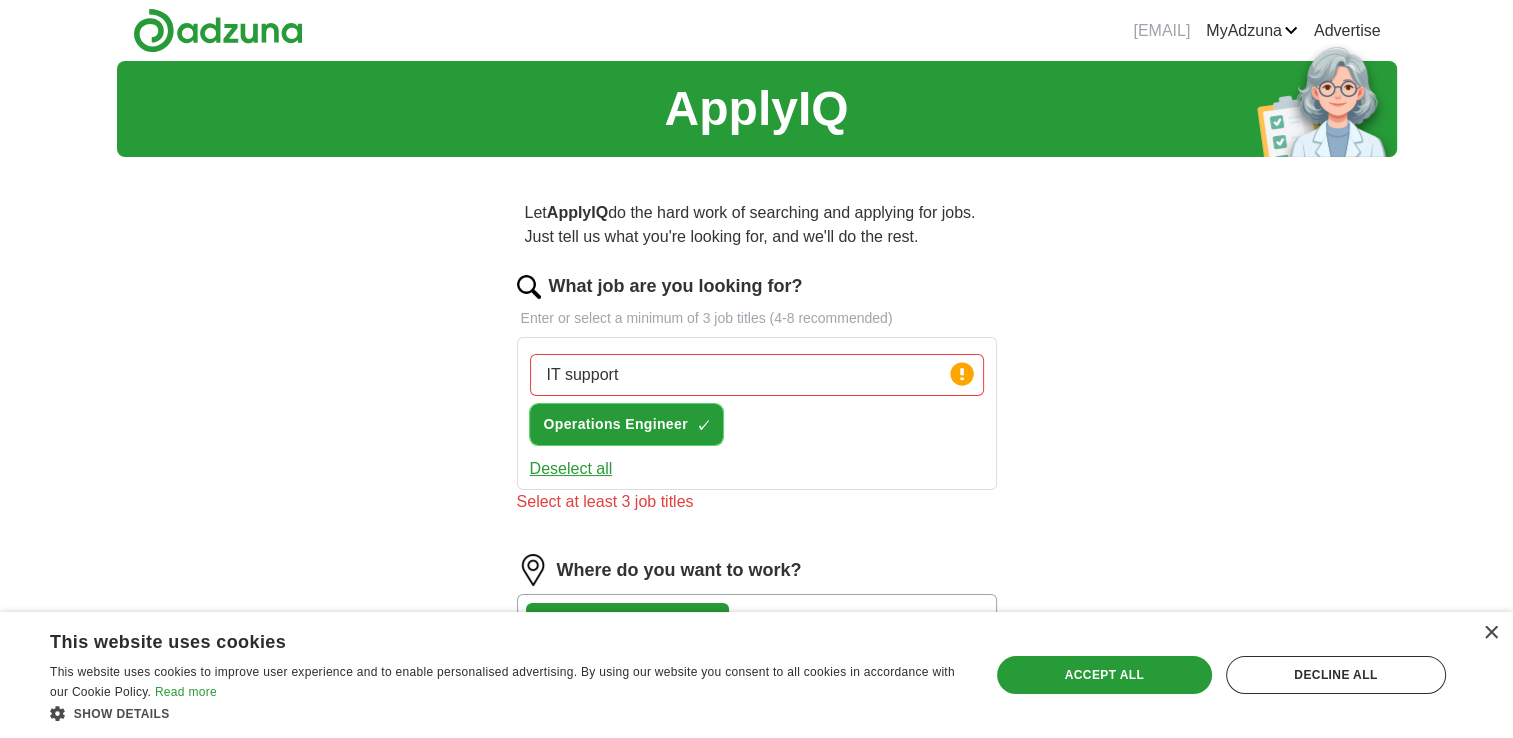 click on "Operations Engineer" at bounding box center (616, 424) 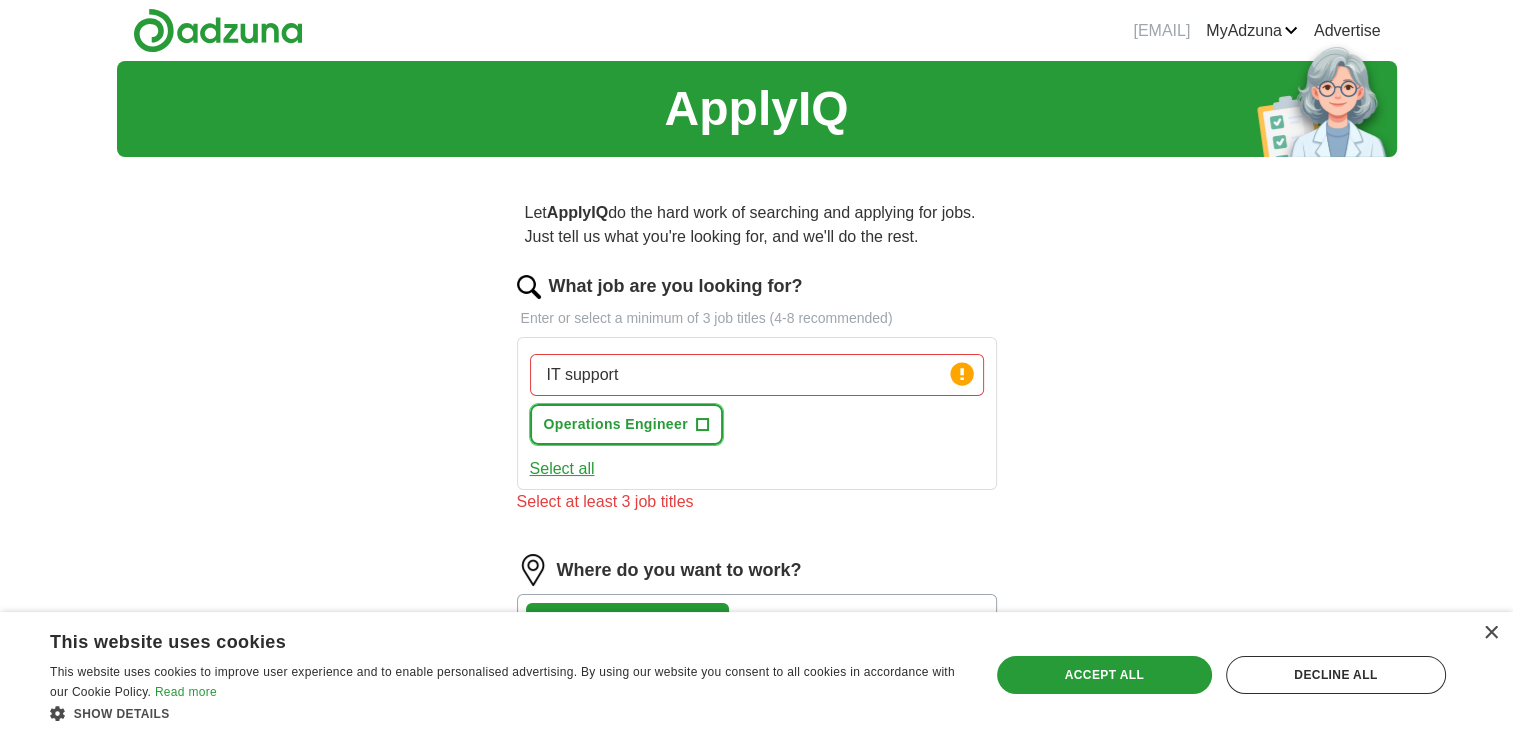 click on "Operations Engineer" at bounding box center [616, 424] 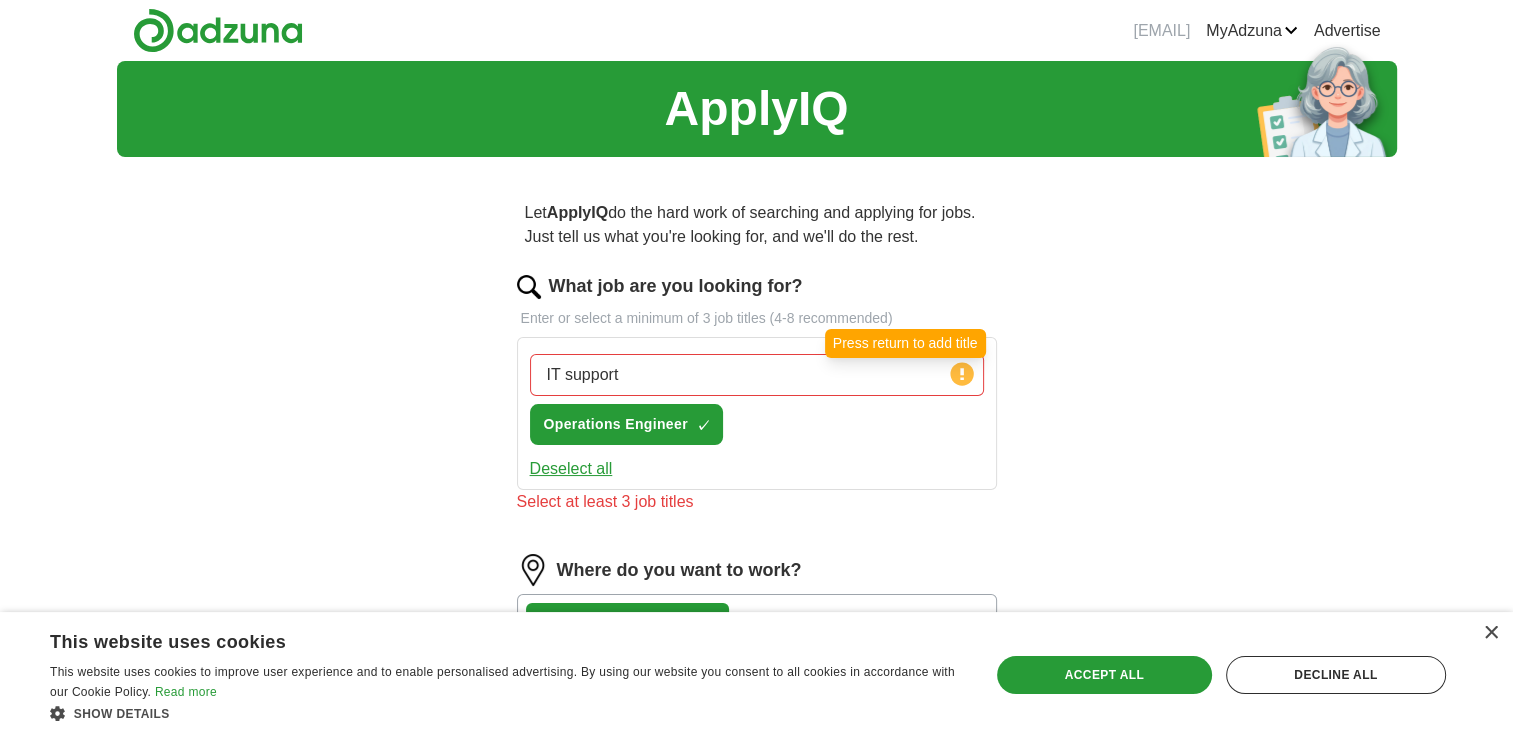 click 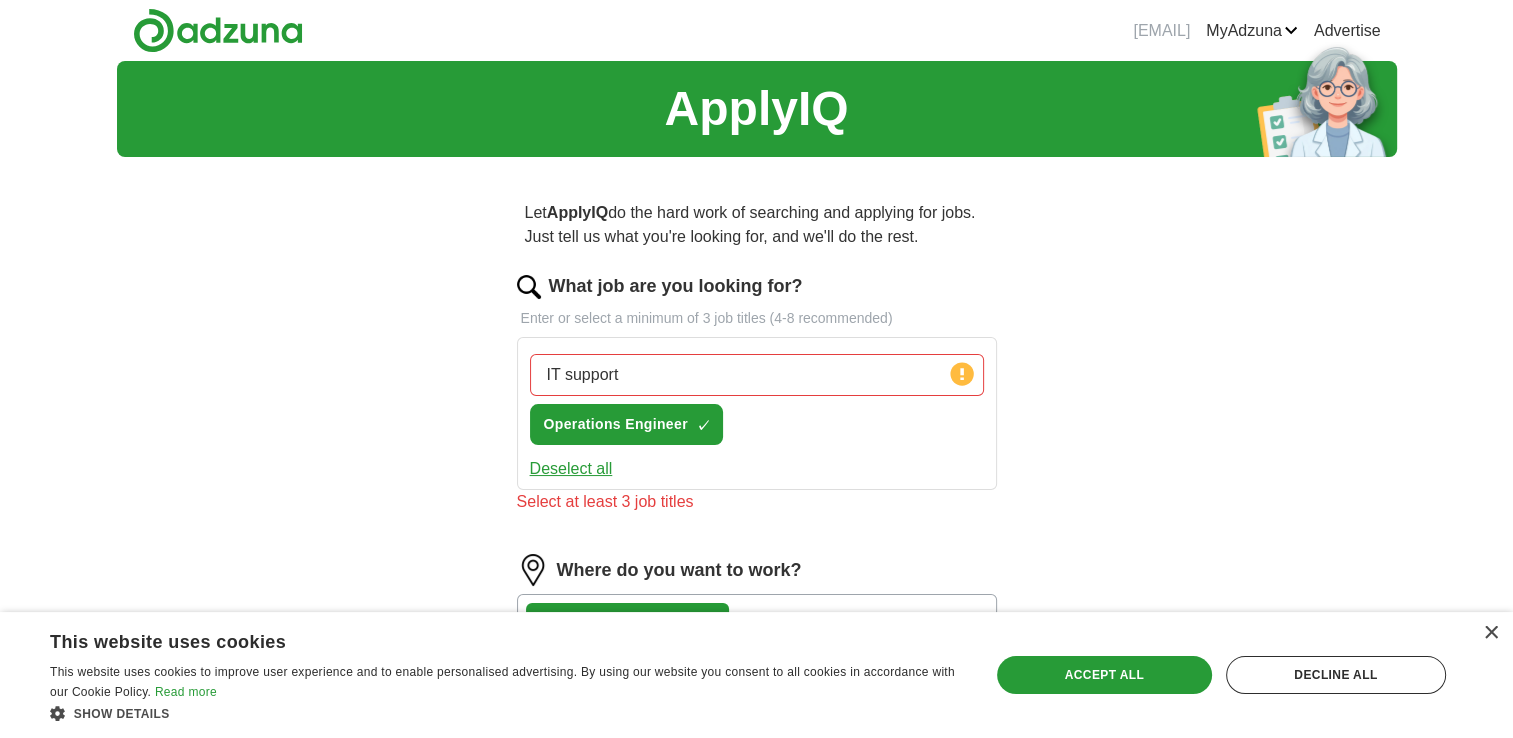 click 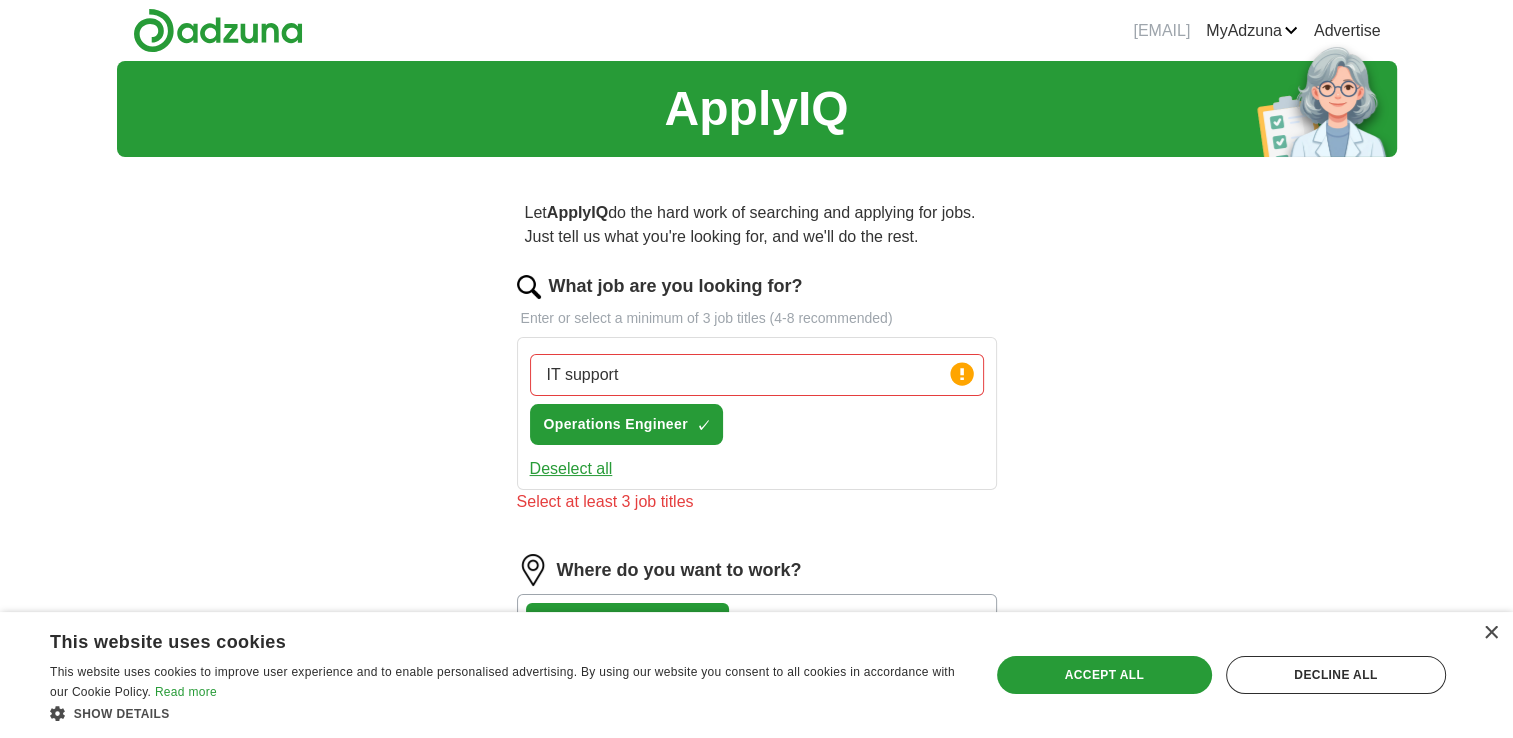 click on "IT support" at bounding box center [757, 375] 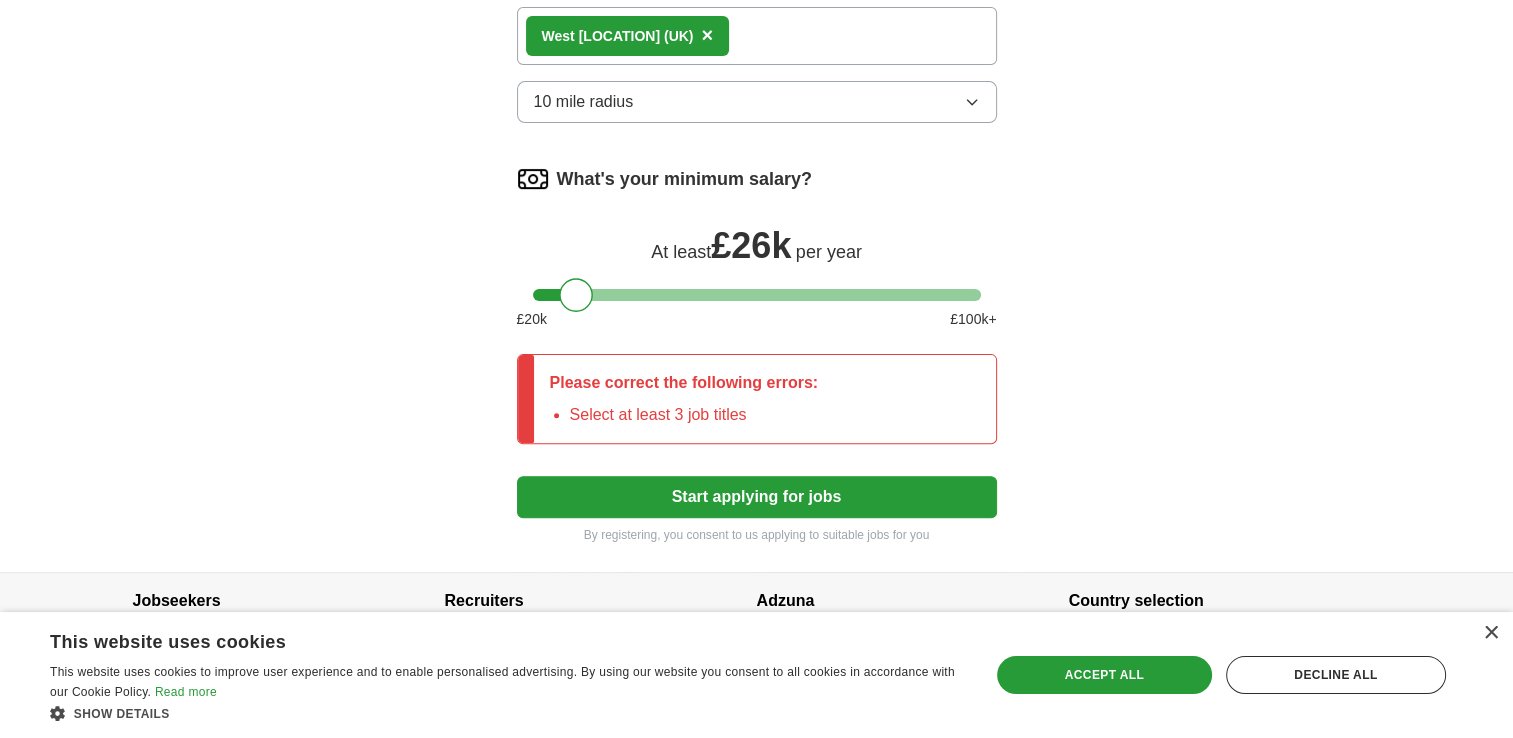 scroll, scrollTop: 586, scrollLeft: 0, axis: vertical 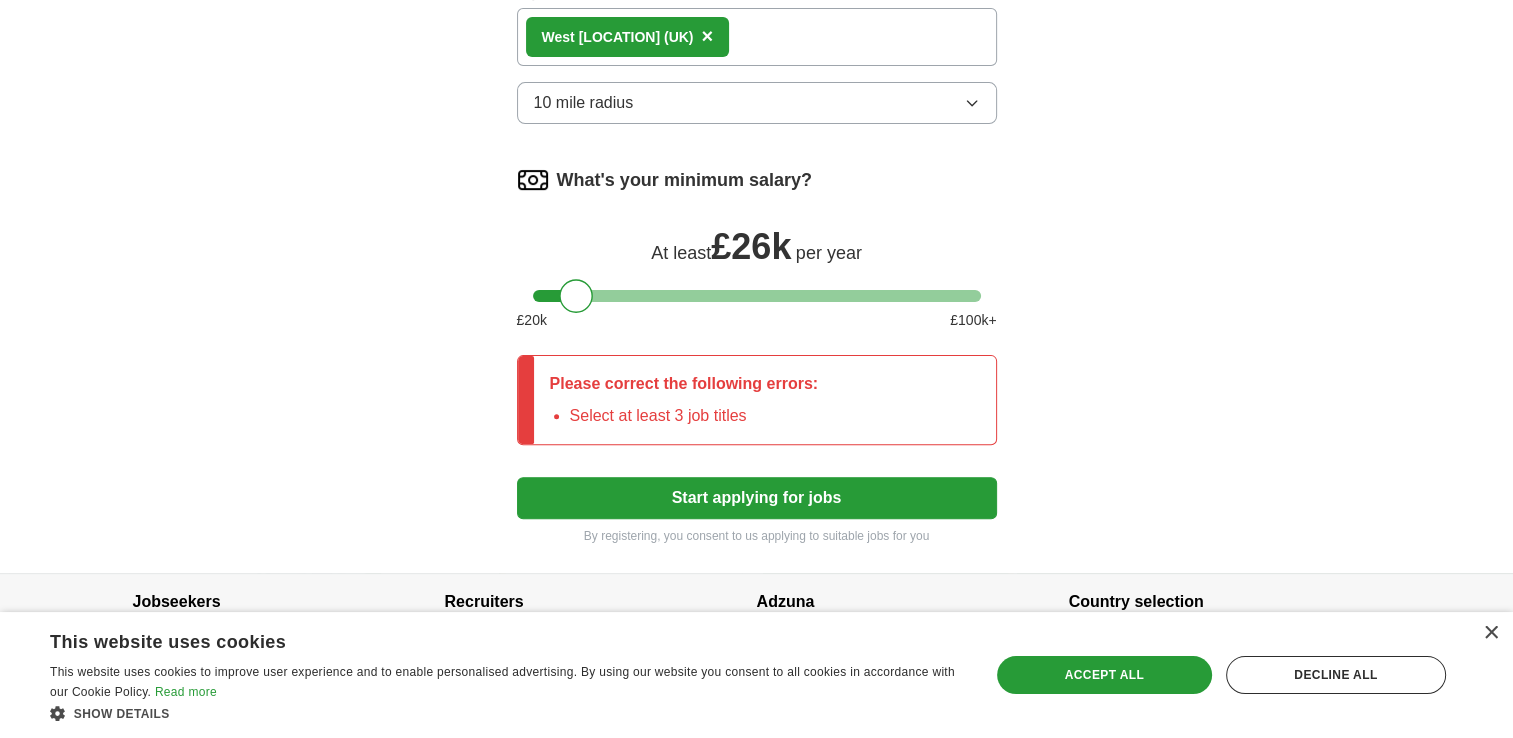 click on "Select at least 3 job titles" at bounding box center (694, 416) 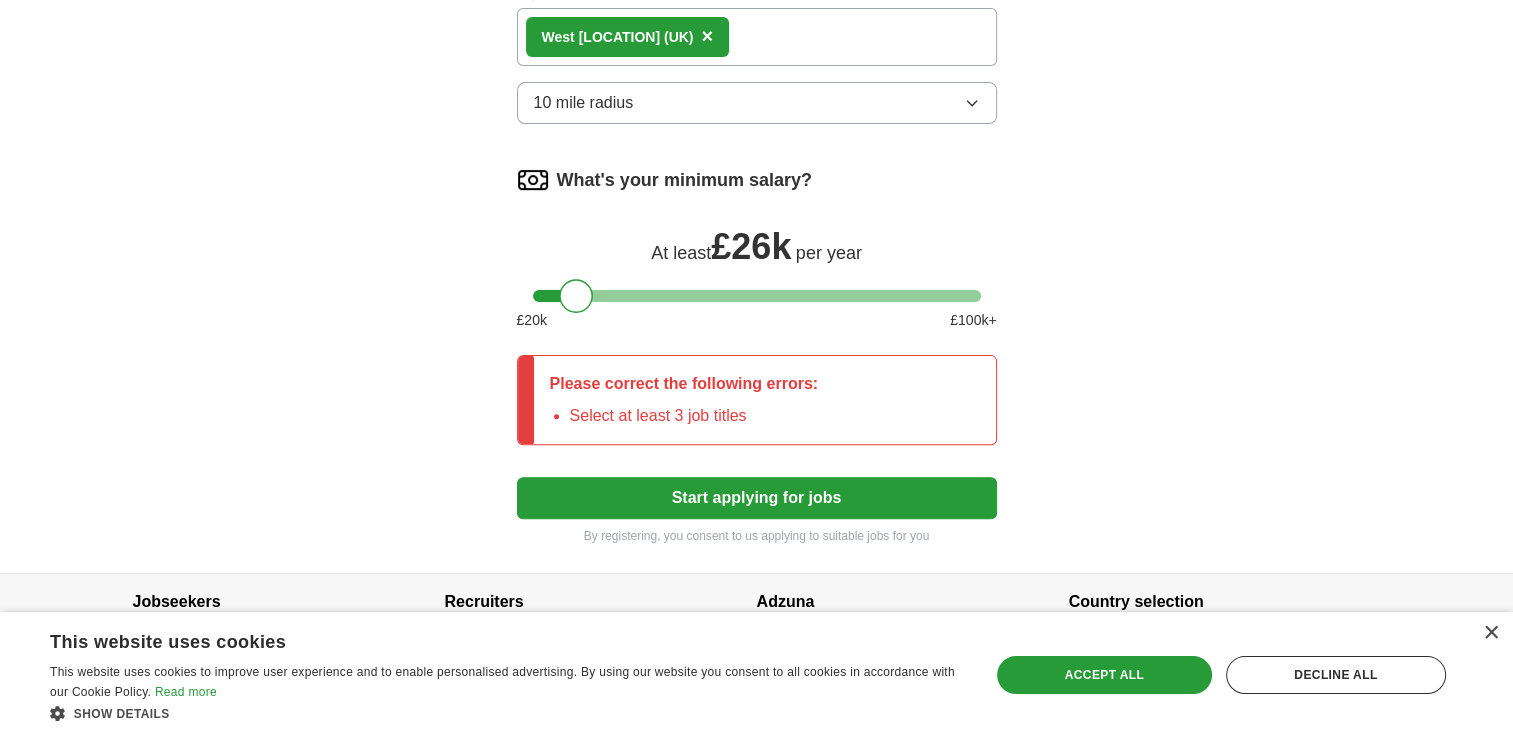 click on "Select at least 3 job titles" at bounding box center [694, 416] 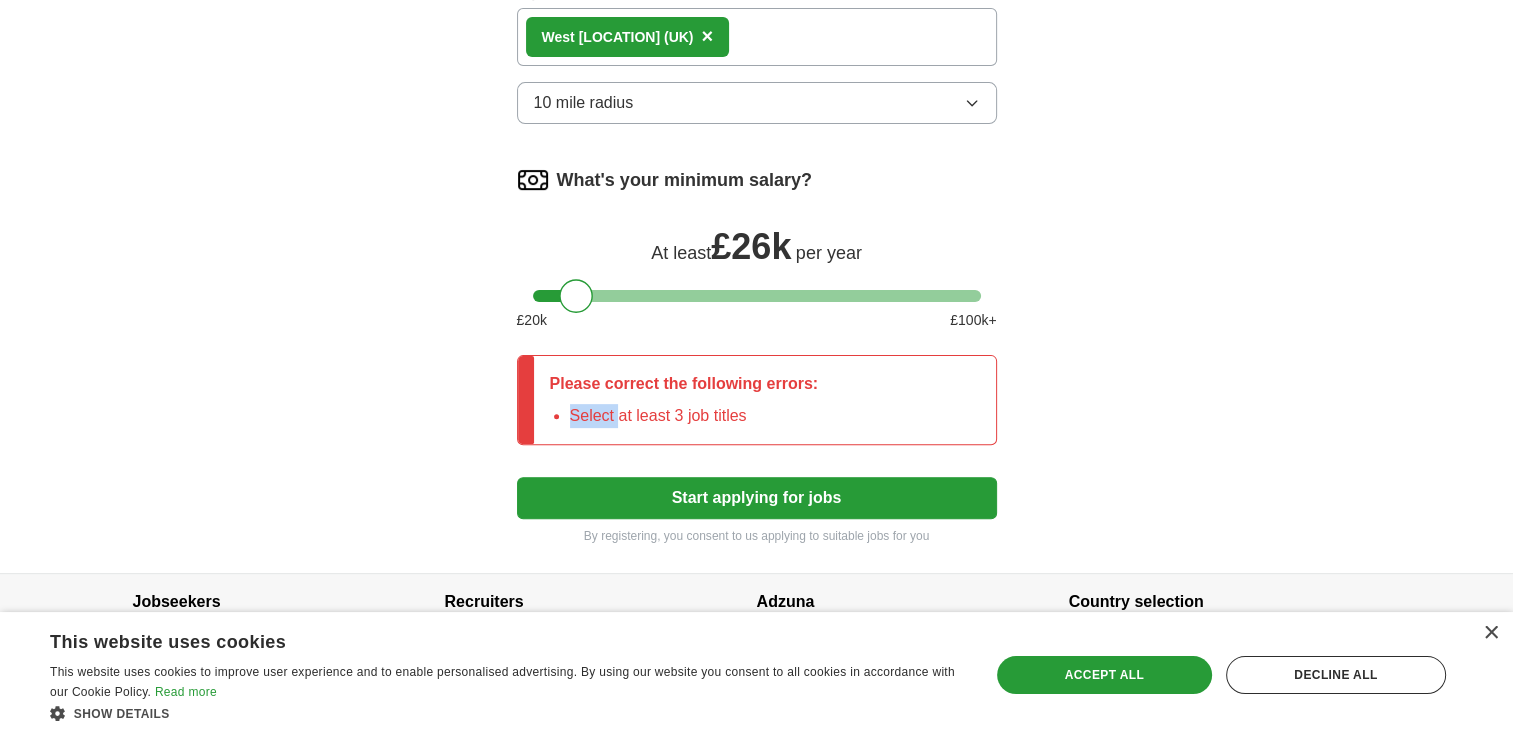 click on "Select at least 3 job titles" at bounding box center [694, 416] 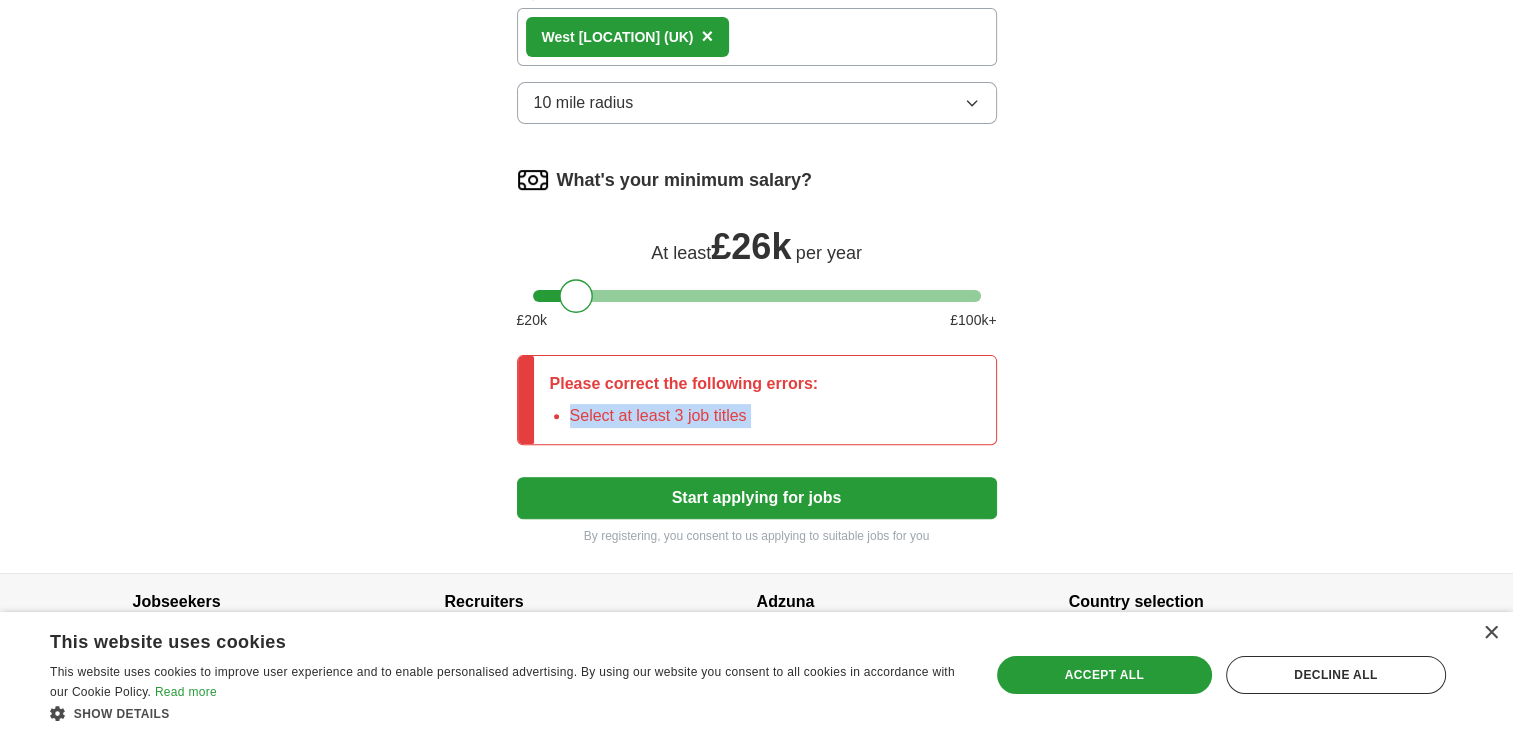 click on "Select at least 3 job titles" at bounding box center [694, 416] 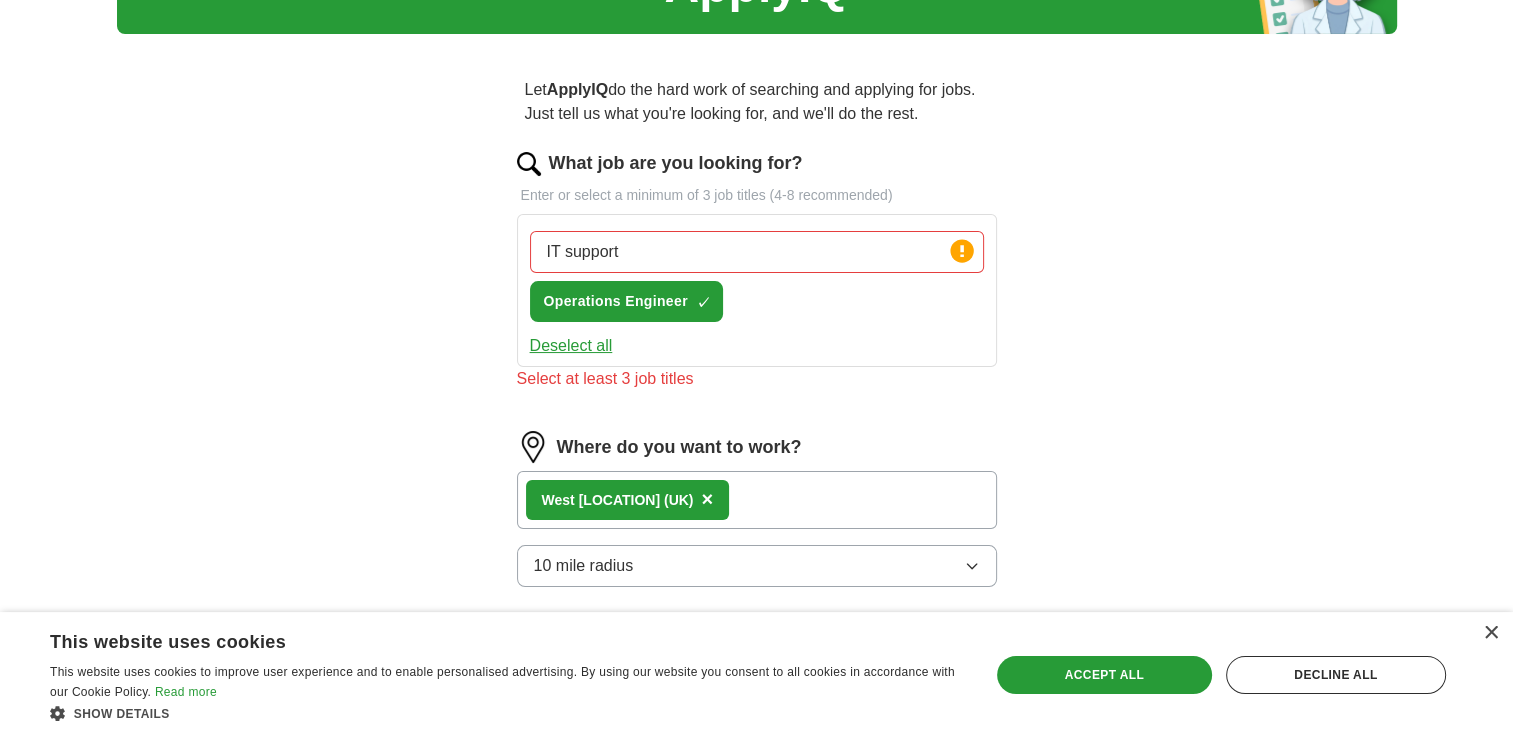 scroll, scrollTop: 44, scrollLeft: 0, axis: vertical 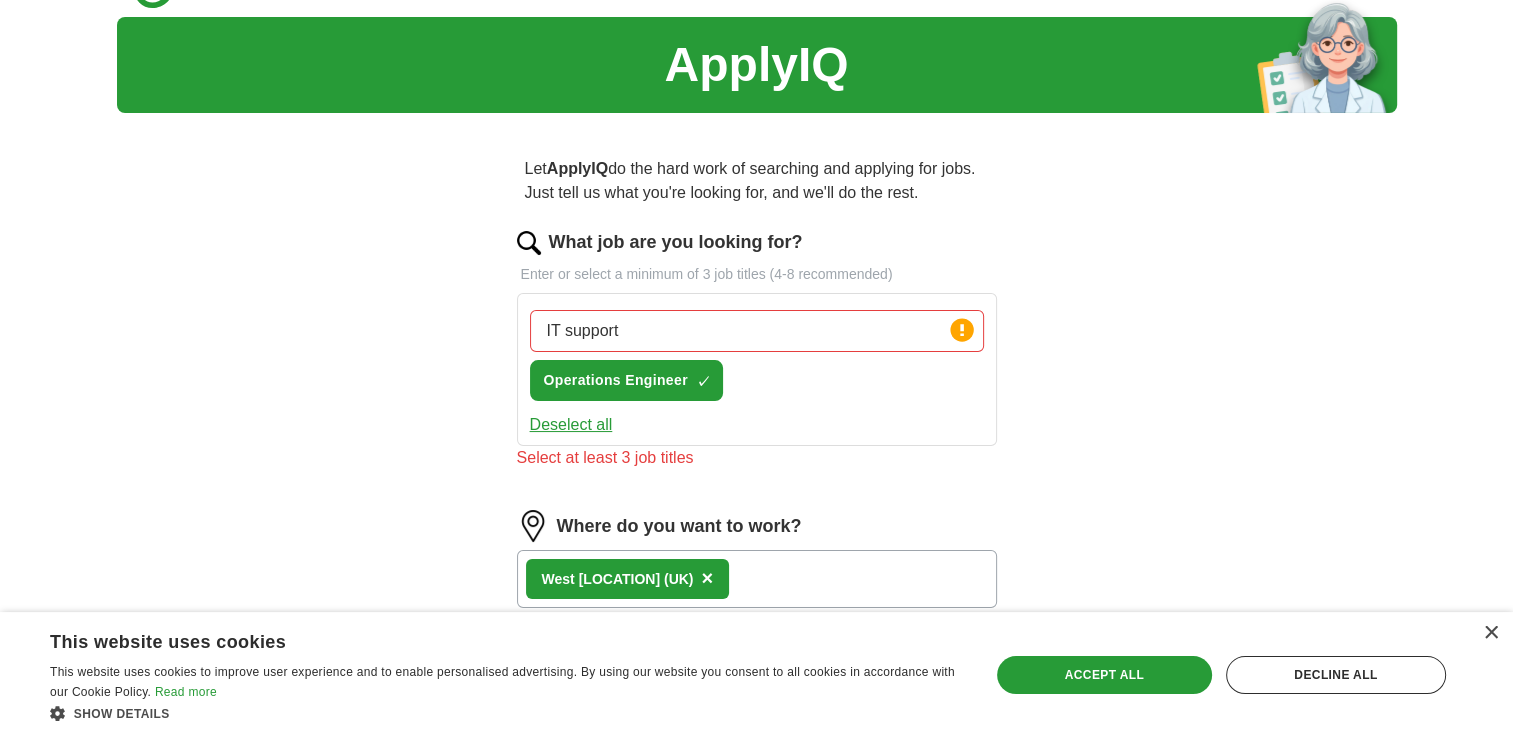click at bounding box center (529, 243) 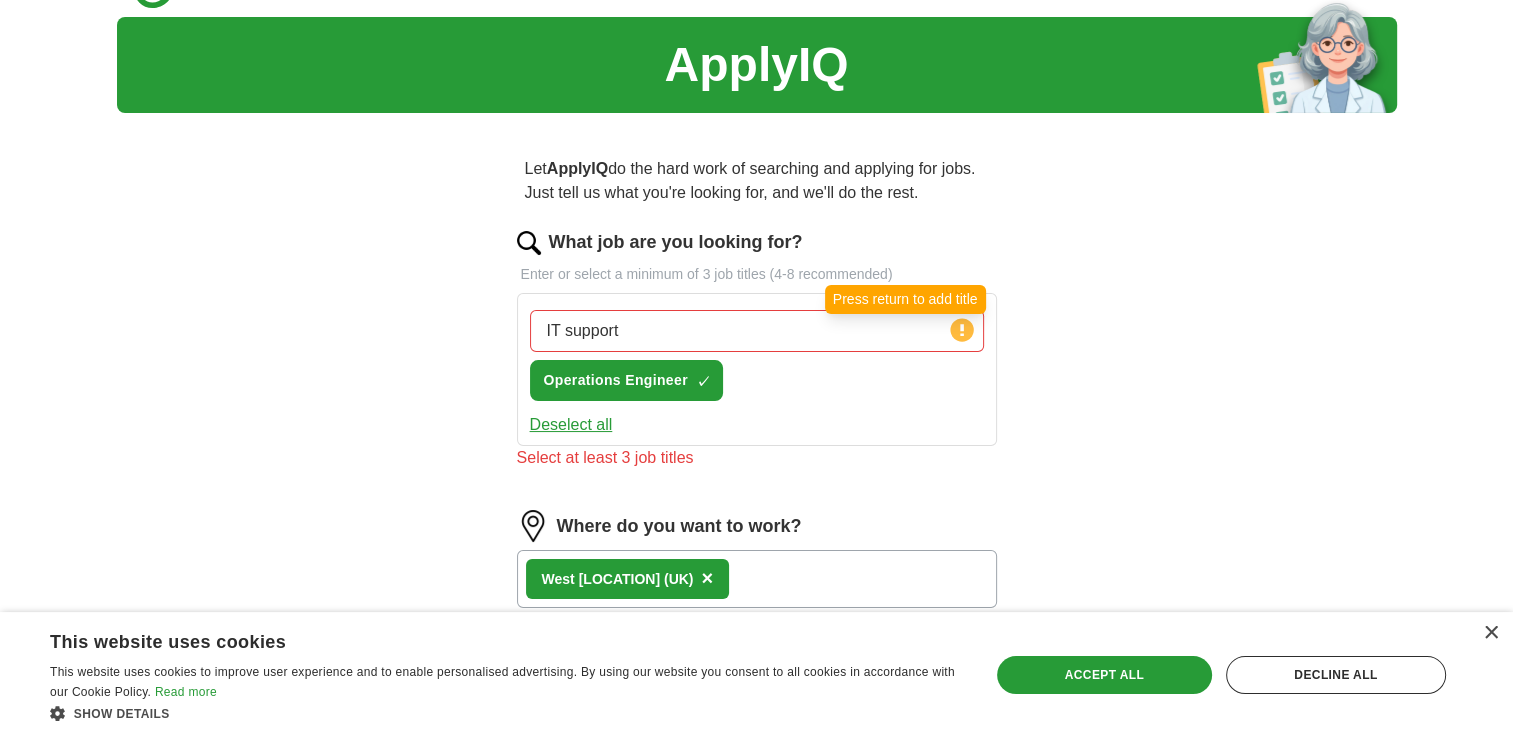 click 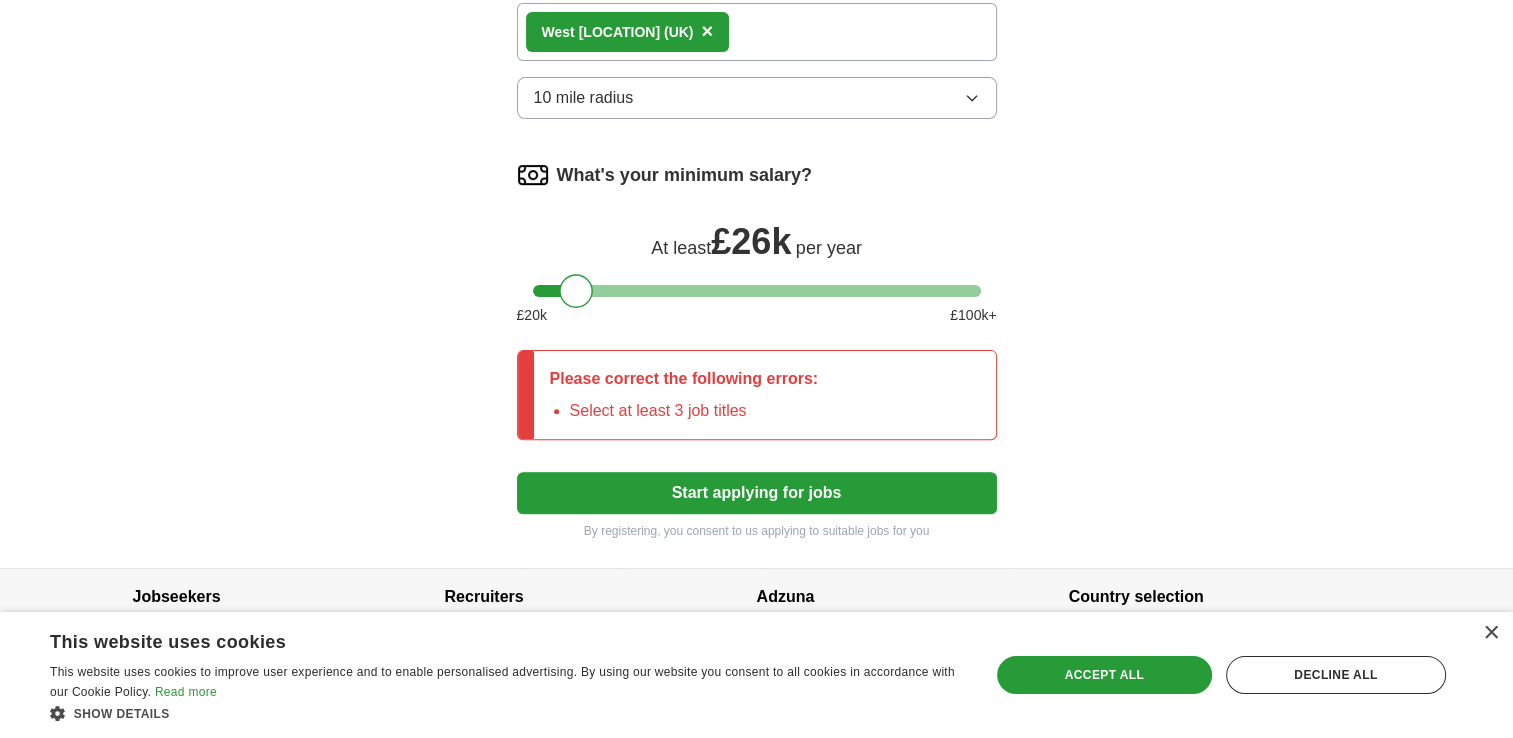 scroll, scrollTop: 619, scrollLeft: 0, axis: vertical 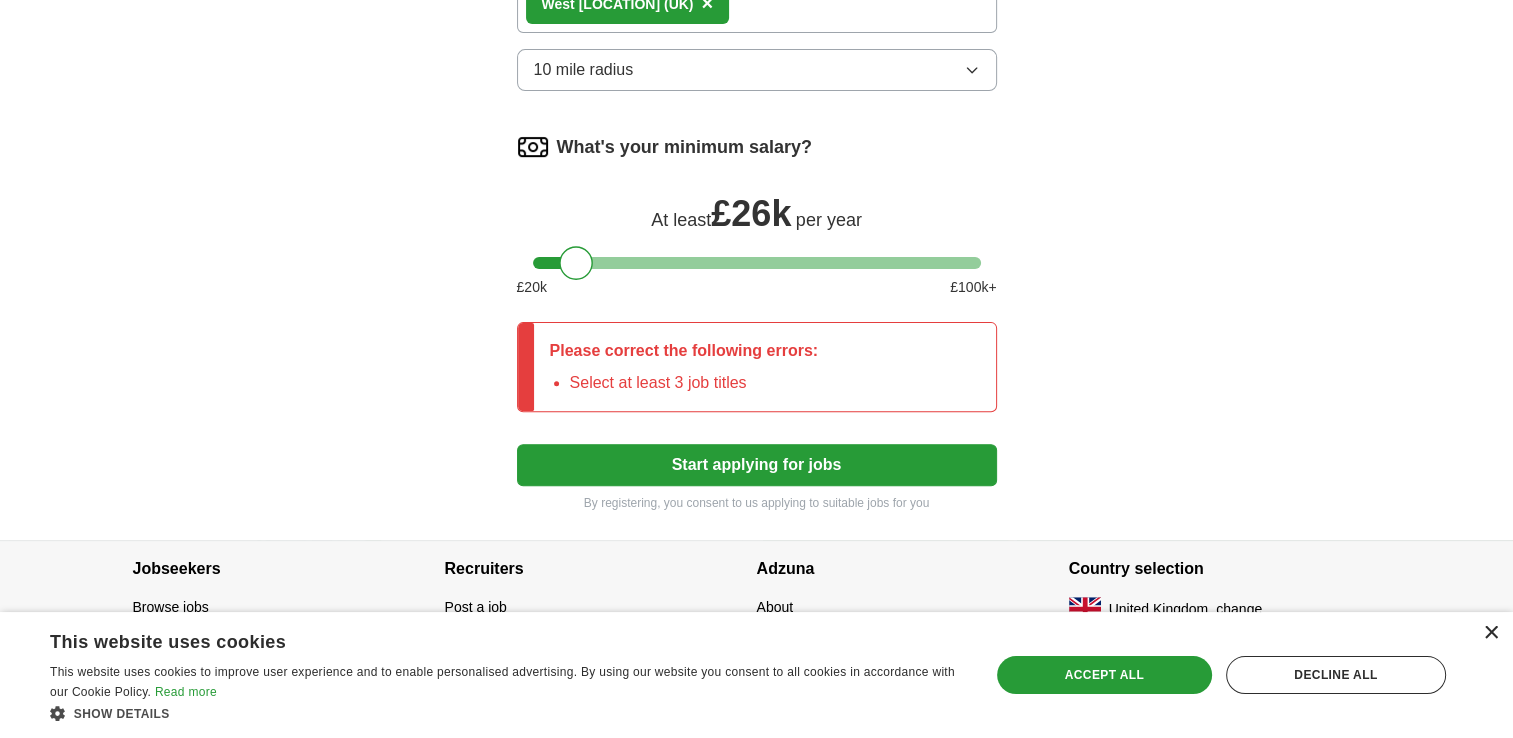 click on "×" at bounding box center (1490, 633) 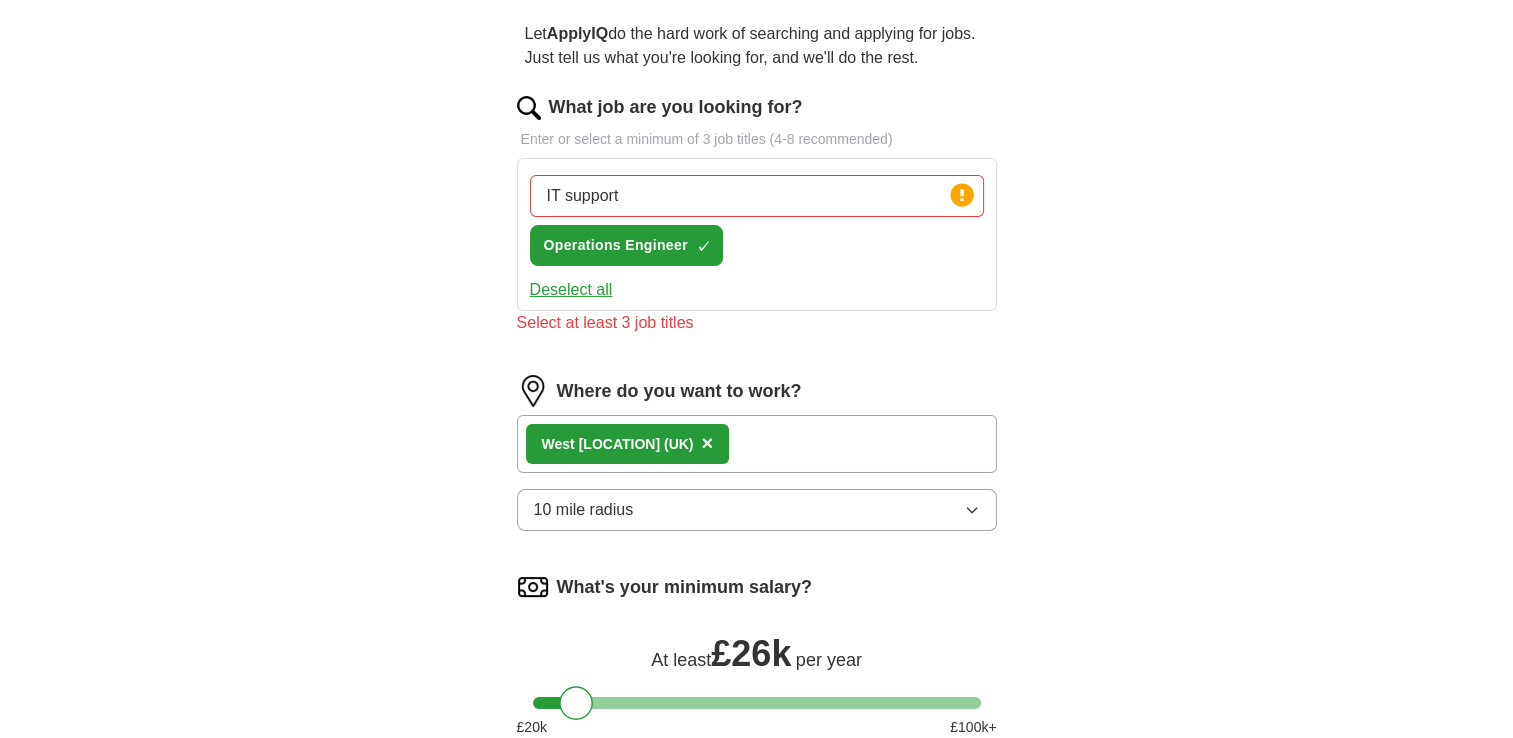 scroll, scrollTop: 190, scrollLeft: 0, axis: vertical 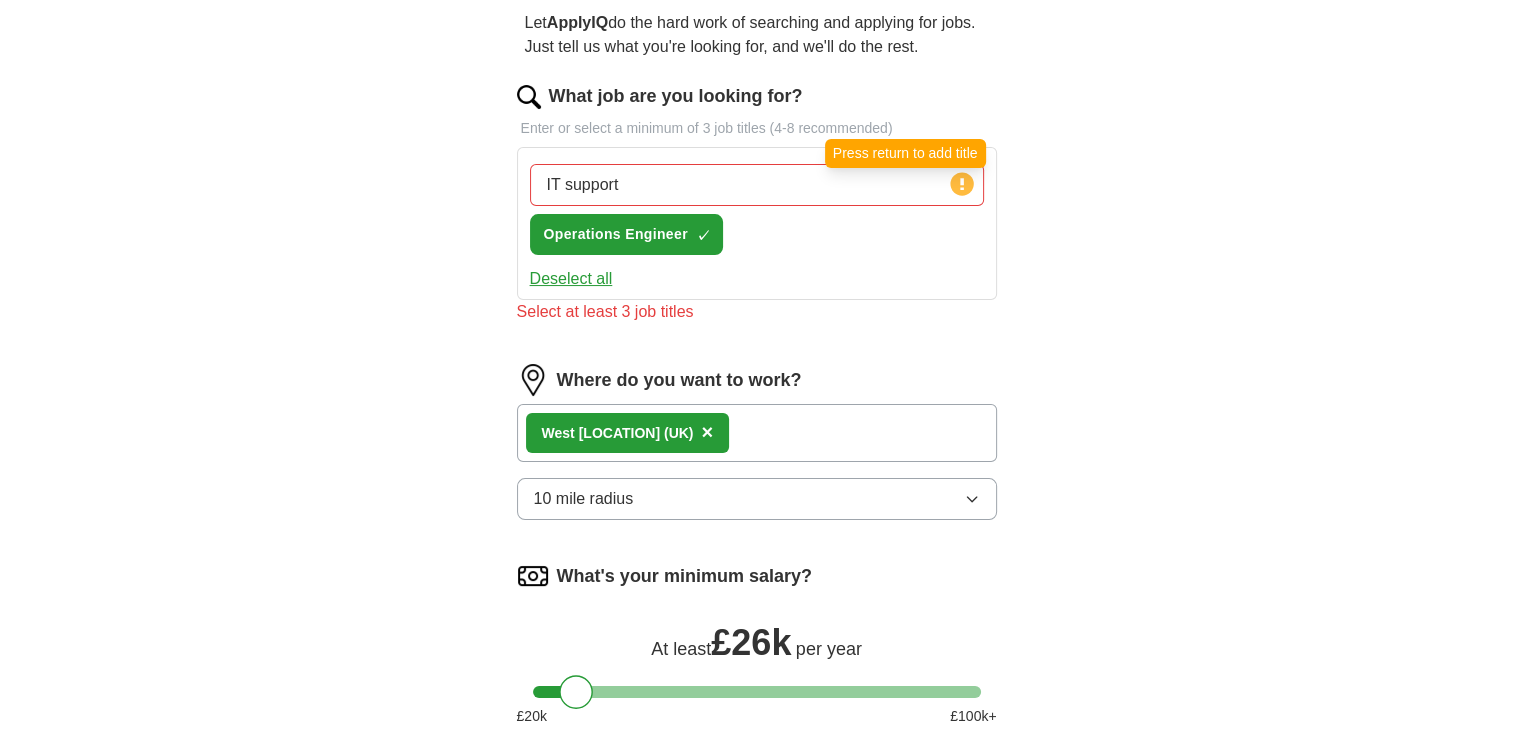 click 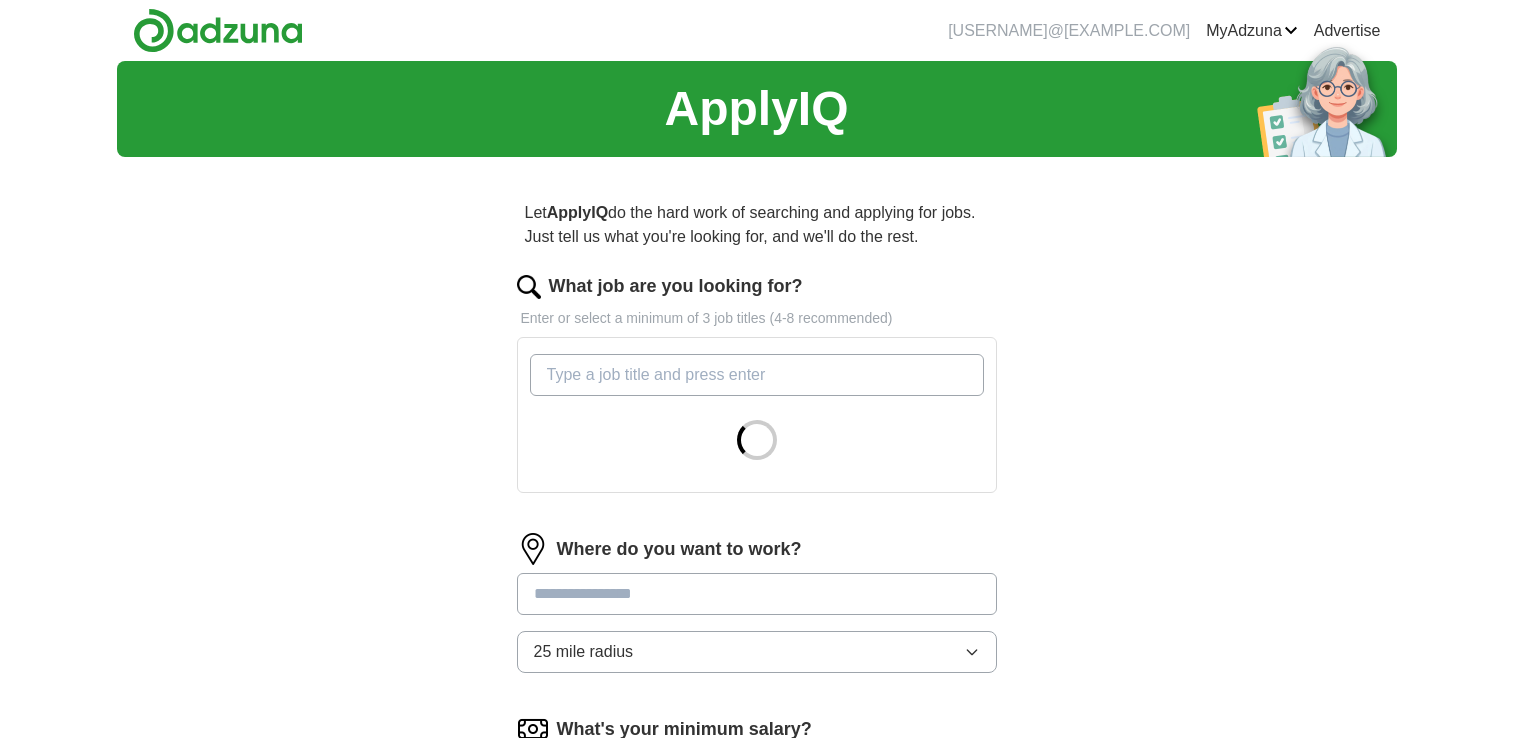 scroll, scrollTop: 0, scrollLeft: 0, axis: both 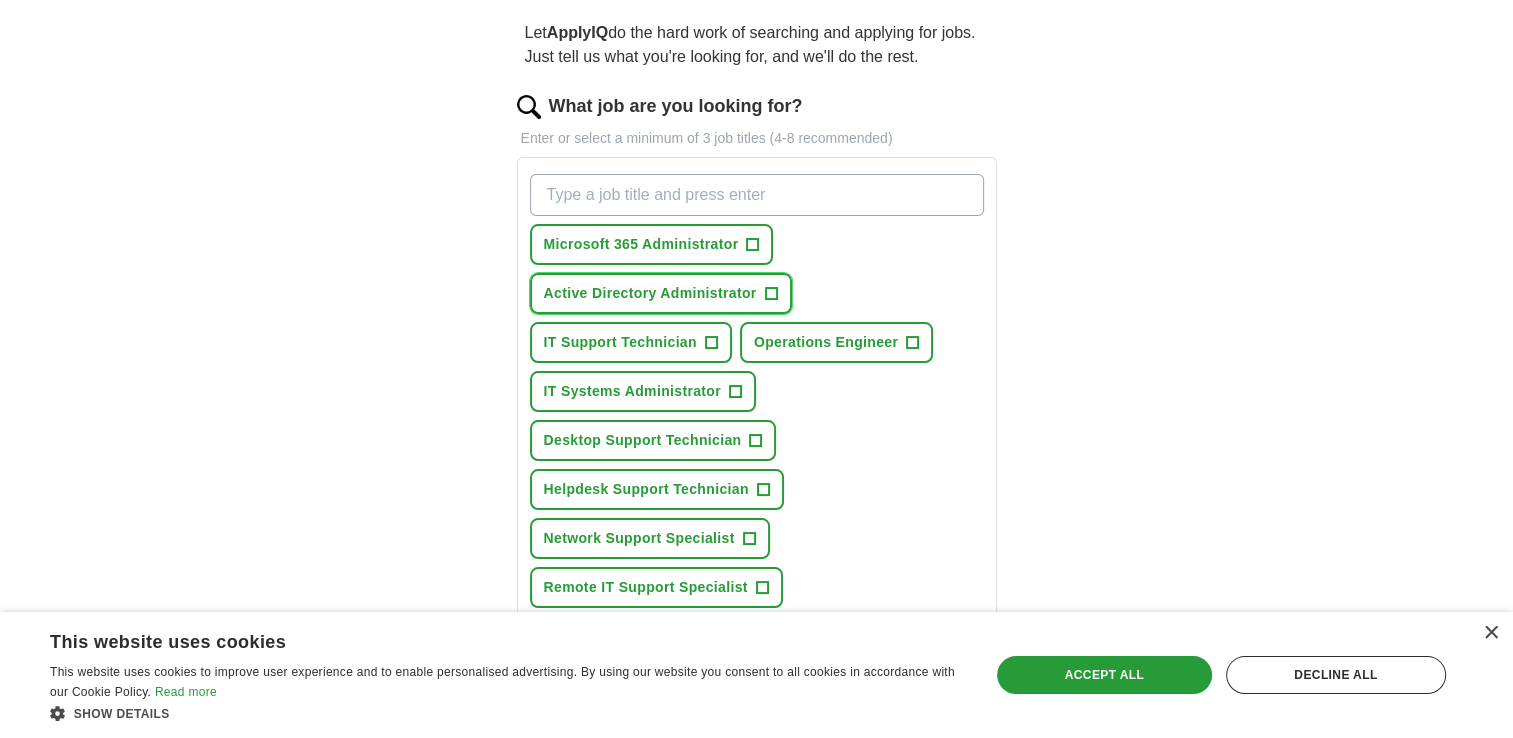 click on "Active Directory Administrator" at bounding box center [650, 293] 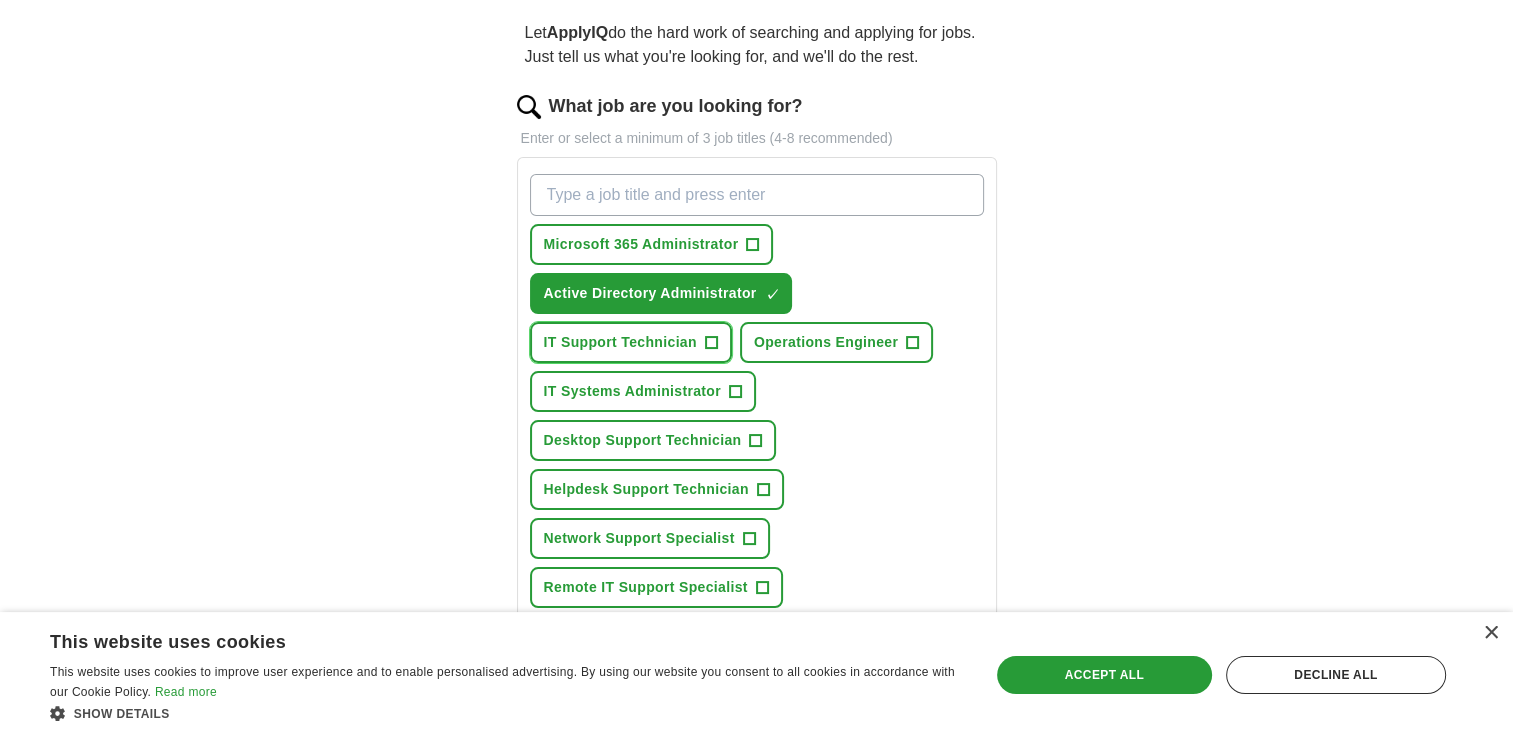 click on "+" at bounding box center [711, 343] 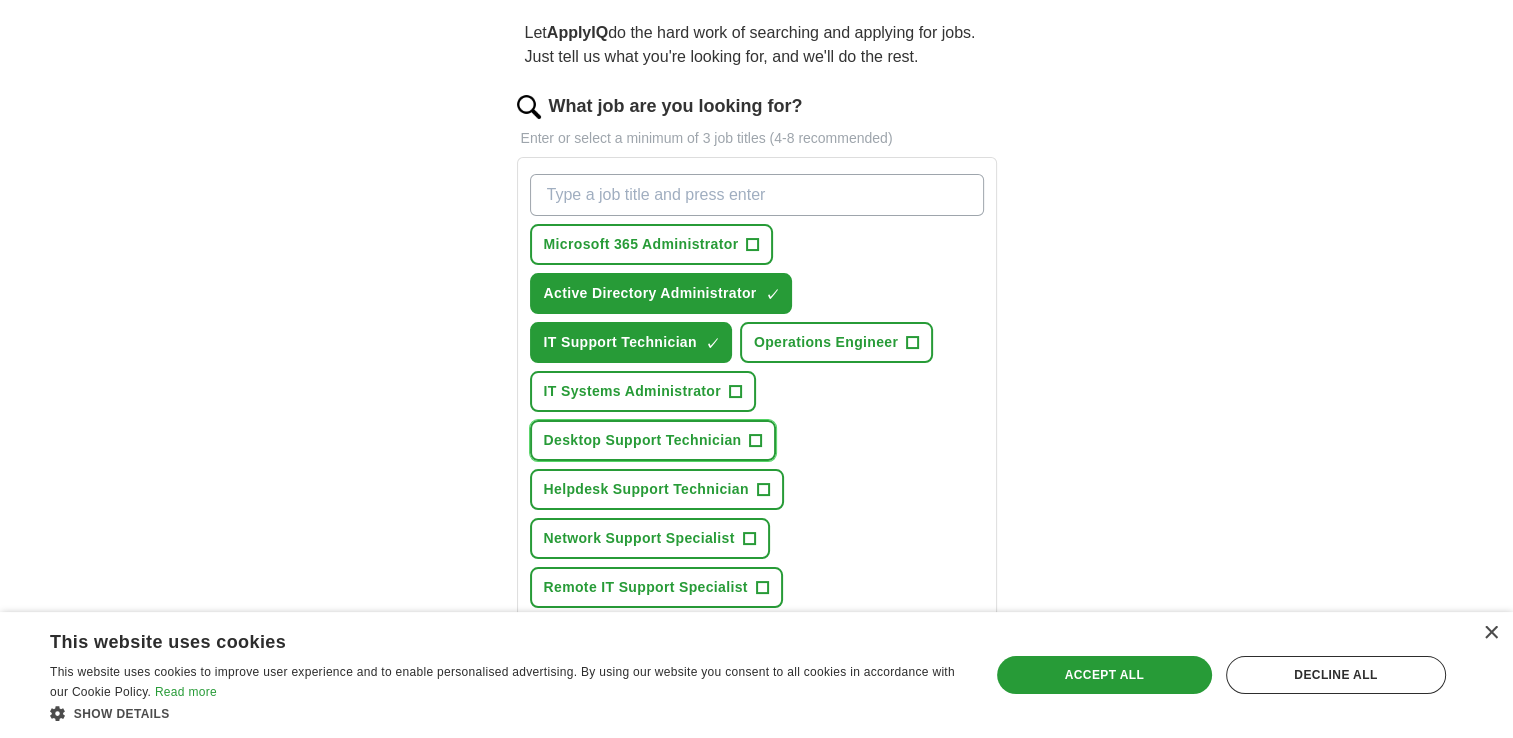 click on "+" at bounding box center (756, 441) 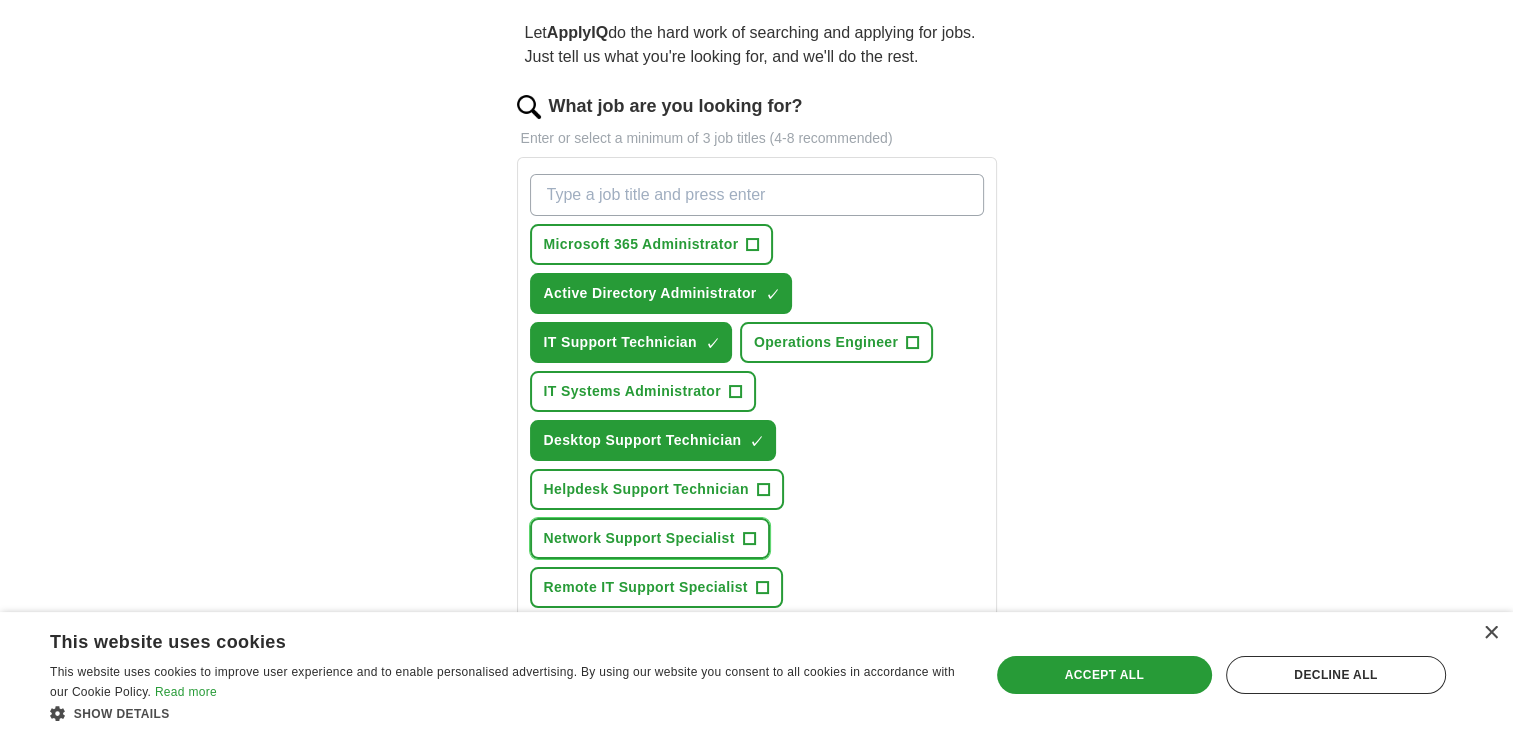 click on "+" at bounding box center [749, 539] 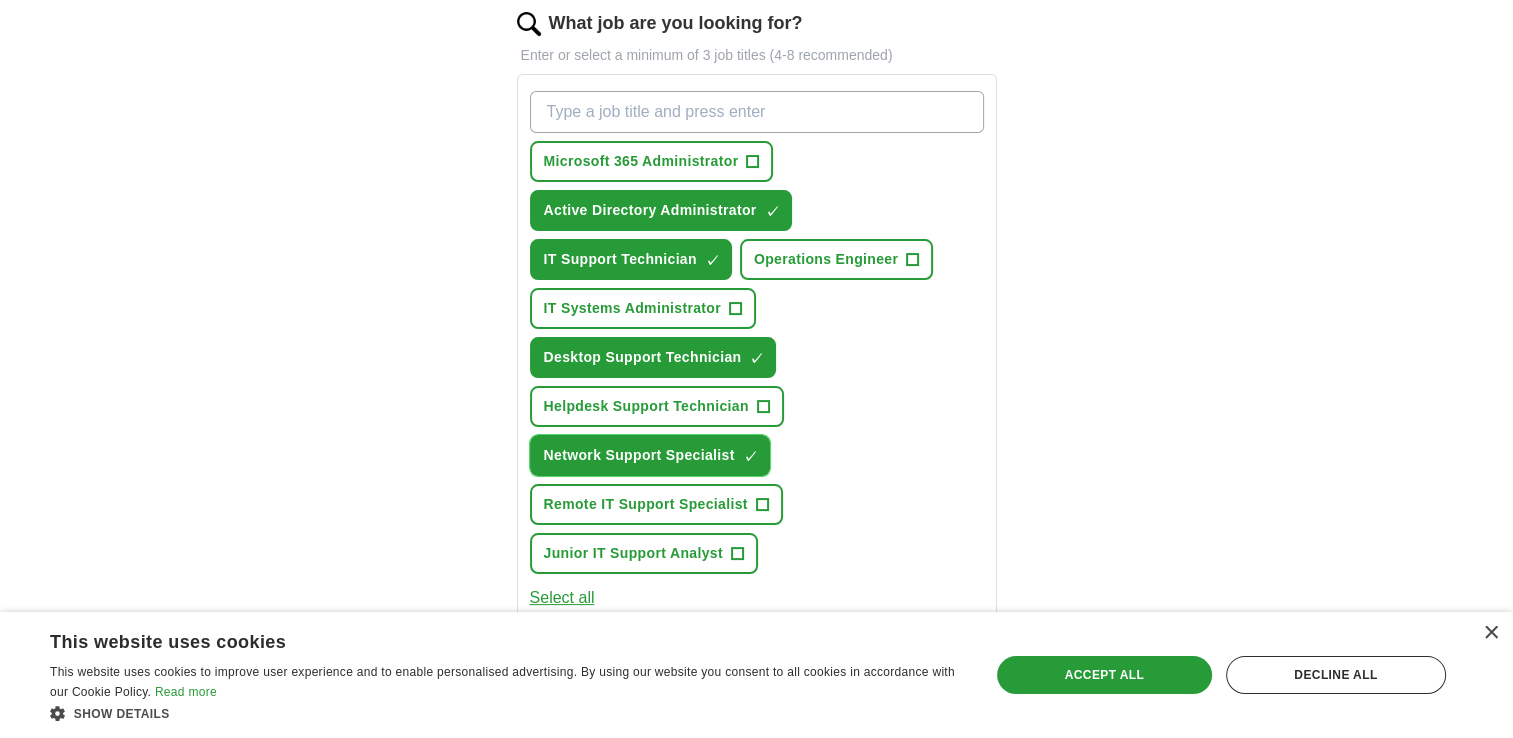 scroll, scrollTop: 296, scrollLeft: 0, axis: vertical 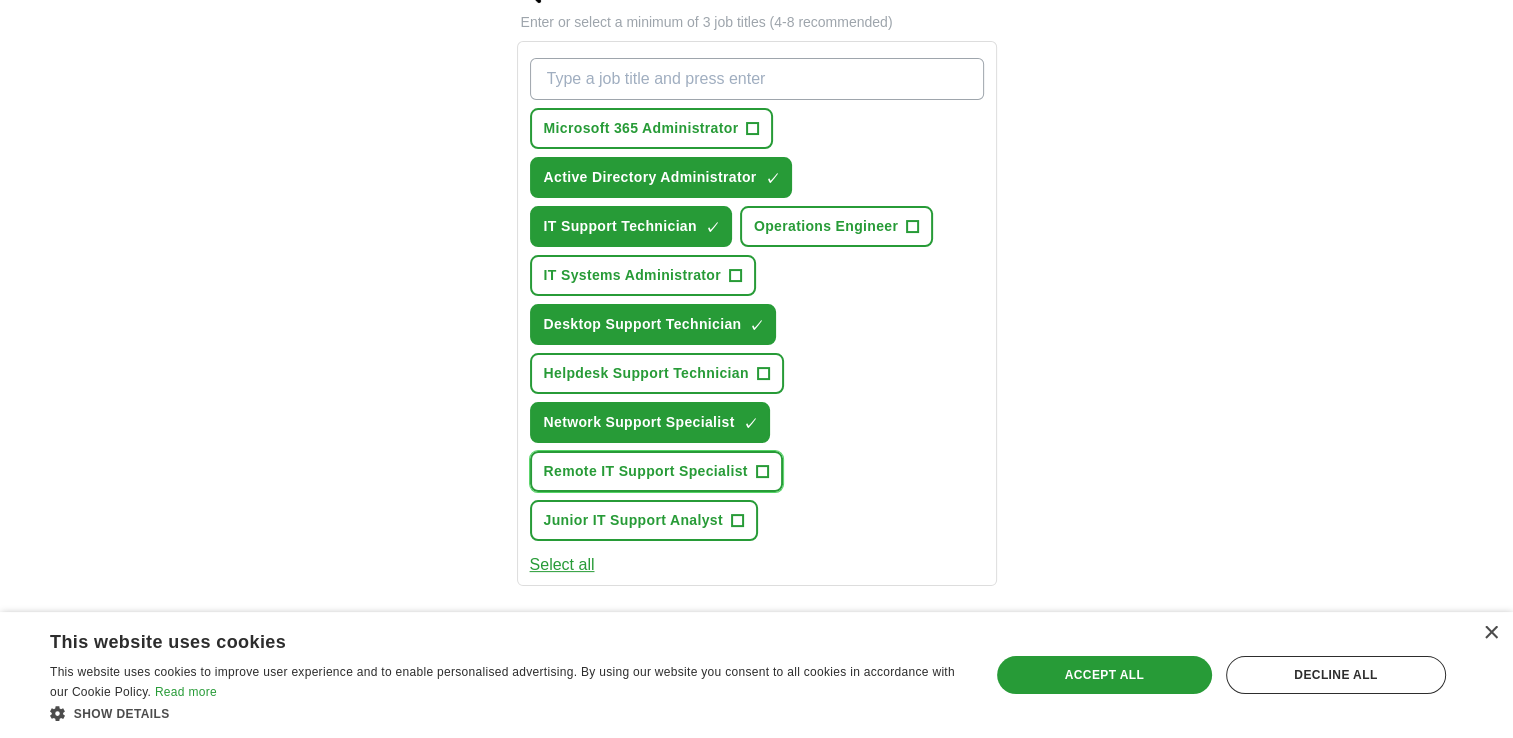 click on "+" at bounding box center [762, 471] 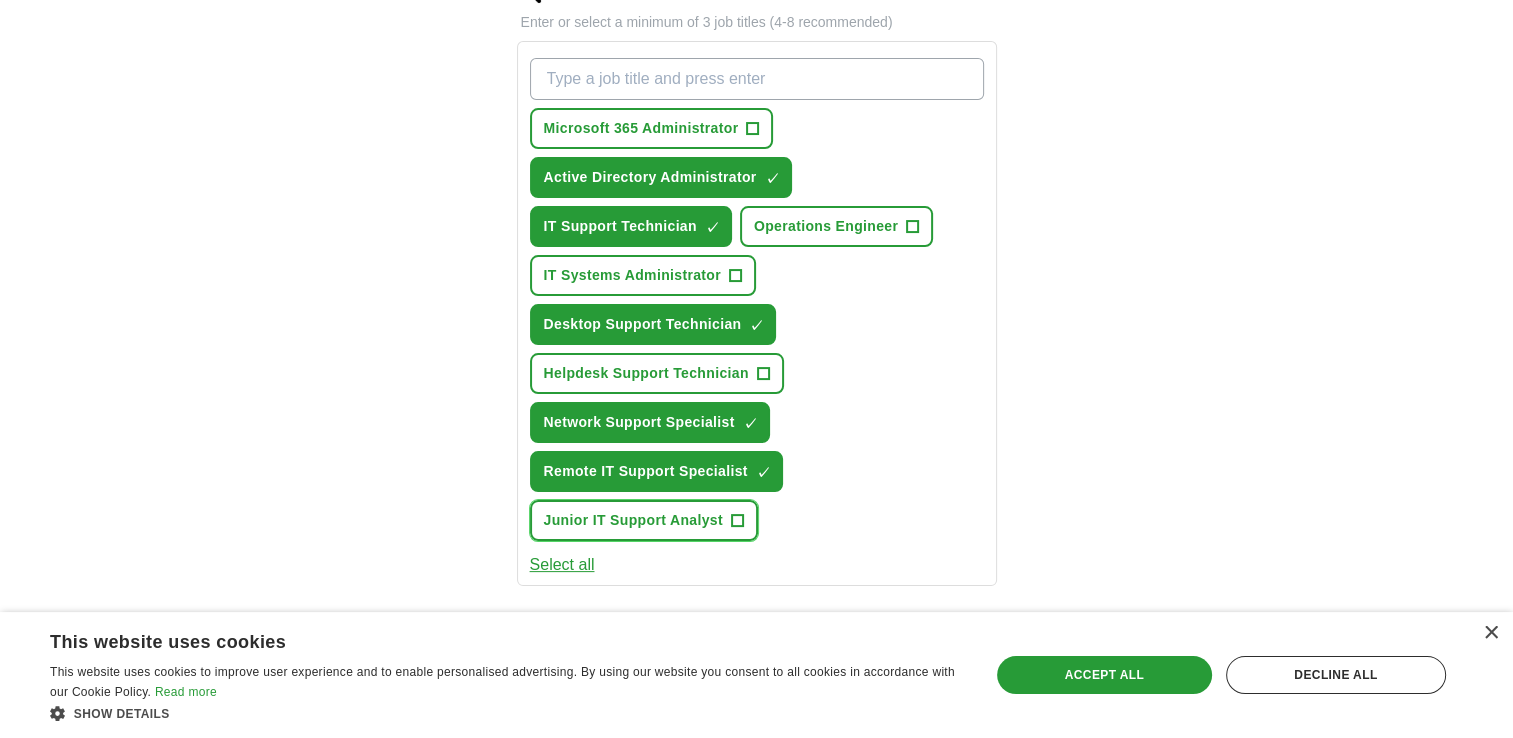 click on "+" at bounding box center (737, 521) 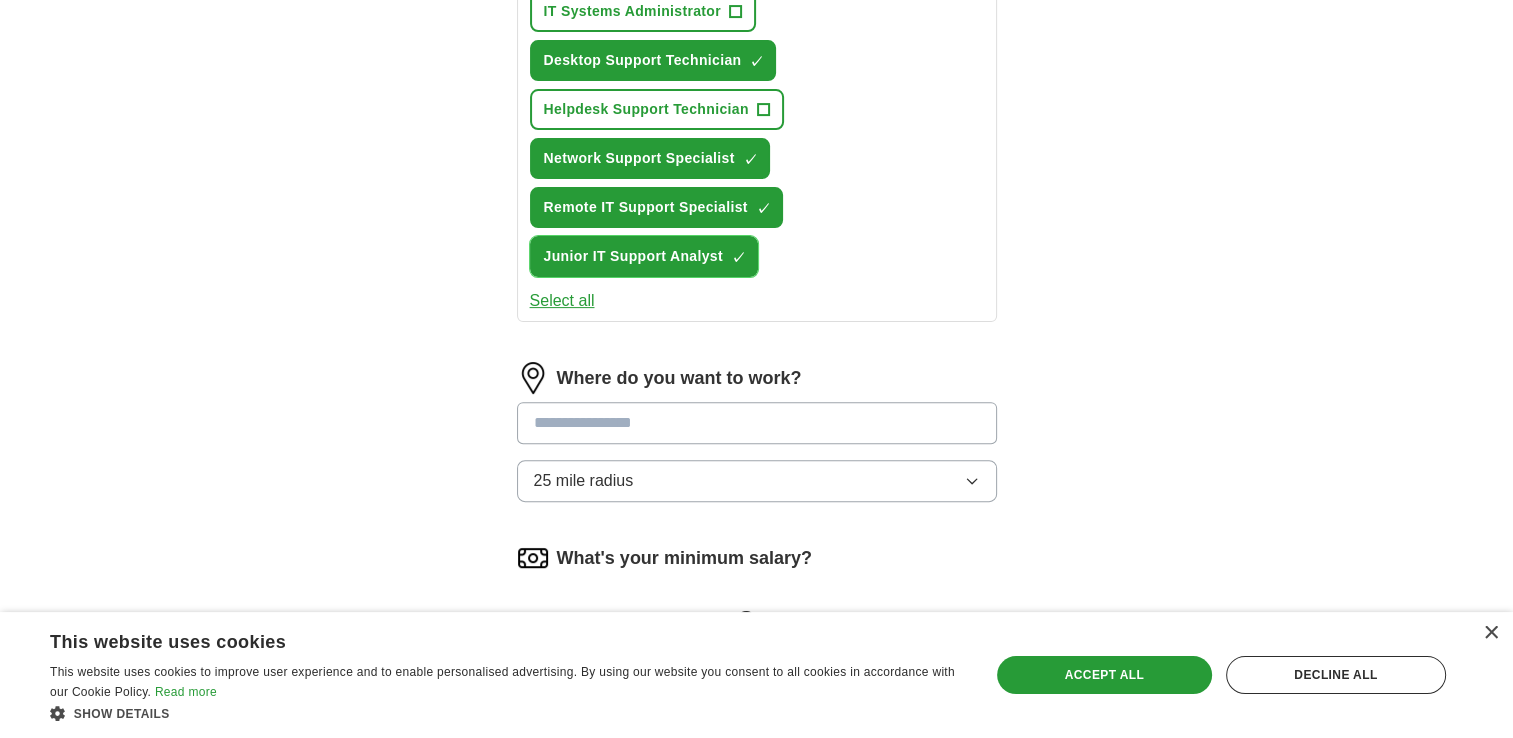 scroll, scrollTop: 562, scrollLeft: 0, axis: vertical 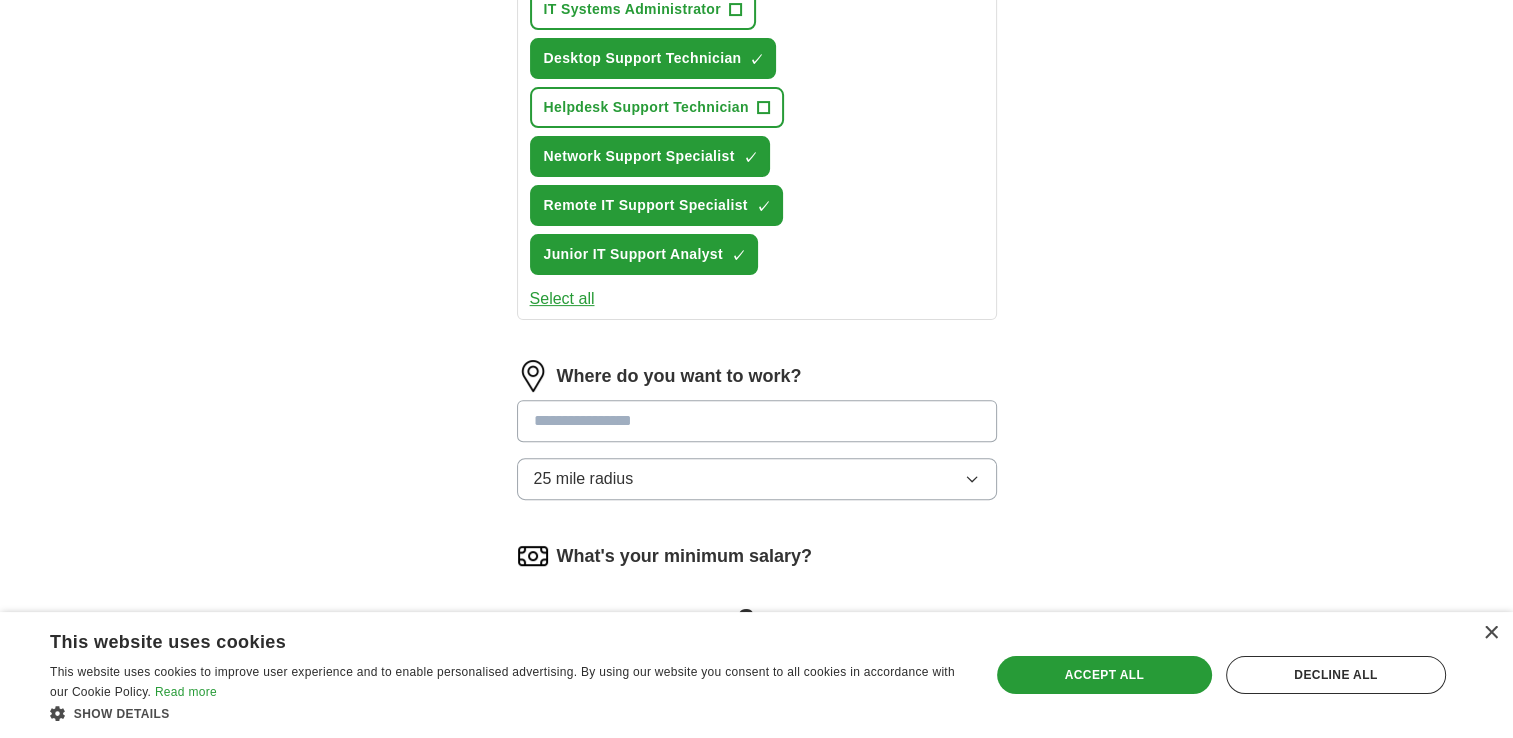 click at bounding box center [757, 421] 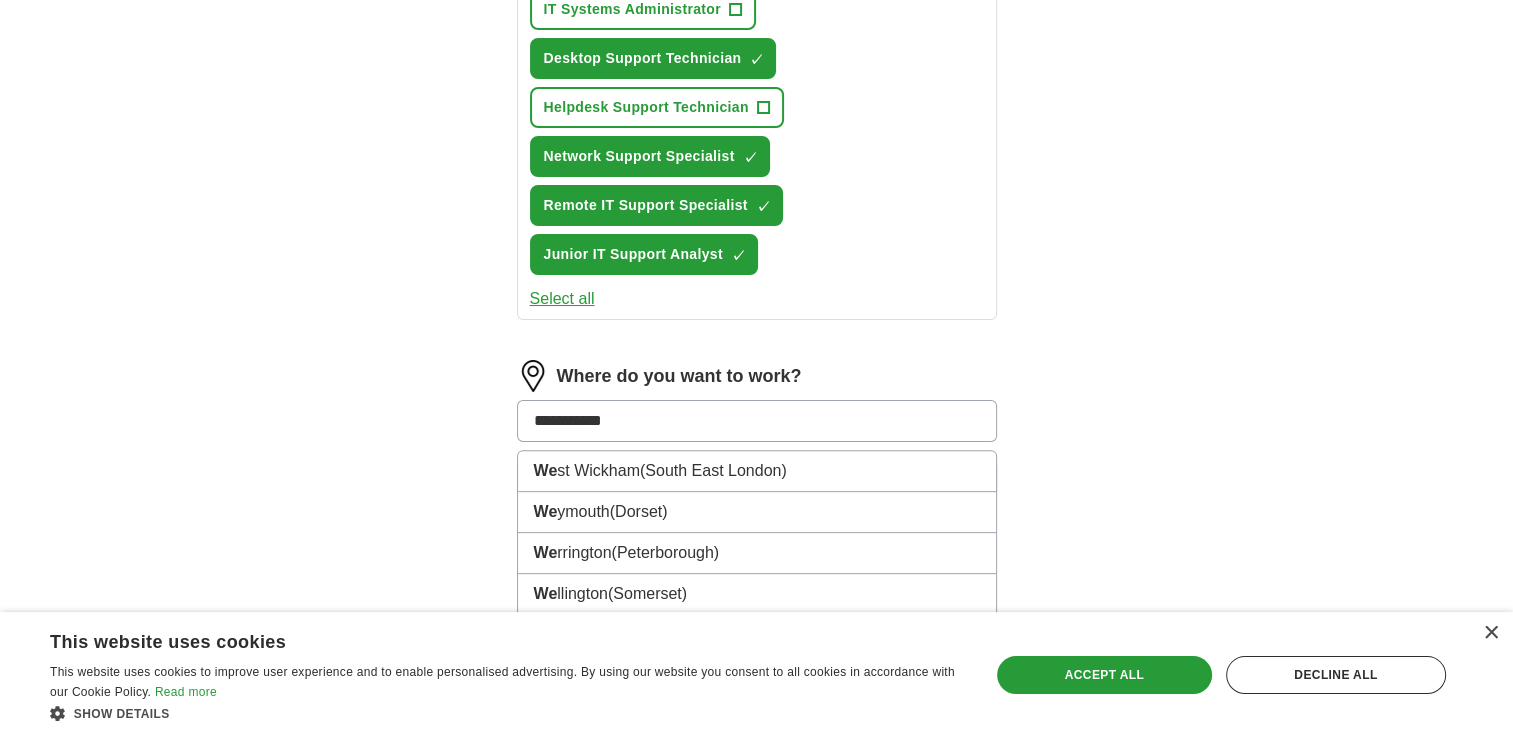 type on "**********" 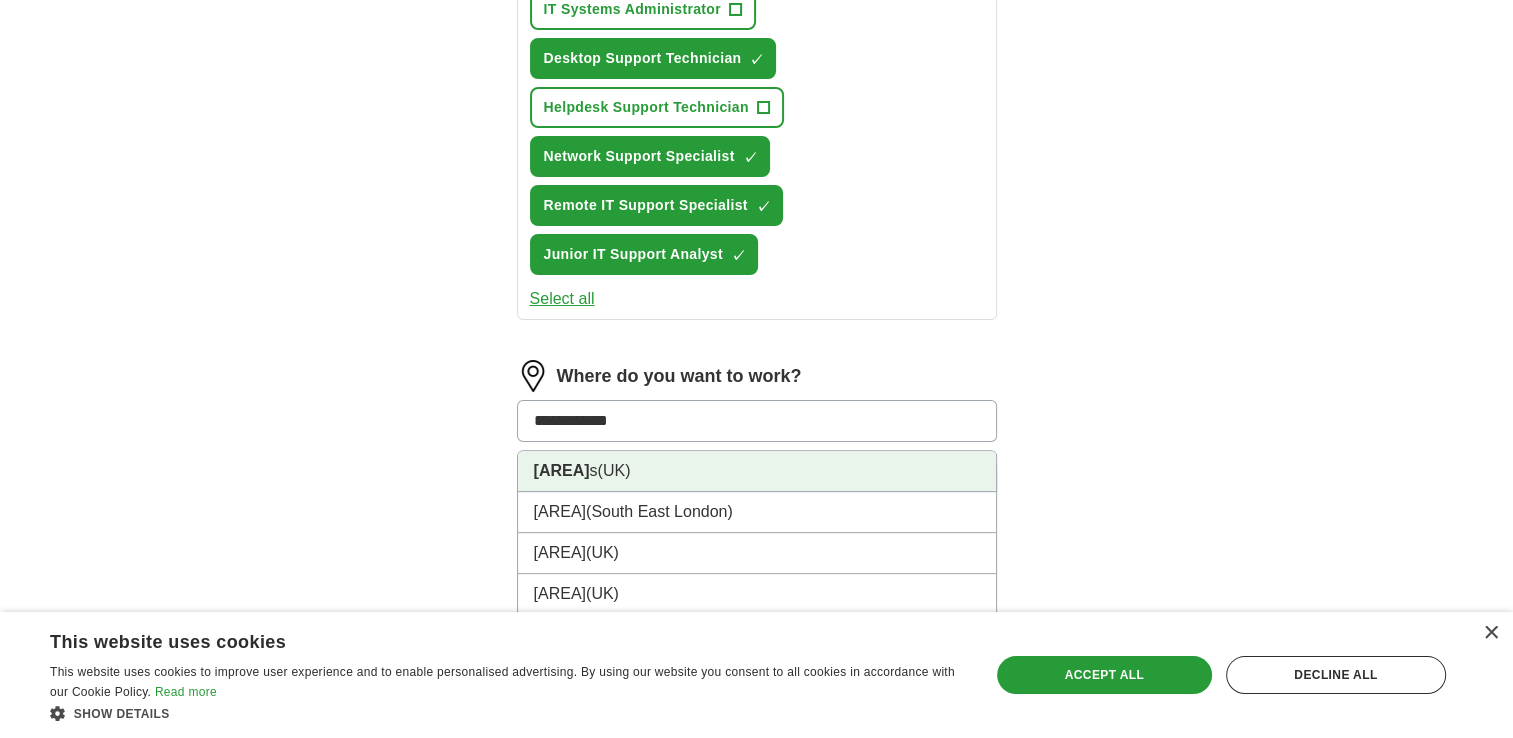 click on "West Midland s  (UK)" at bounding box center (757, 471) 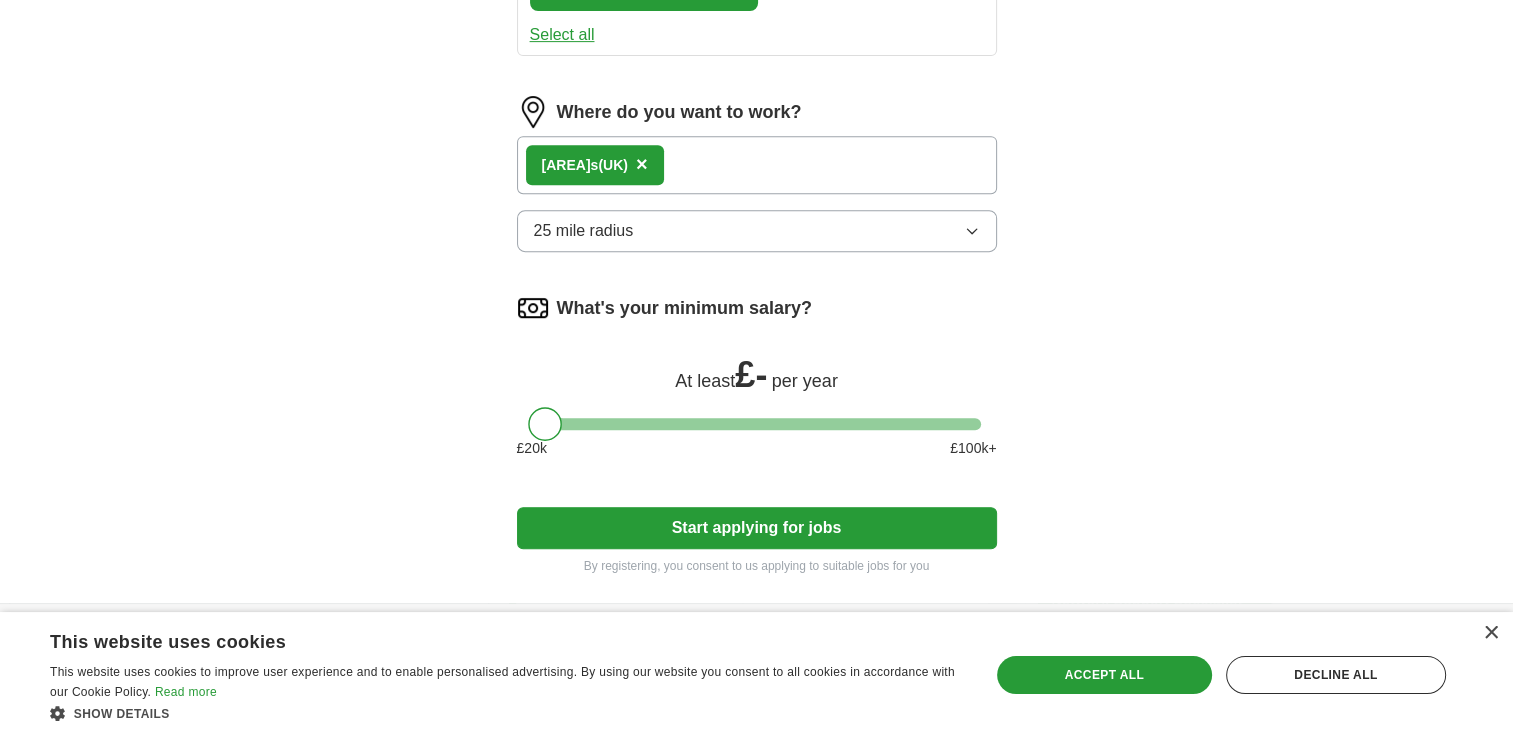 scroll, scrollTop: 827, scrollLeft: 0, axis: vertical 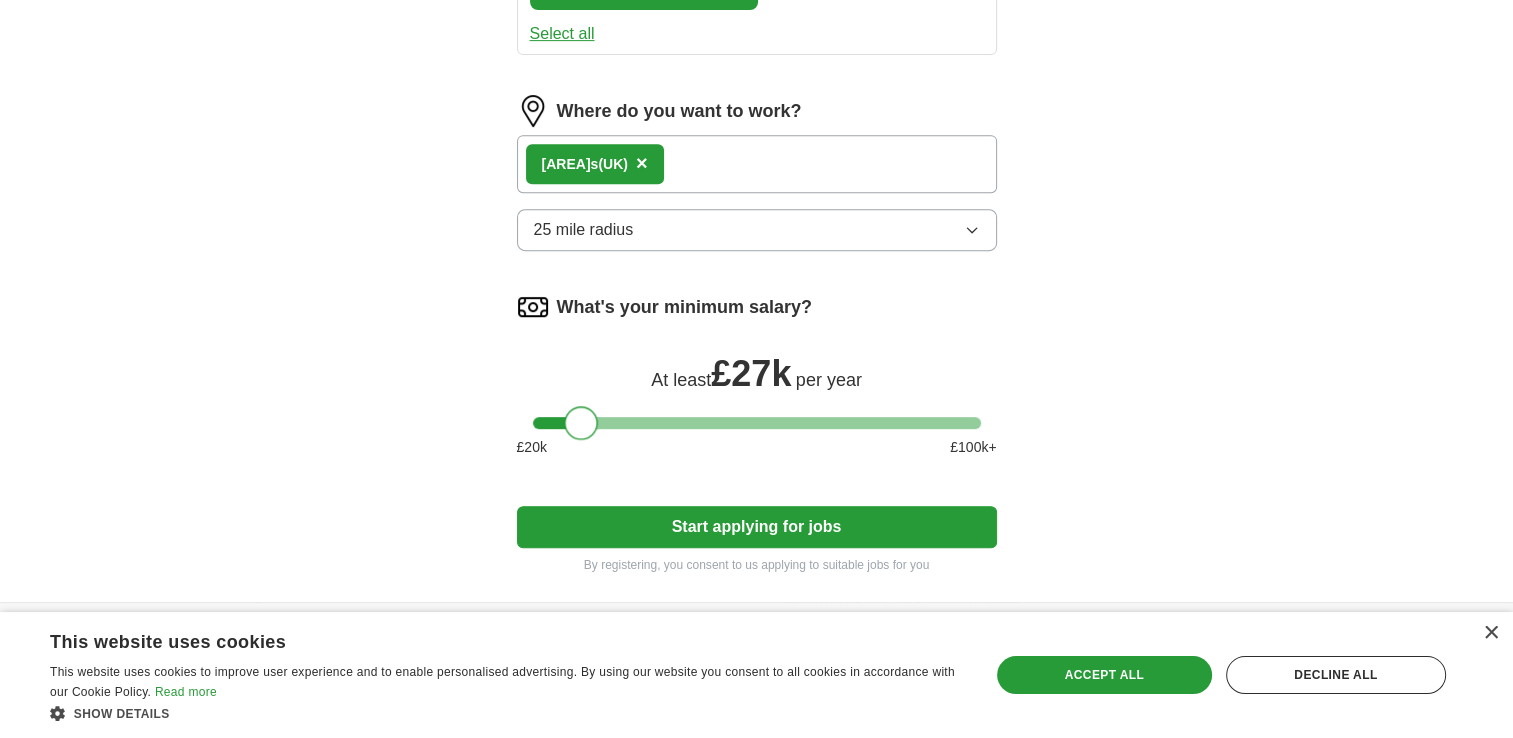 click at bounding box center [757, 423] 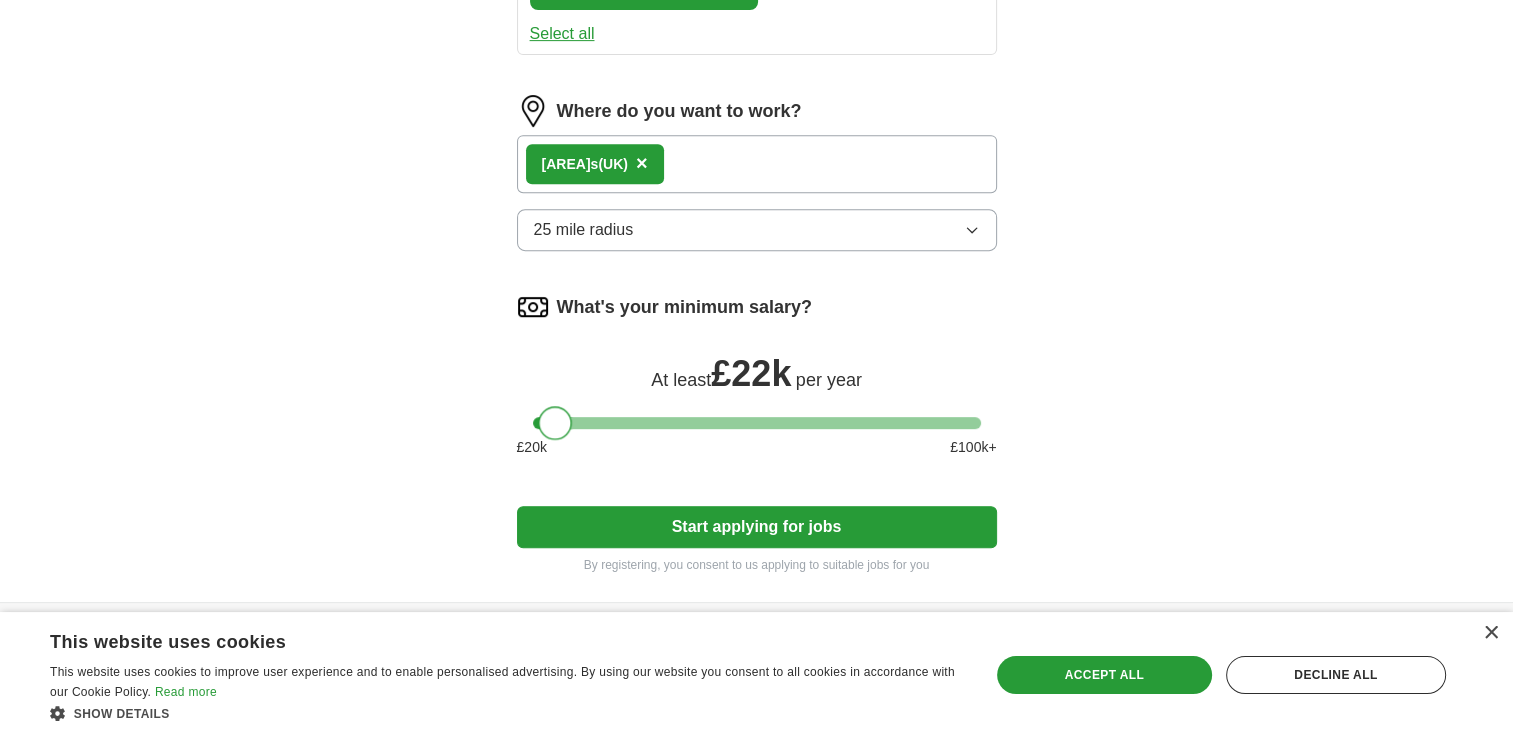 click at bounding box center [757, 423] 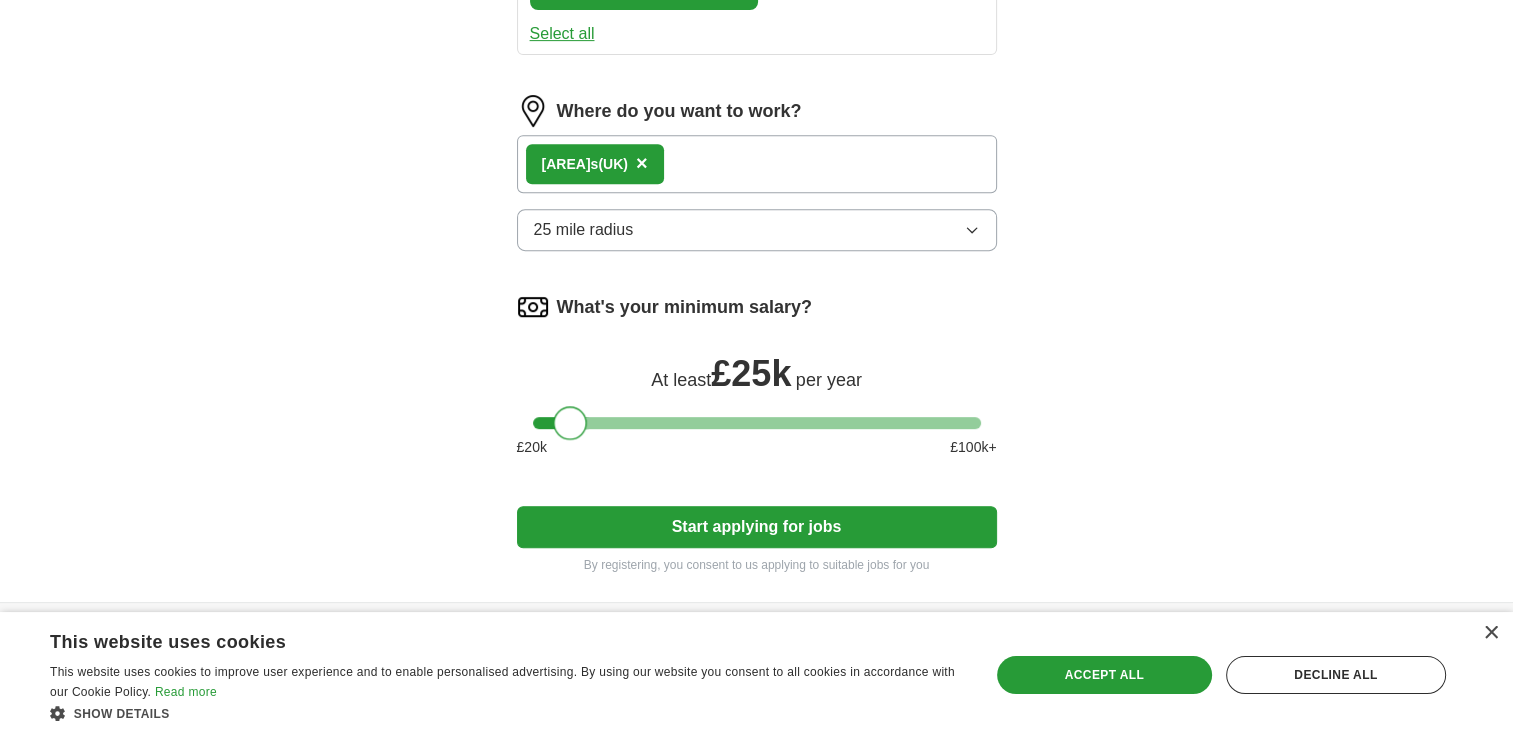 click at bounding box center [757, 423] 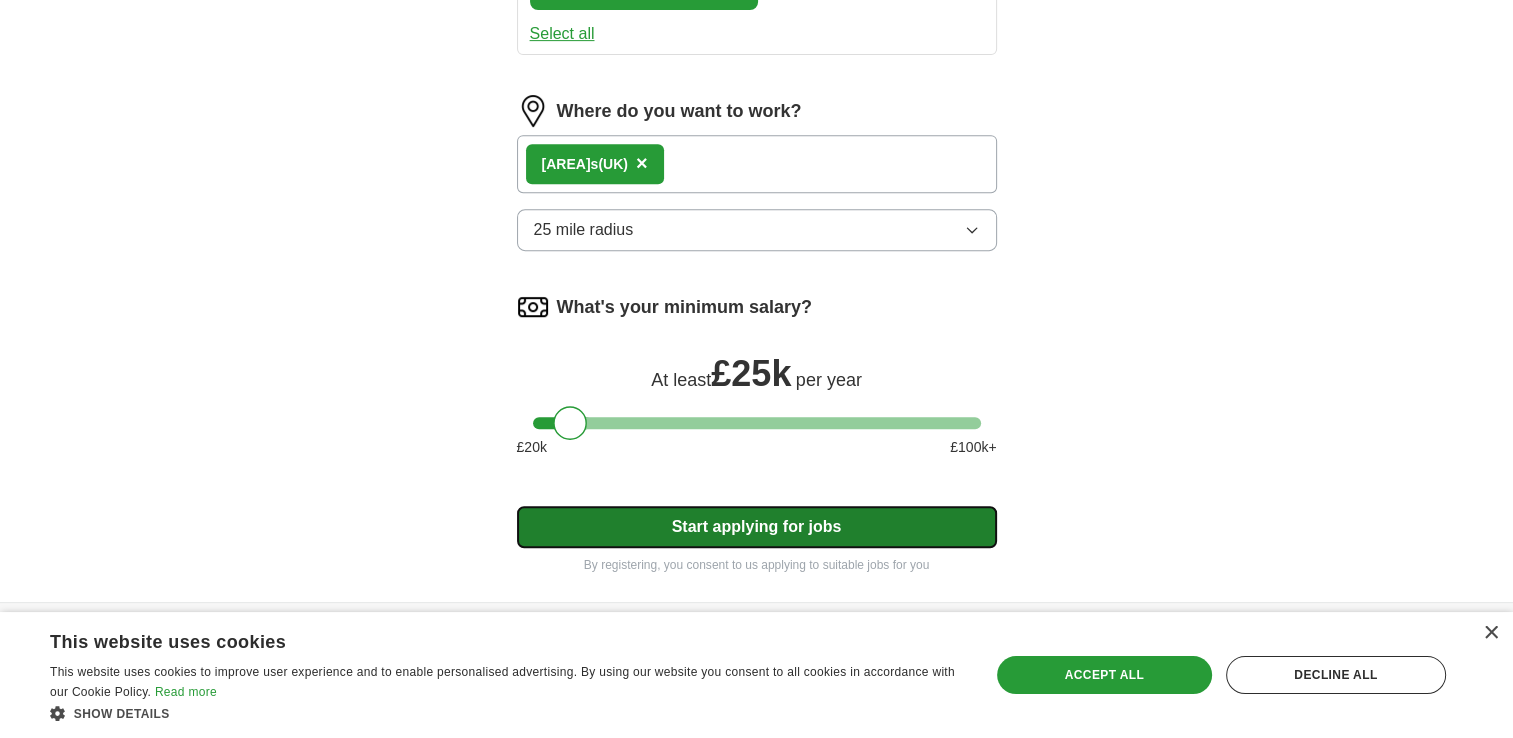 click on "Start applying for jobs" at bounding box center (757, 527) 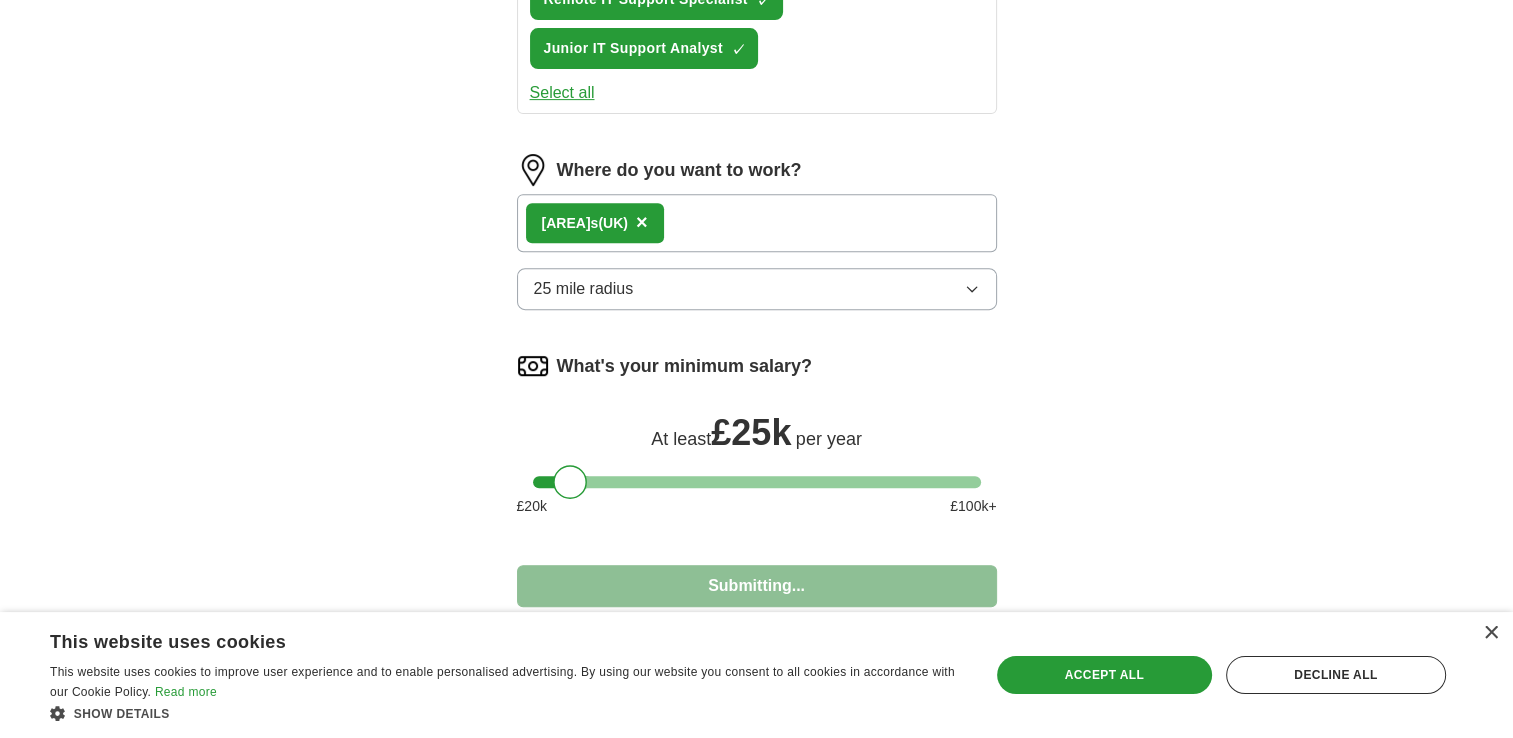 select on "**" 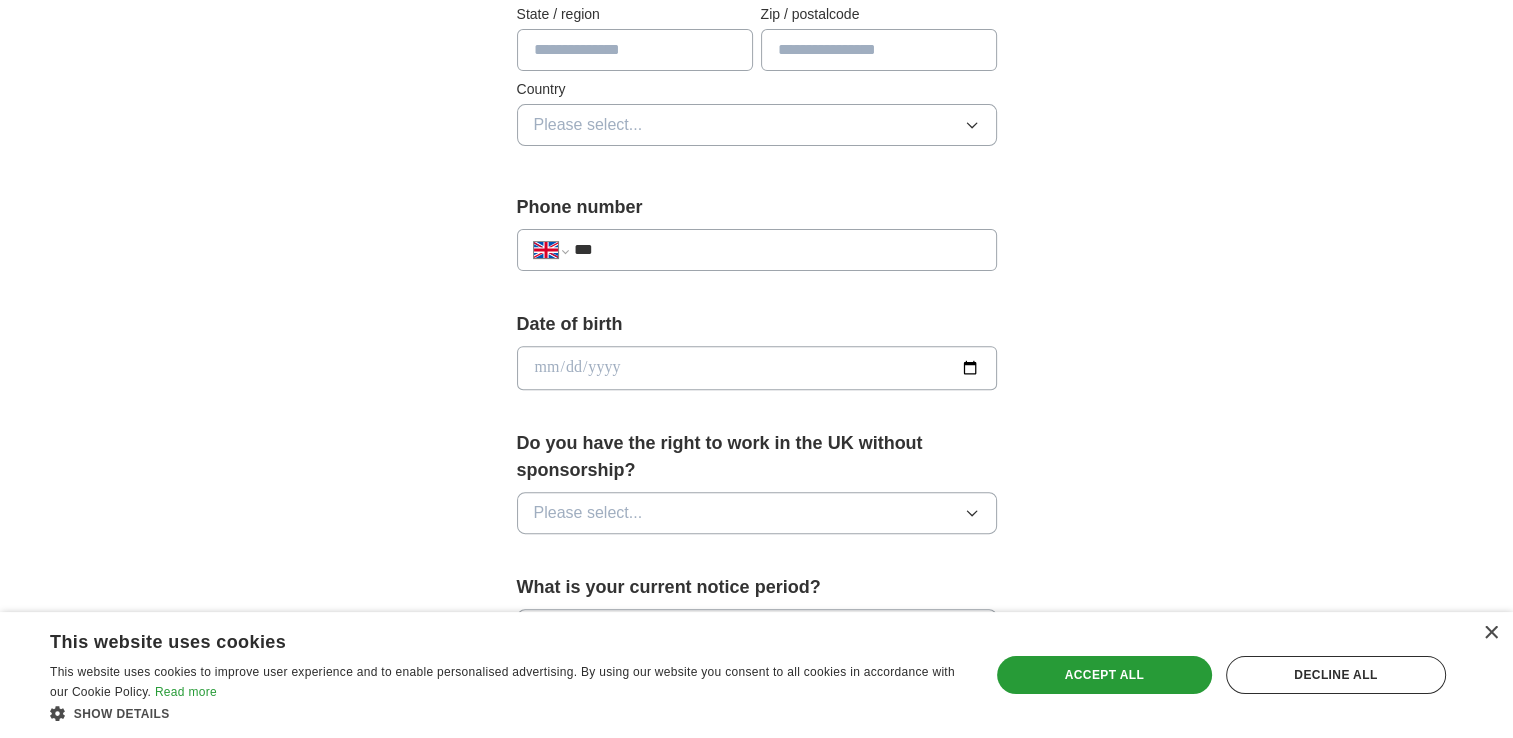 scroll, scrollTop: 616, scrollLeft: 0, axis: vertical 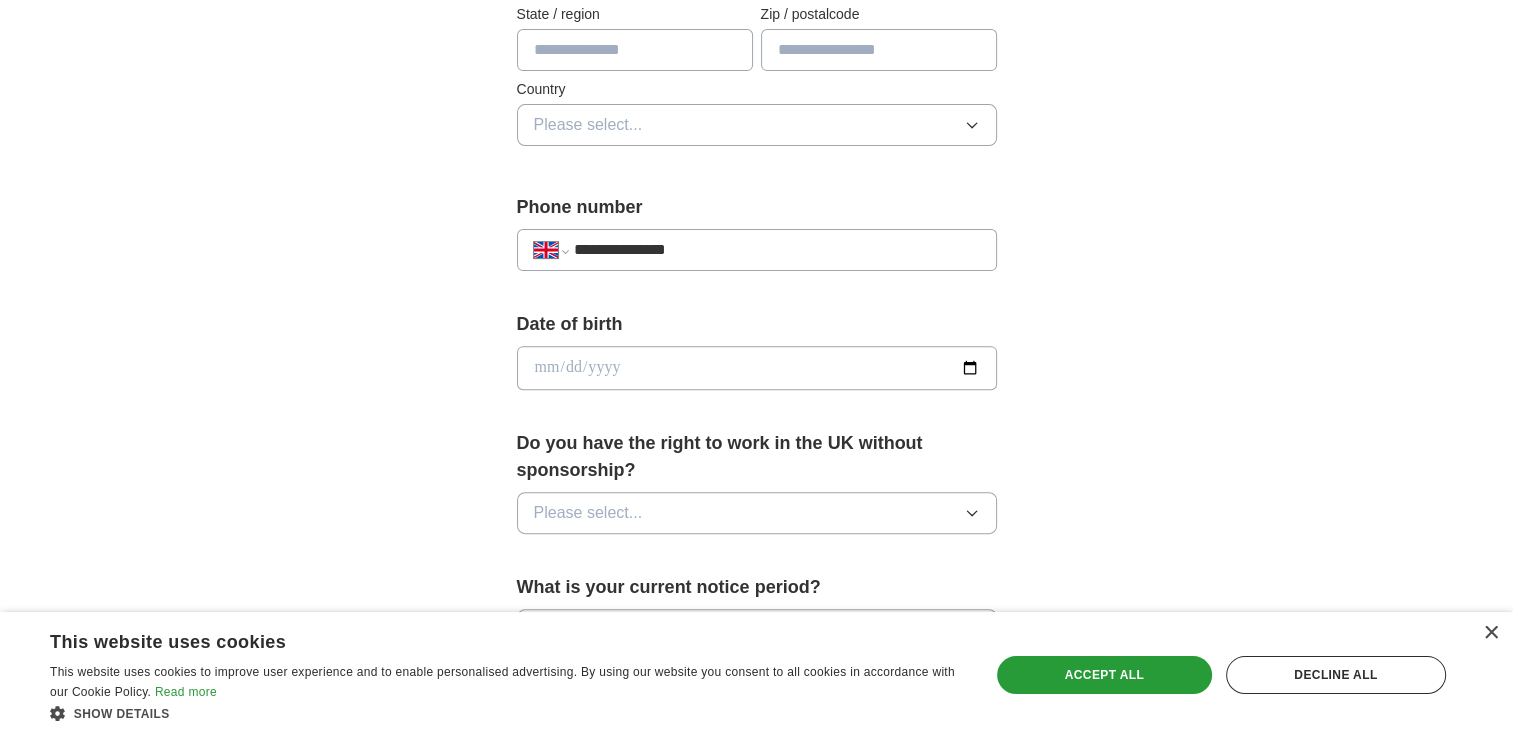type on "**********" 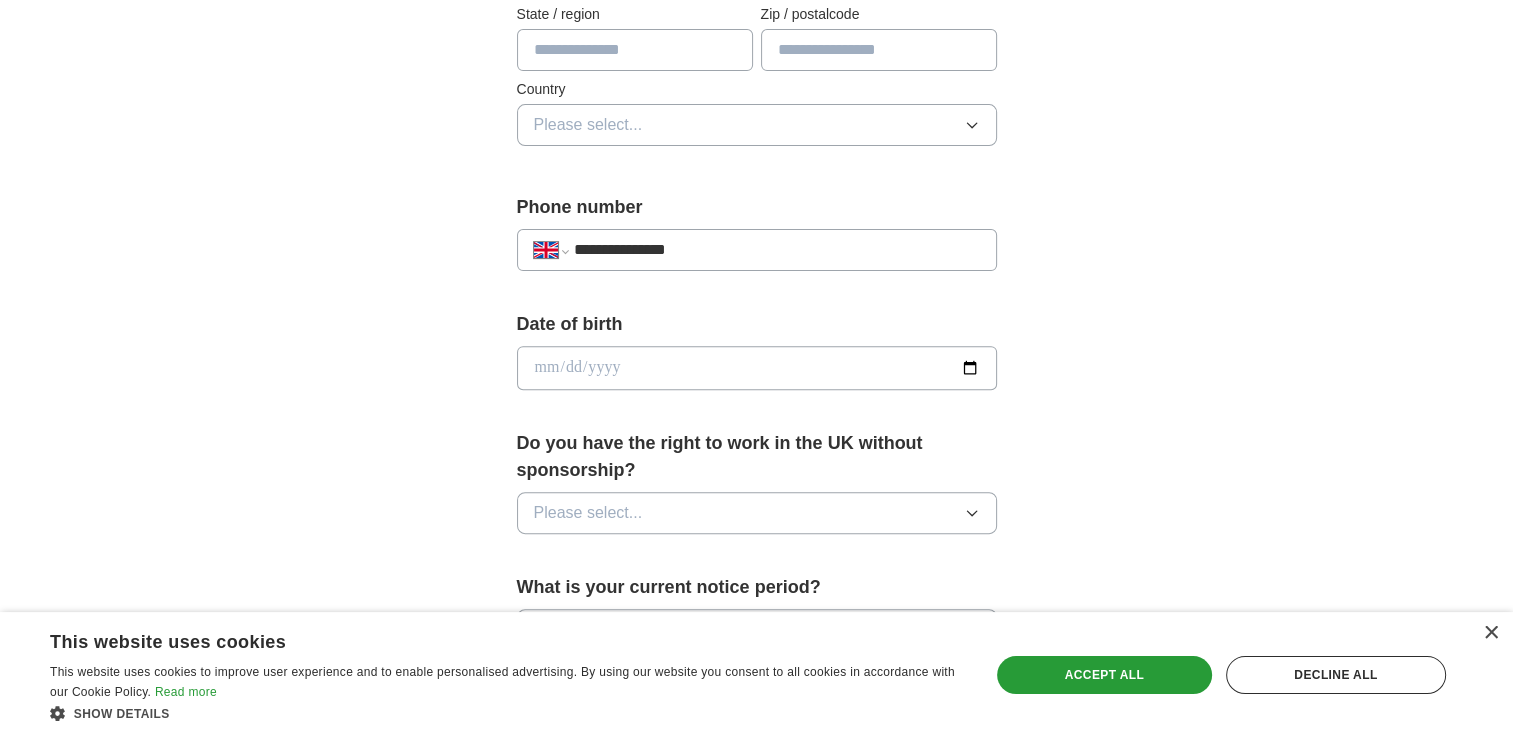 type on "**********" 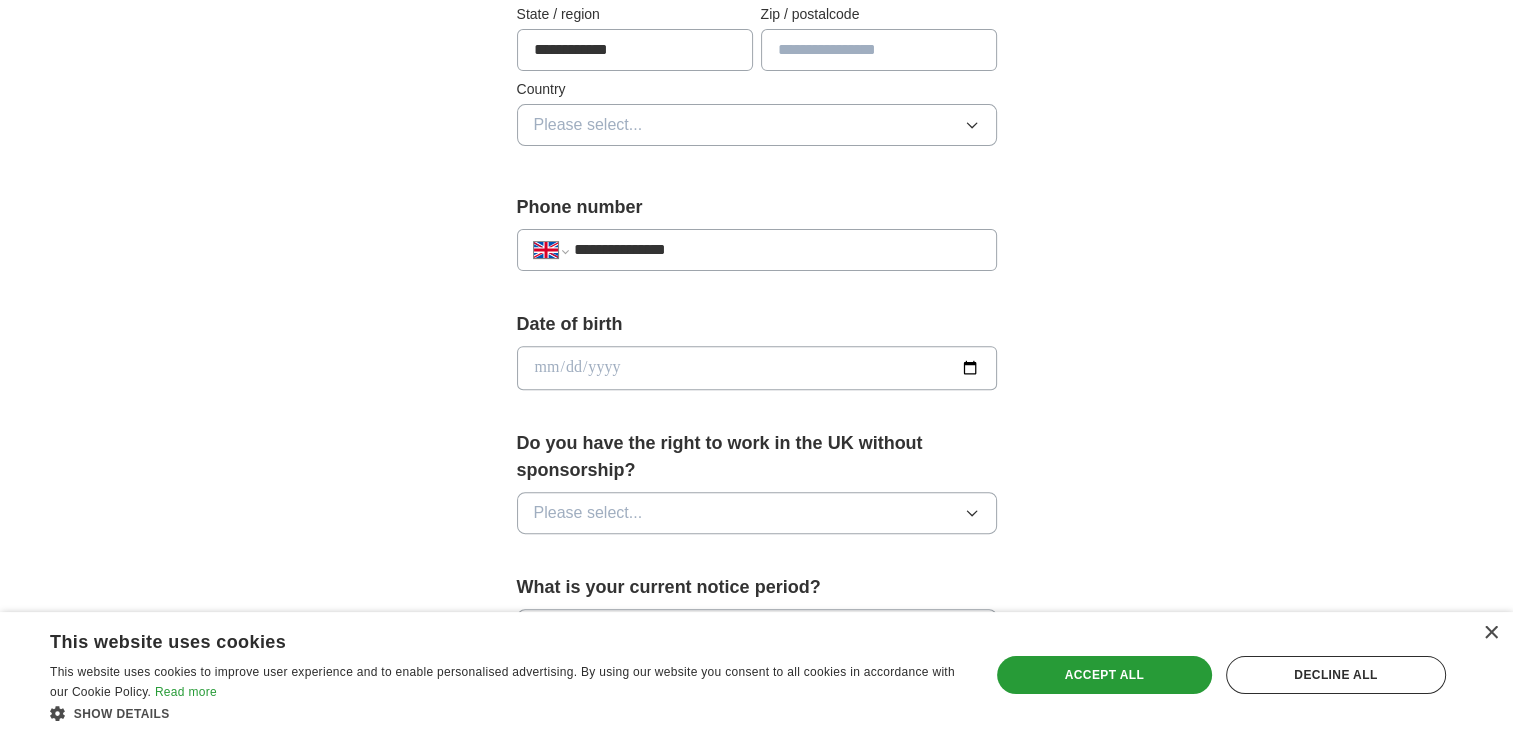 type on "*******" 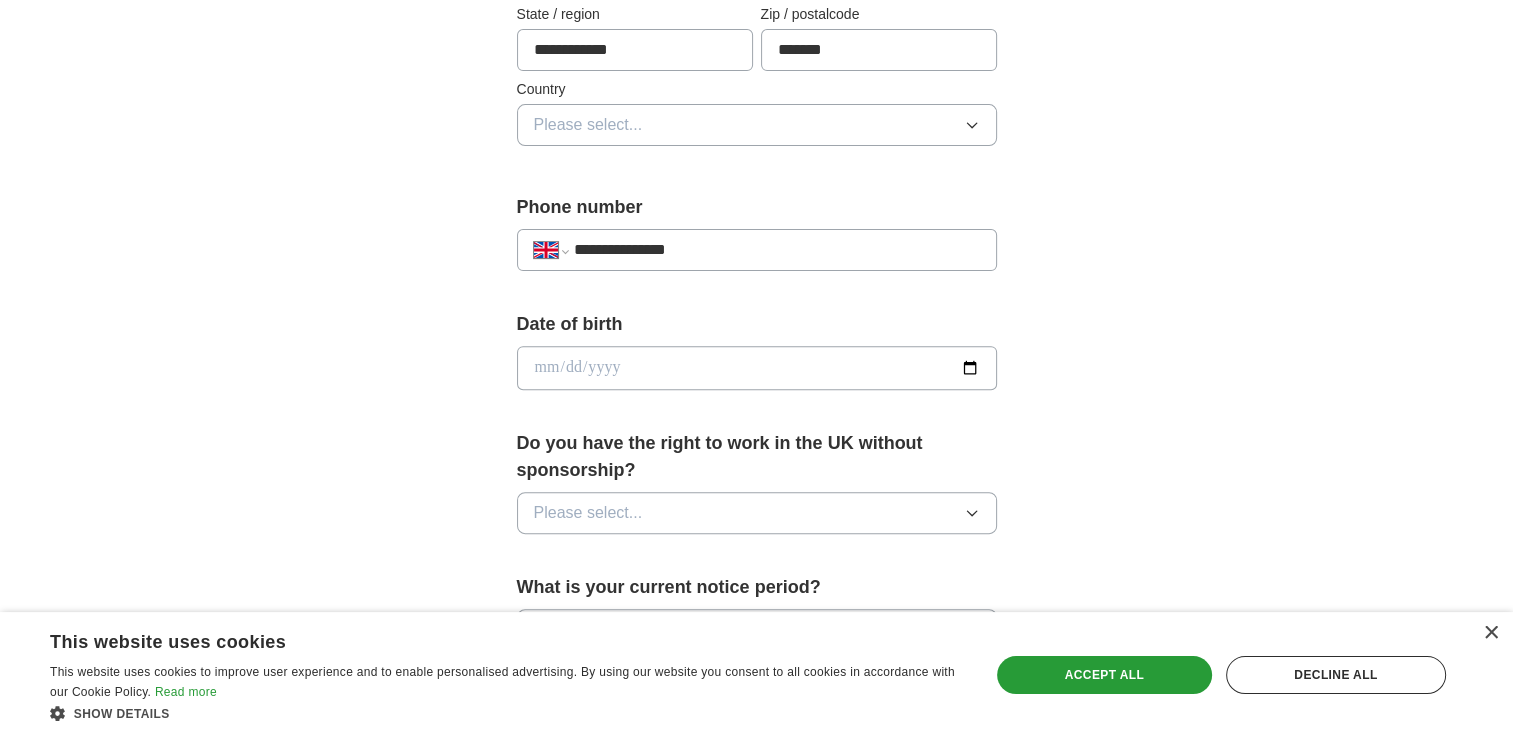 click at bounding box center [757, 368] 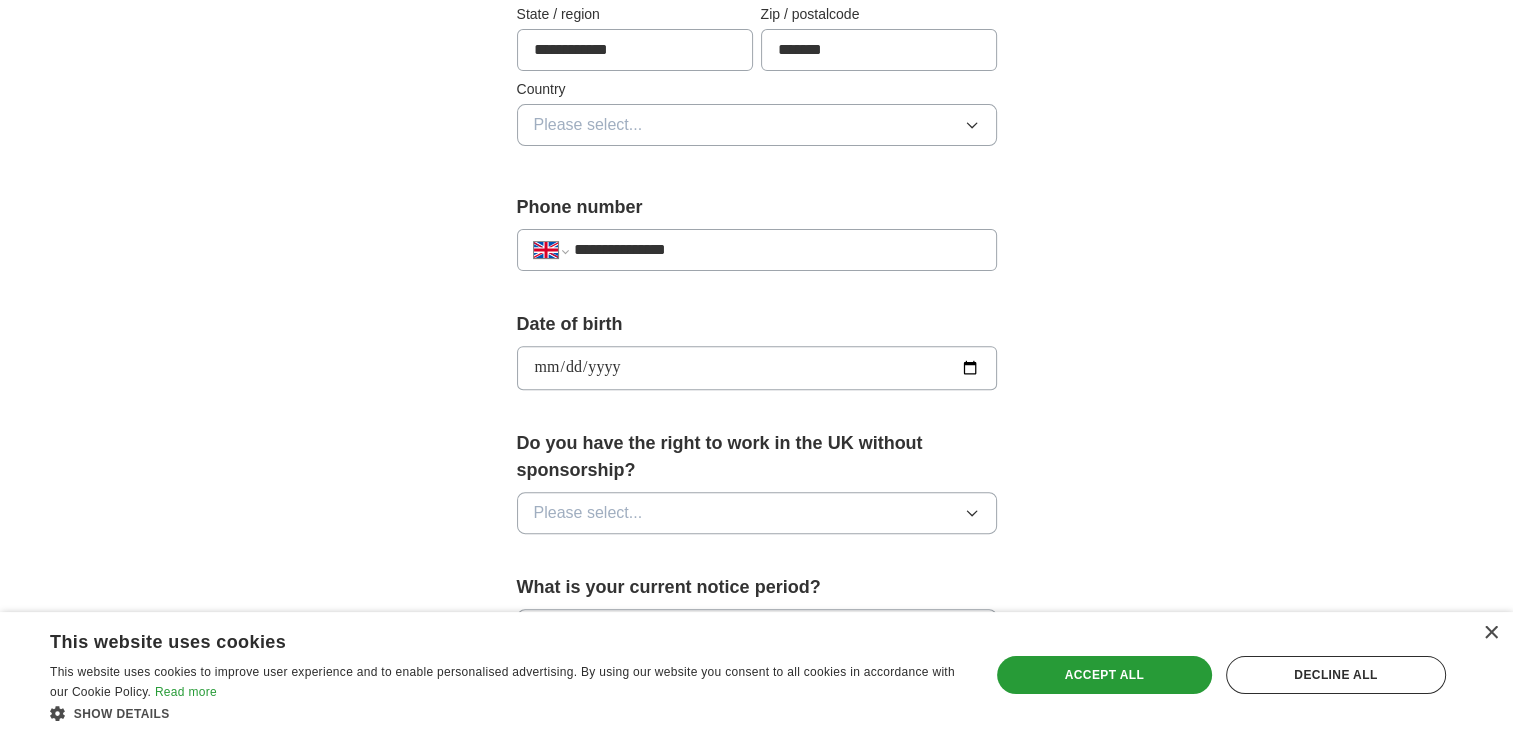 type on "**********" 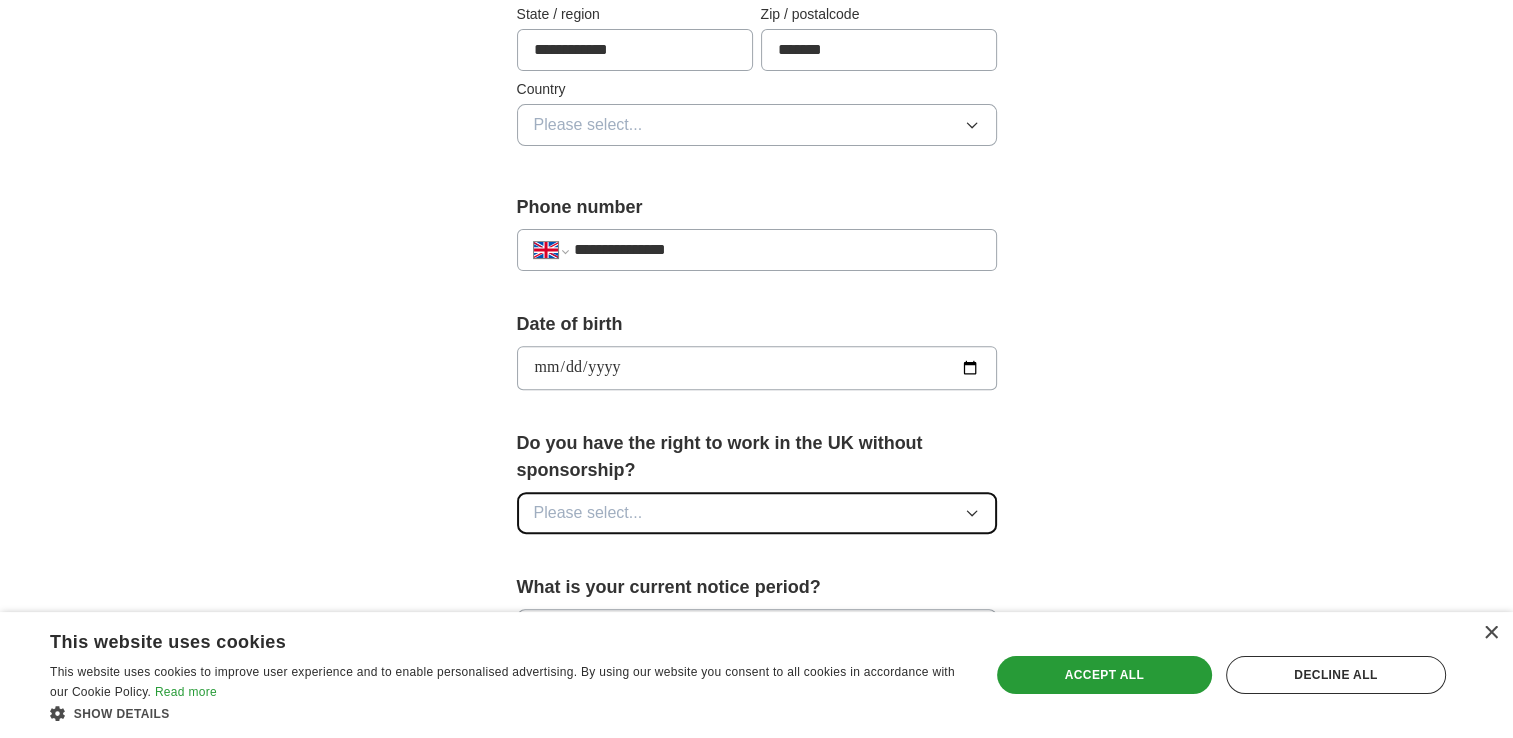 click 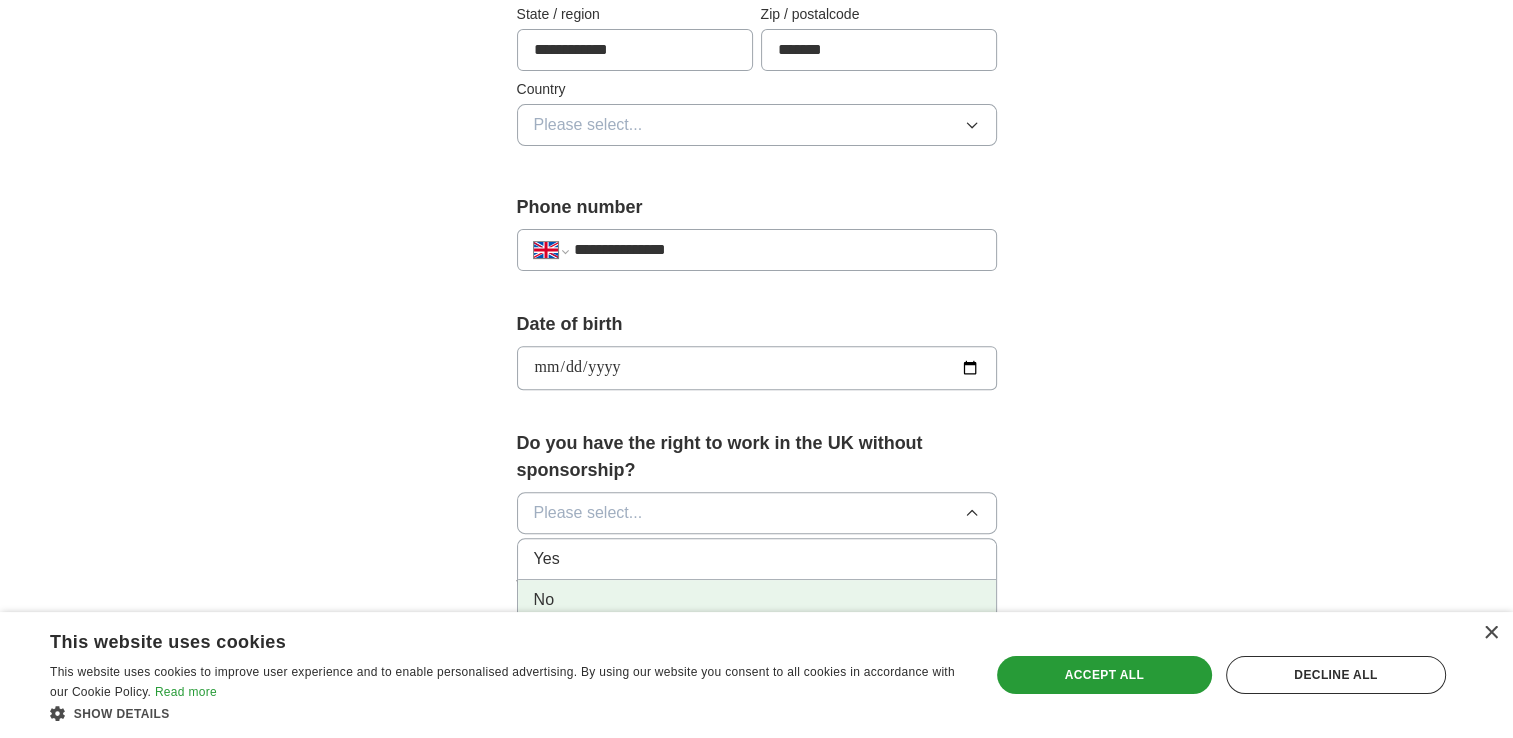 click on "No" at bounding box center (757, 600) 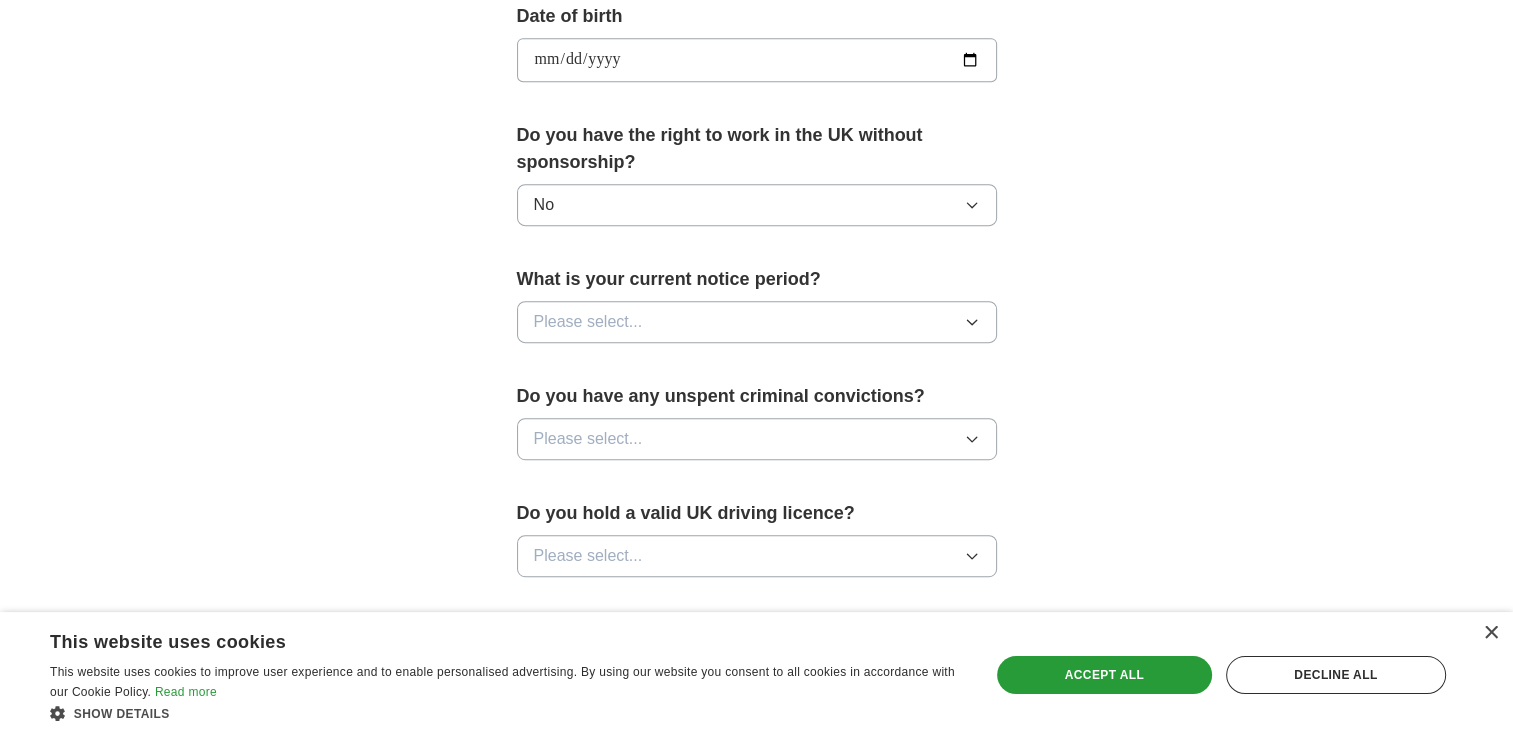 scroll, scrollTop: 926, scrollLeft: 0, axis: vertical 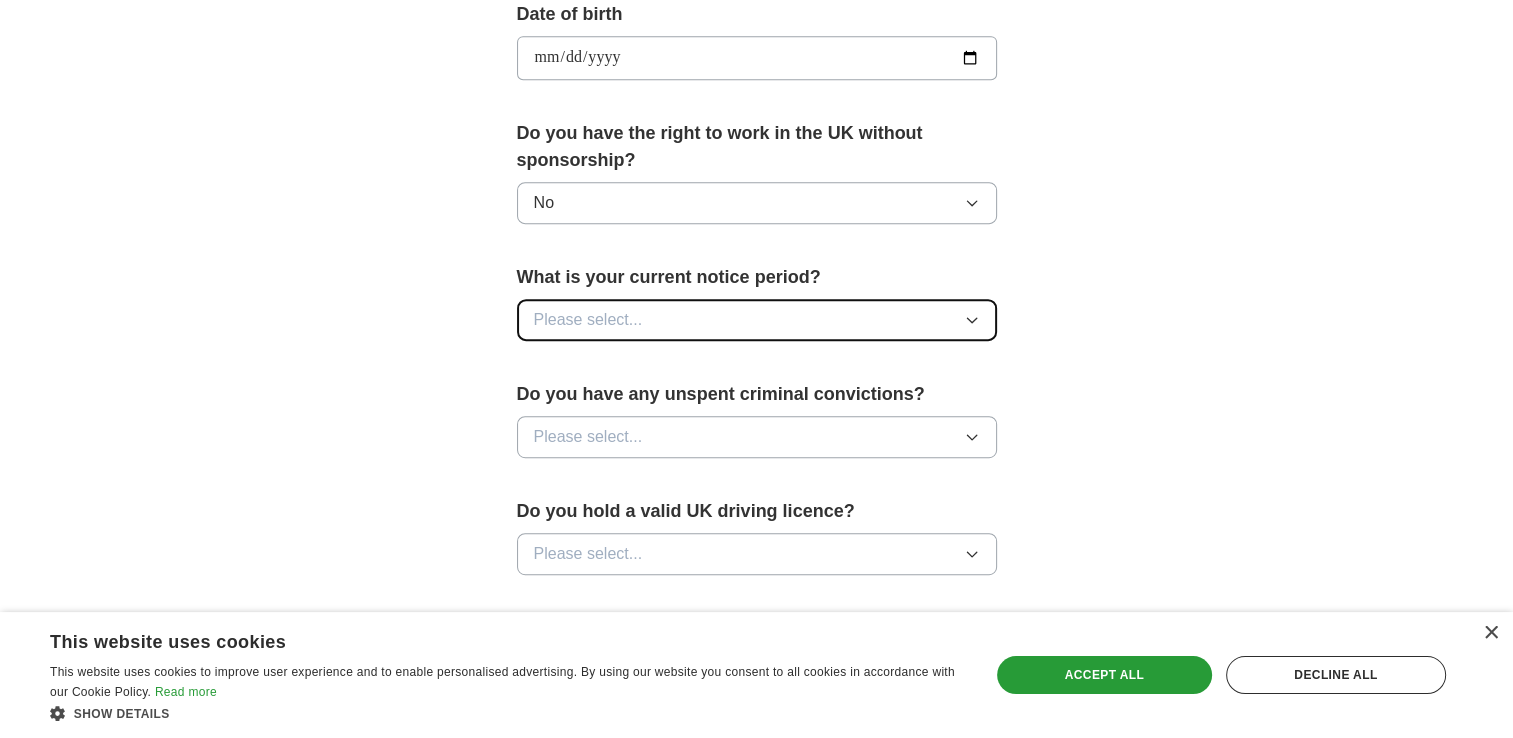 click 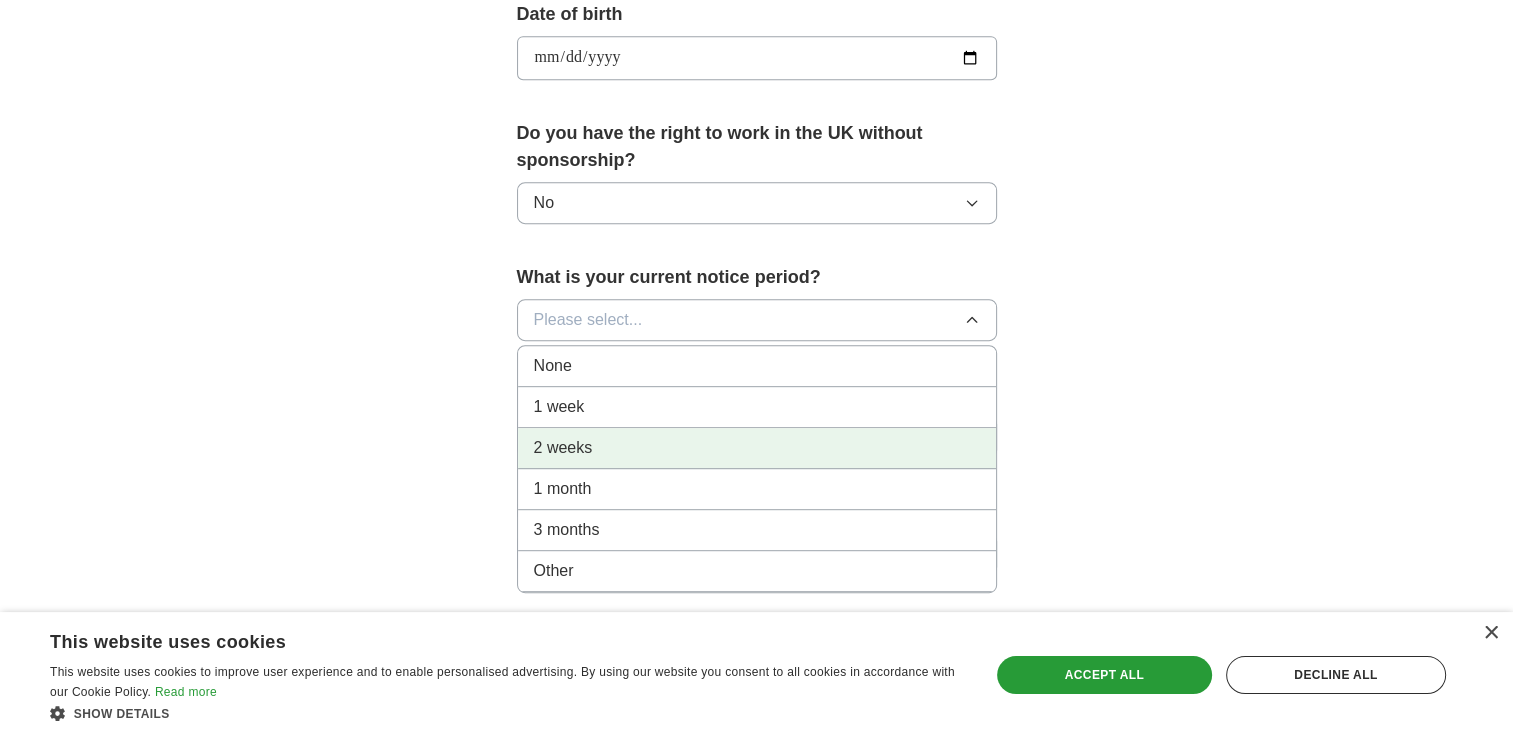 click on "2 weeks" at bounding box center (757, 448) 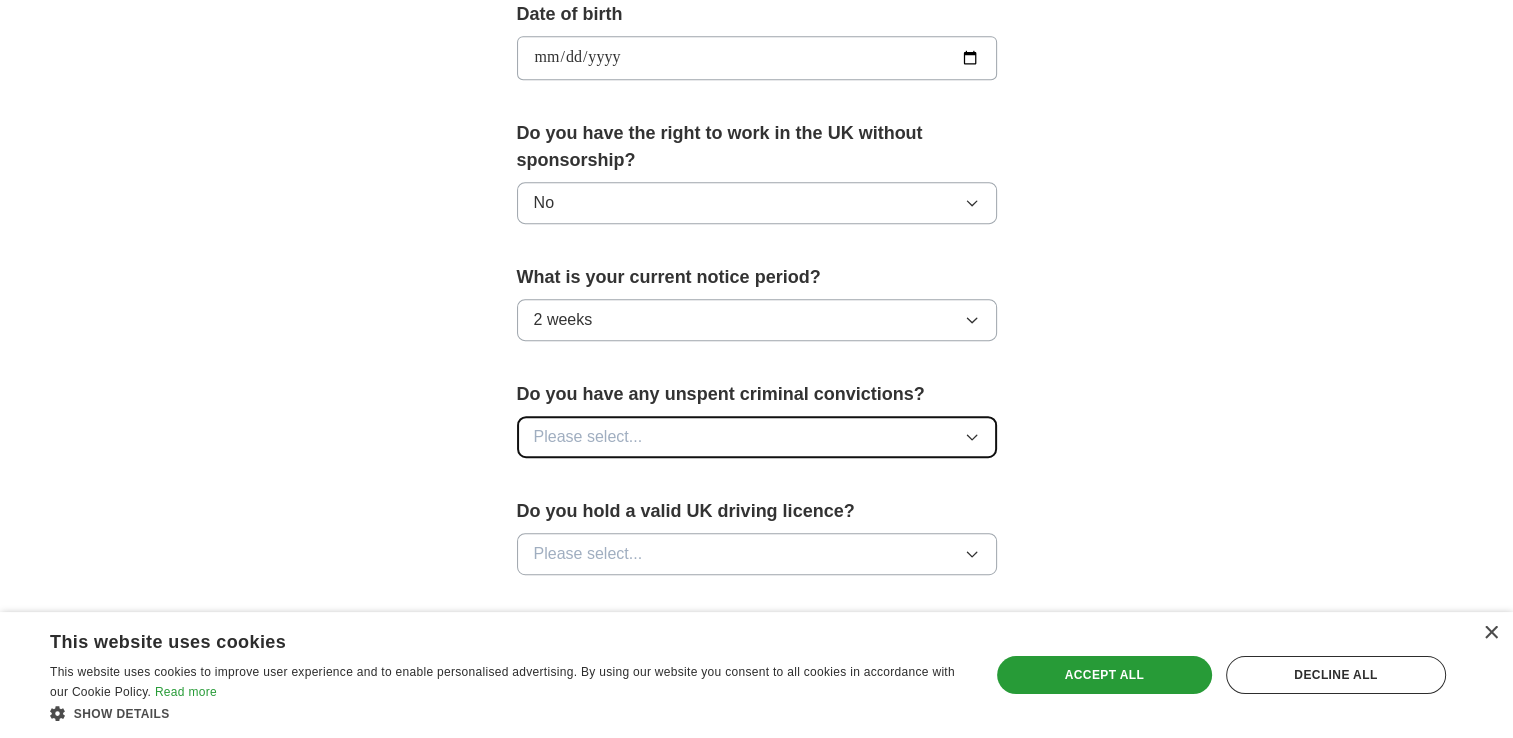 click 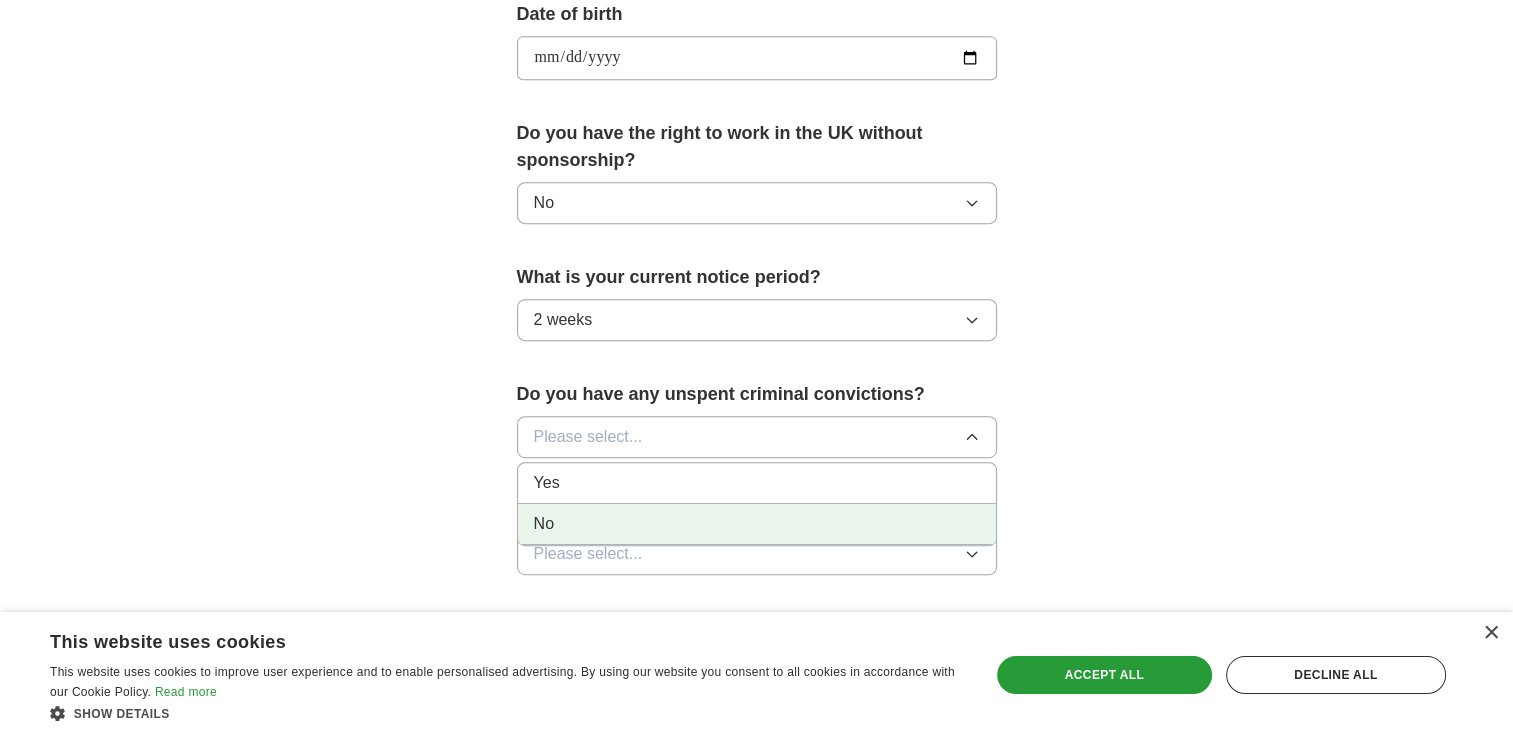 click on "No" at bounding box center [544, 524] 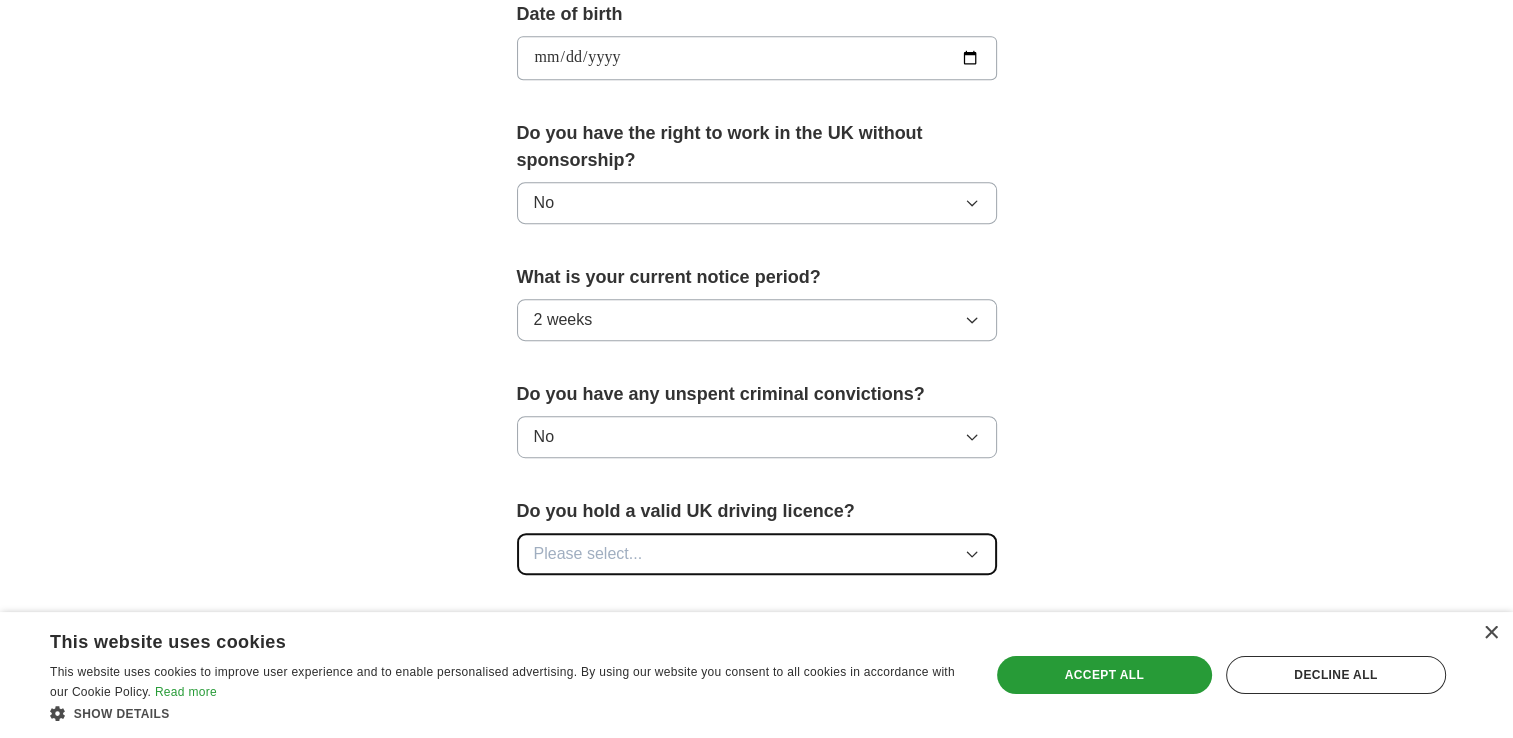 click 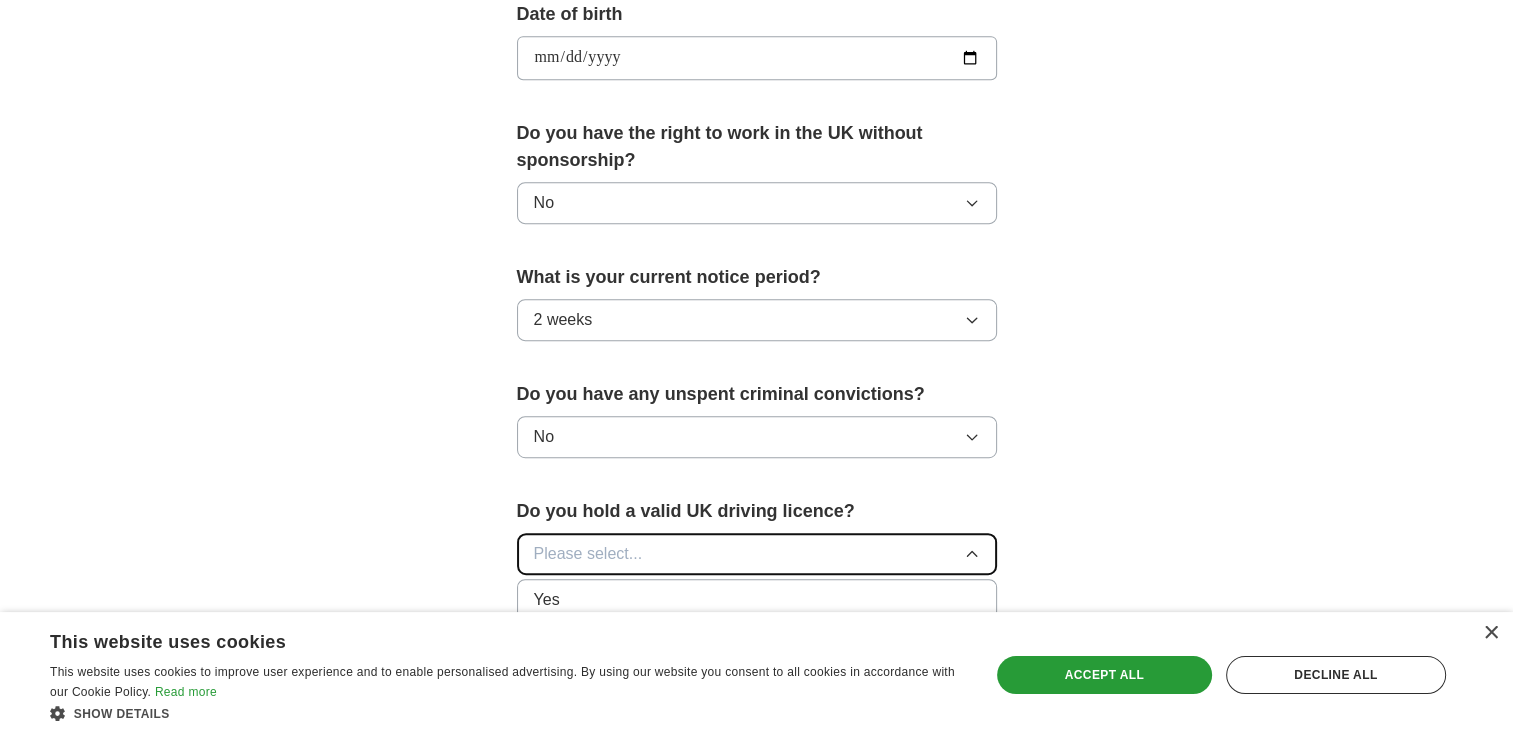 scroll, scrollTop: 1079, scrollLeft: 0, axis: vertical 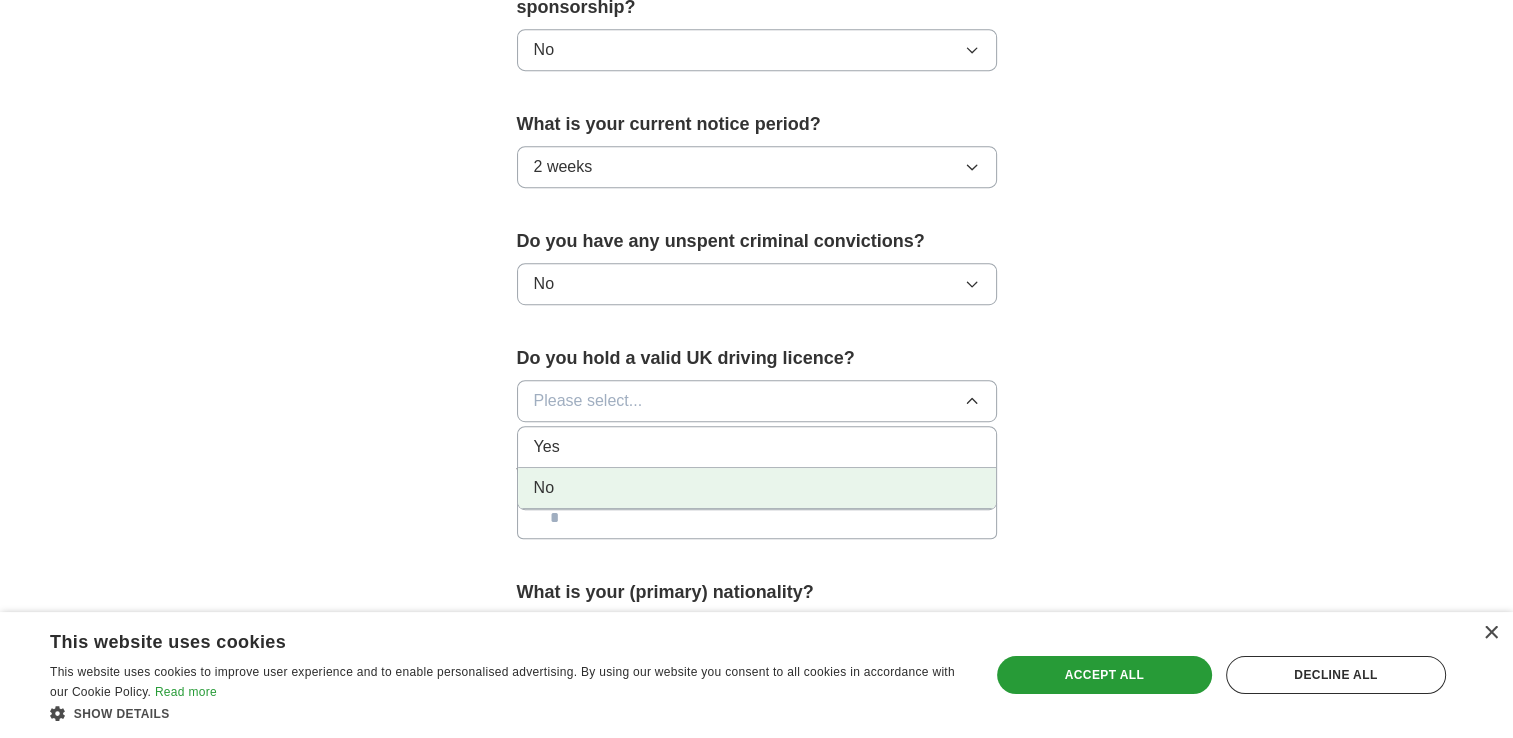 click on "No" at bounding box center [757, 488] 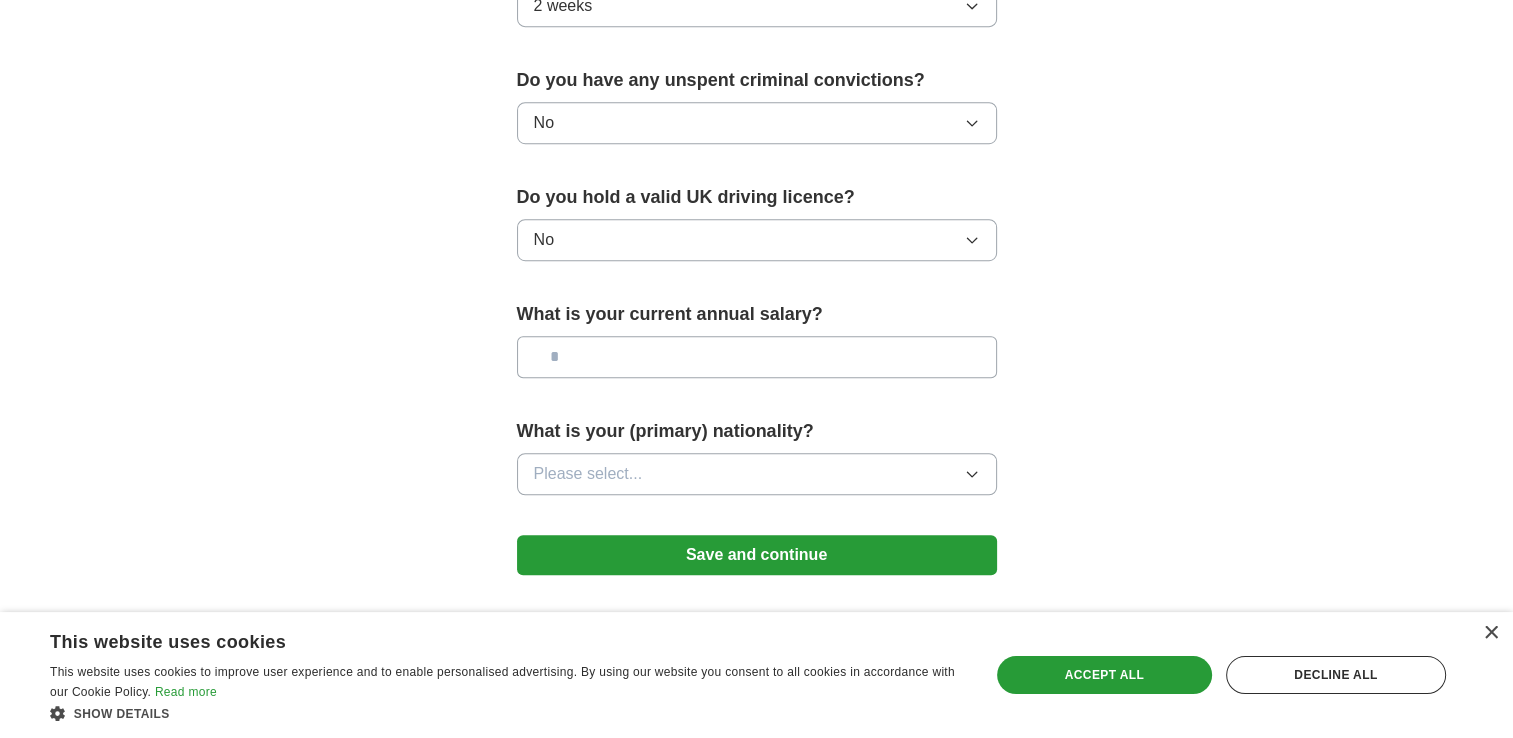 scroll, scrollTop: 1243, scrollLeft: 0, axis: vertical 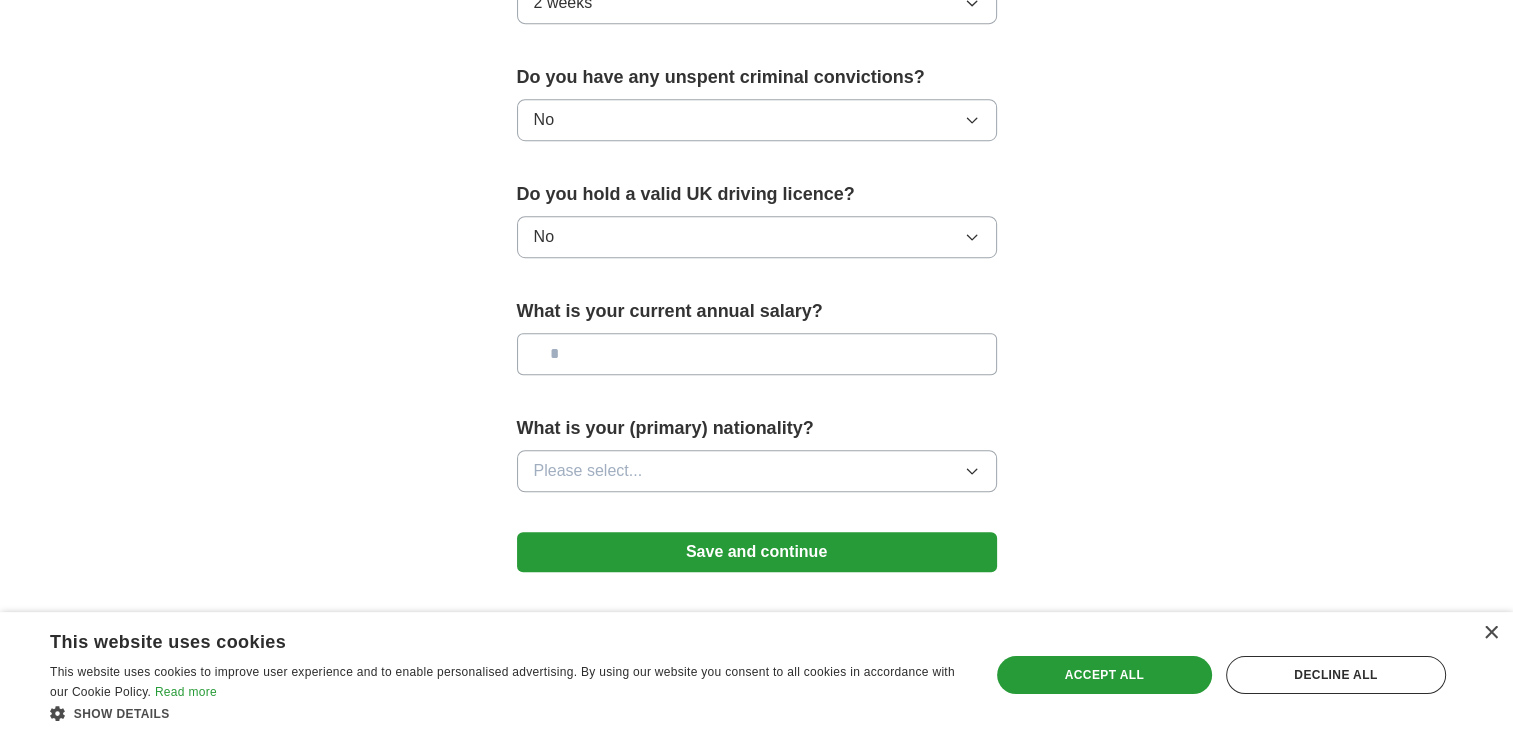 click at bounding box center (757, 354) 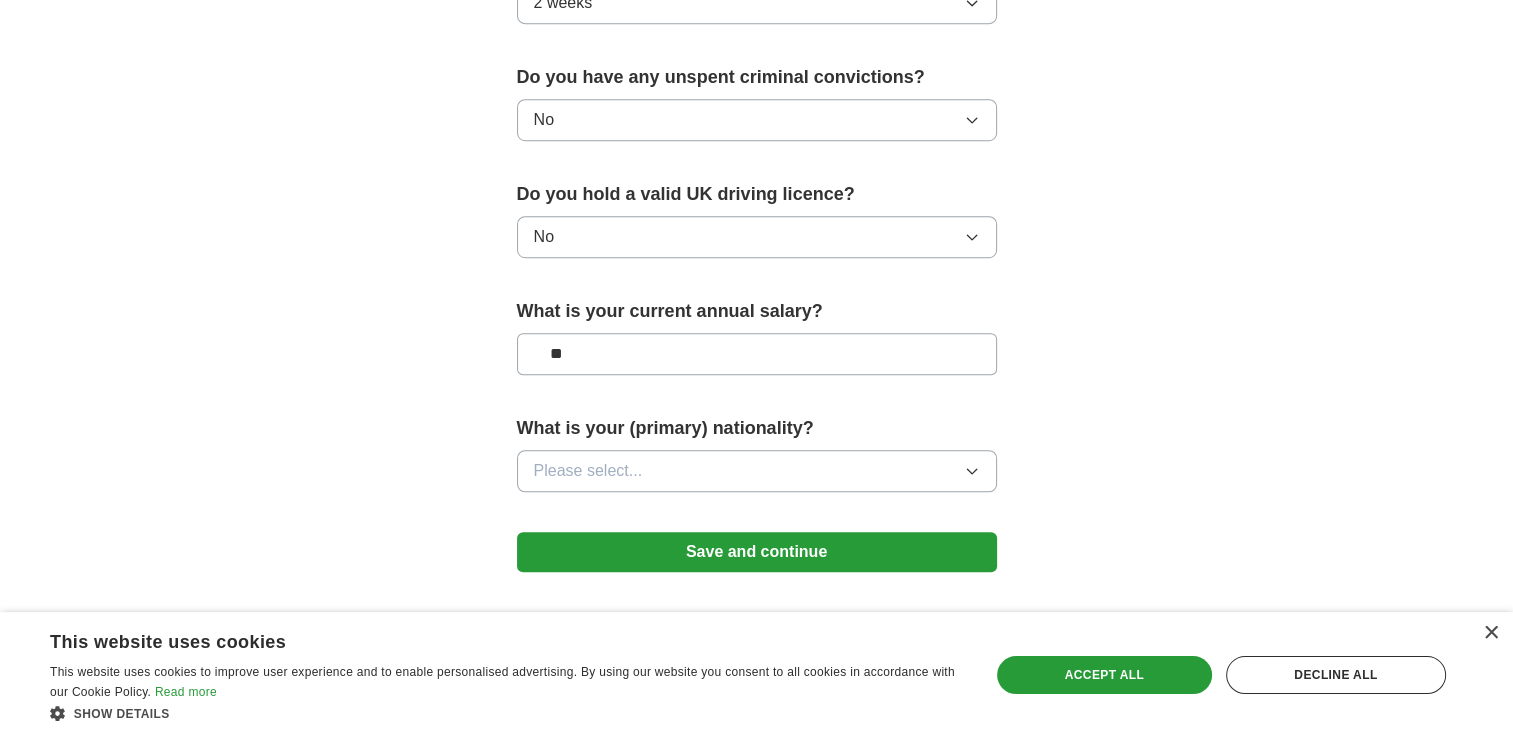 type on "**" 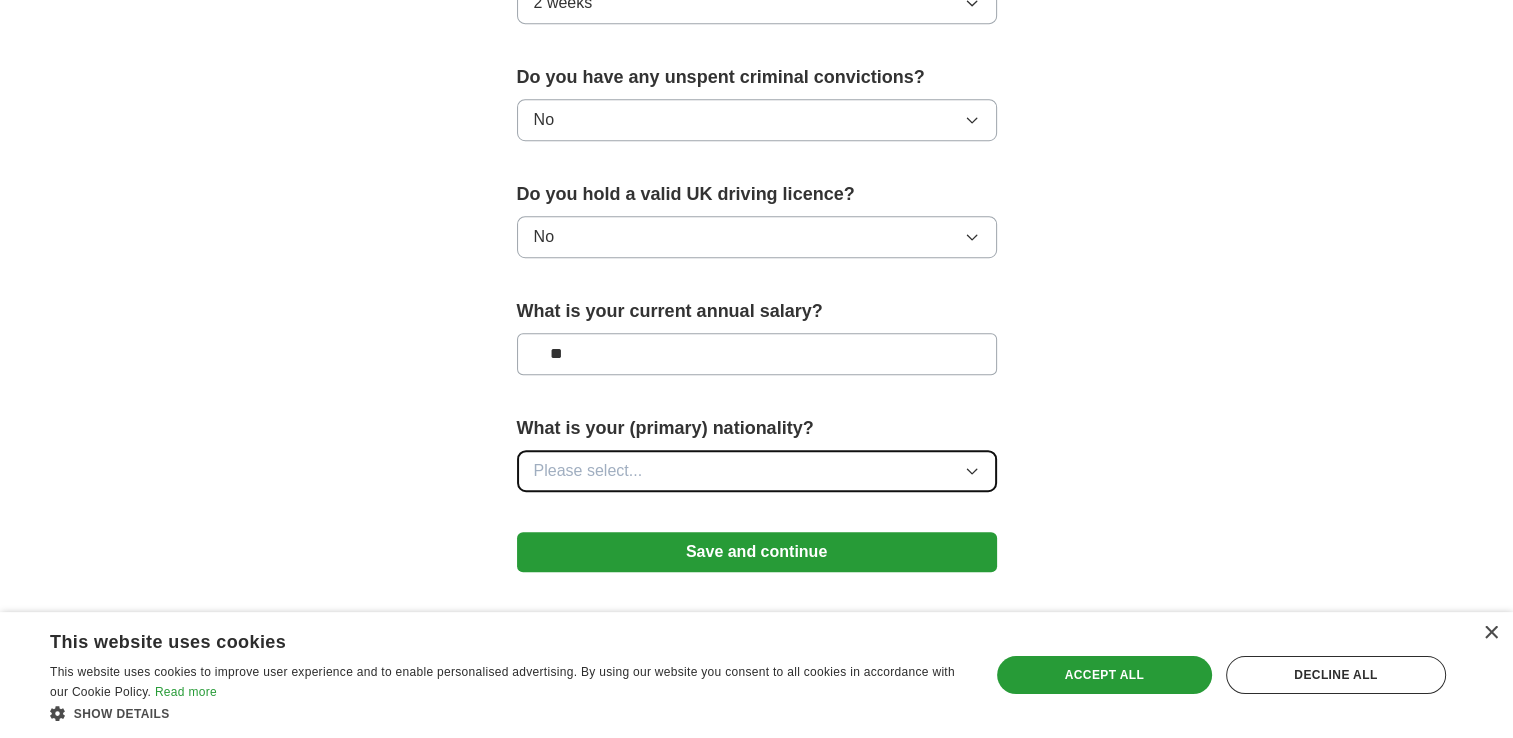click on "Please select..." at bounding box center [588, 471] 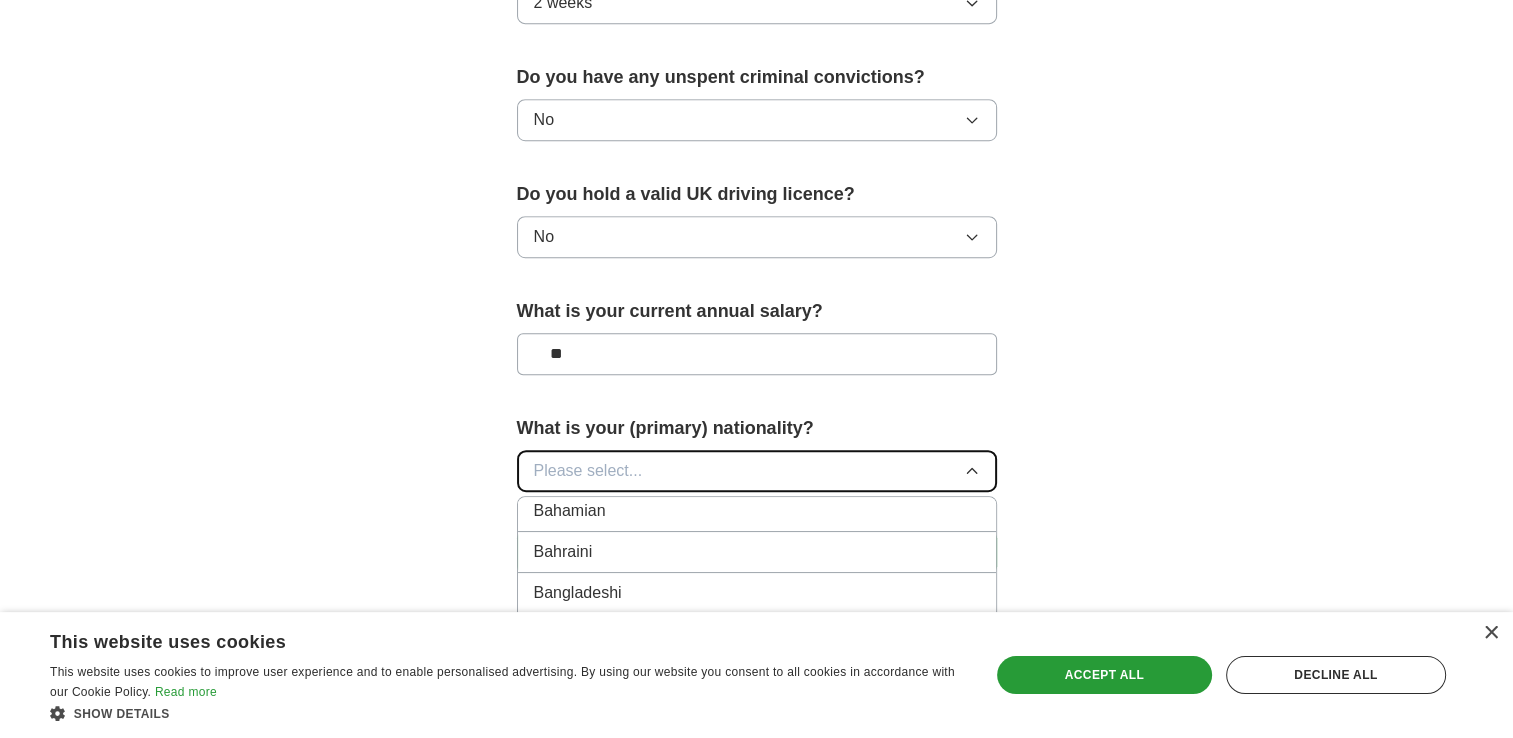 scroll, scrollTop: 540, scrollLeft: 0, axis: vertical 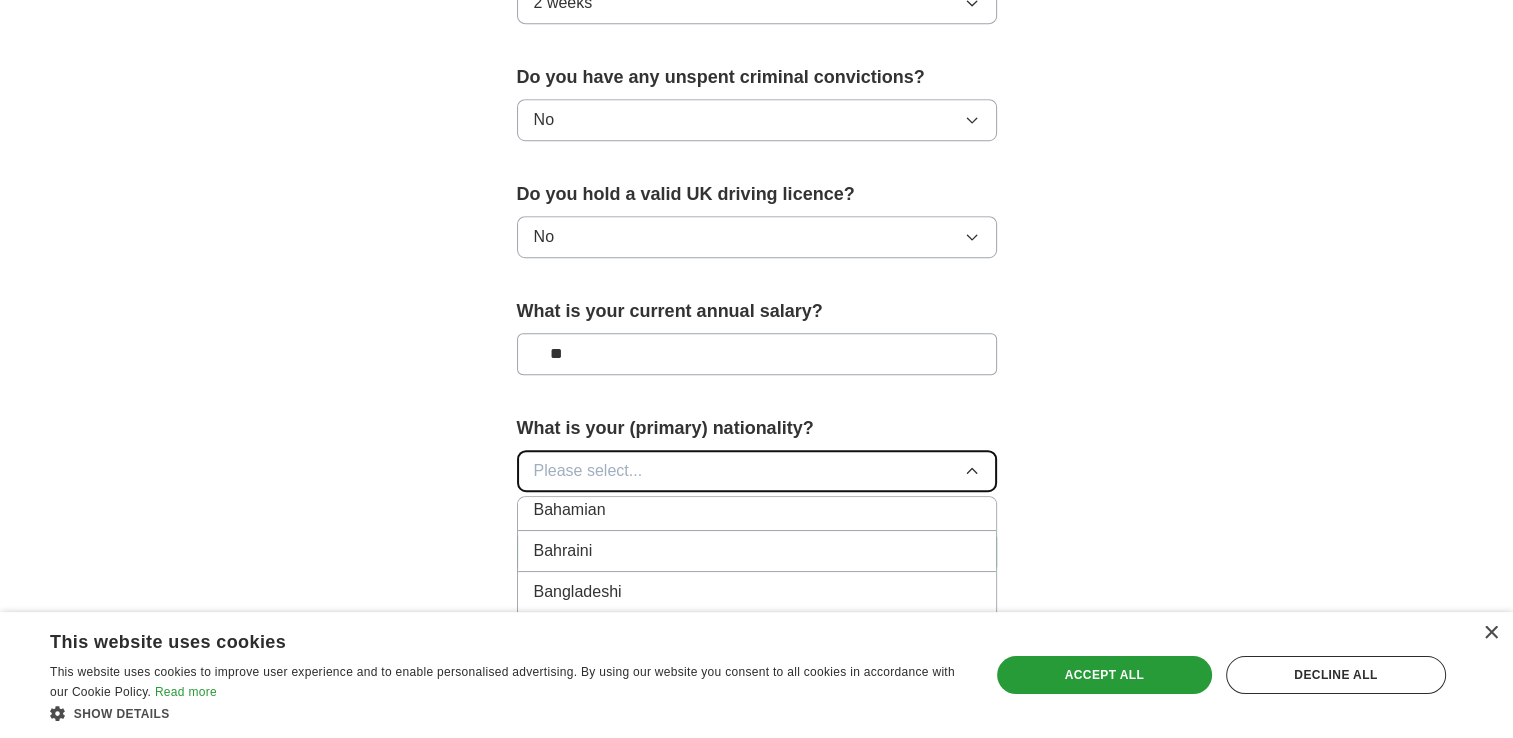 click on "Please select..." at bounding box center (757, 471) 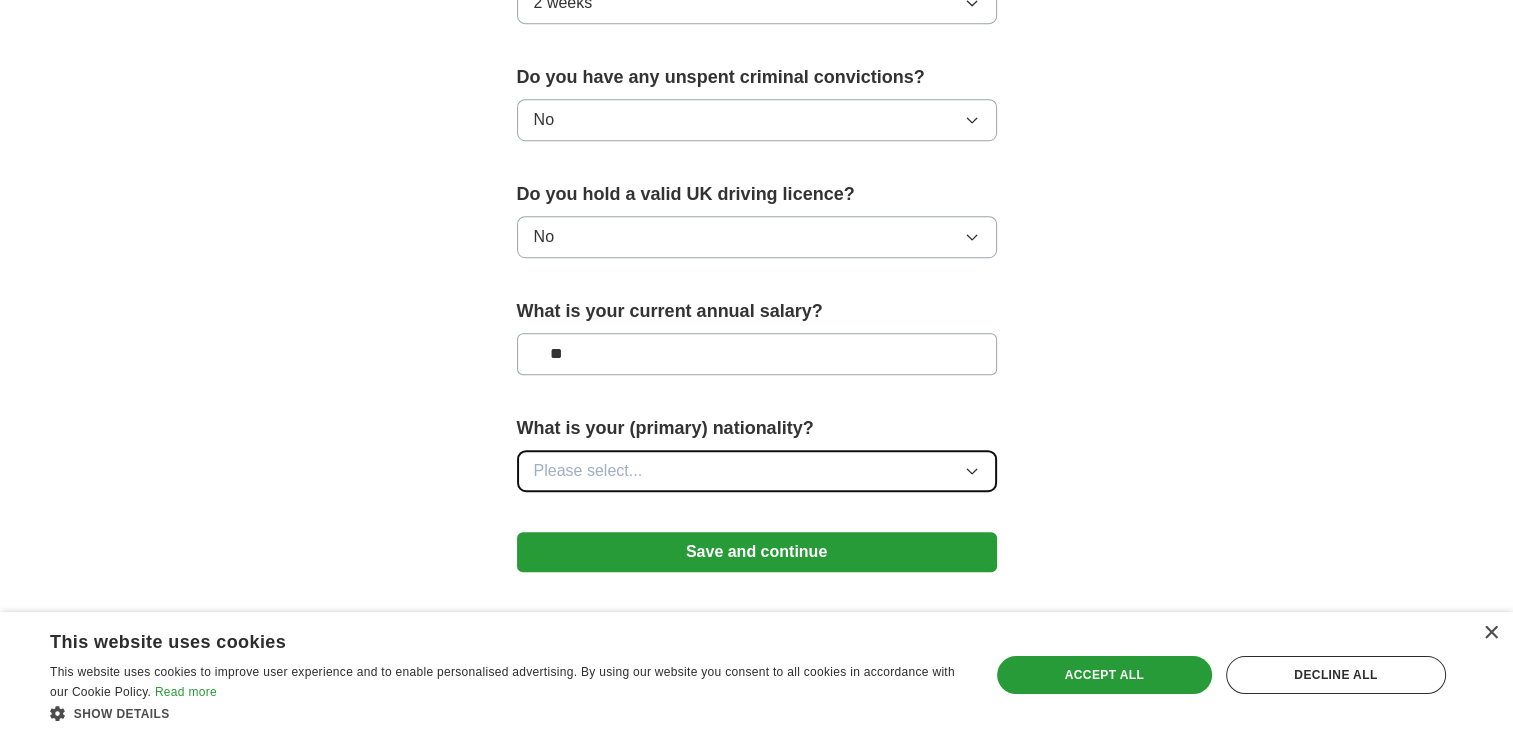 click 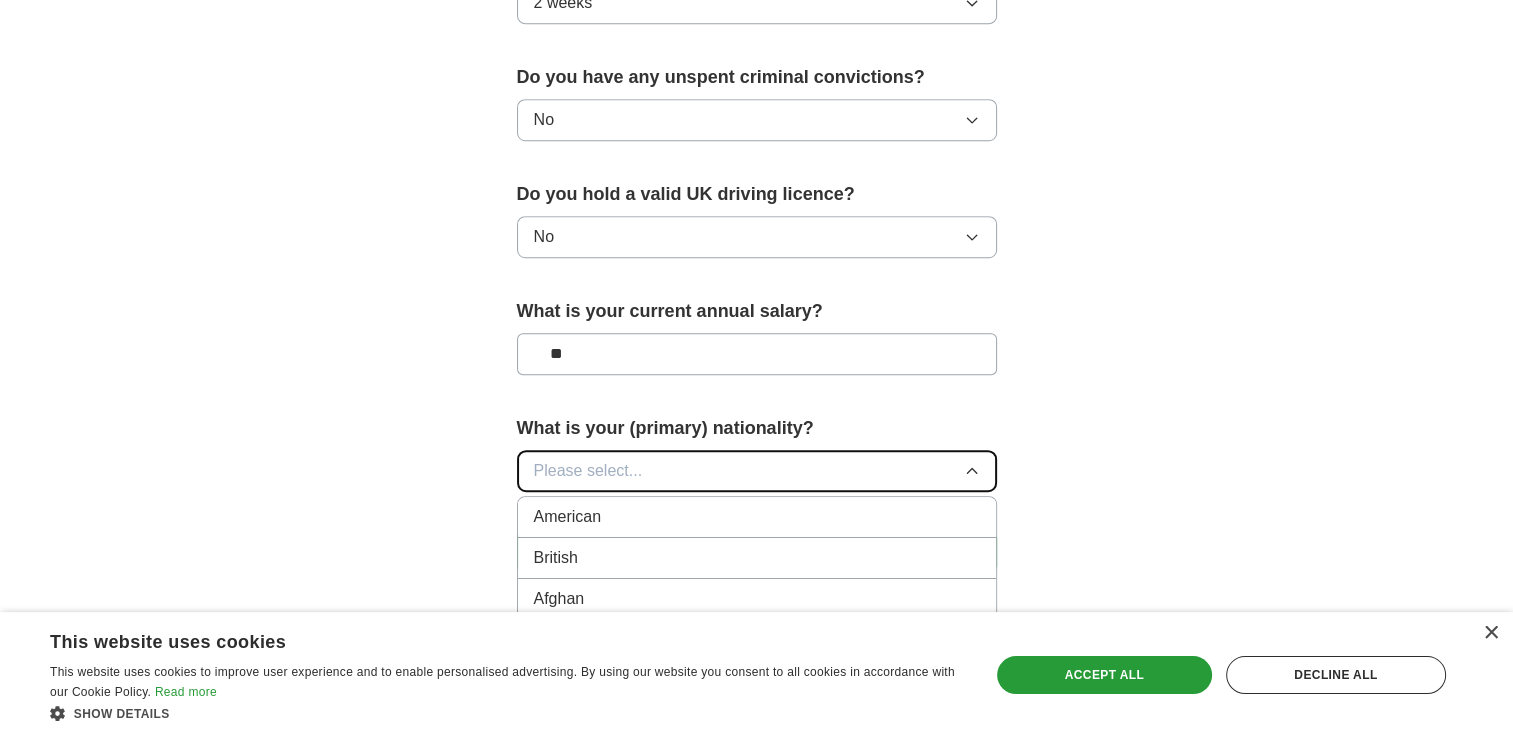 type 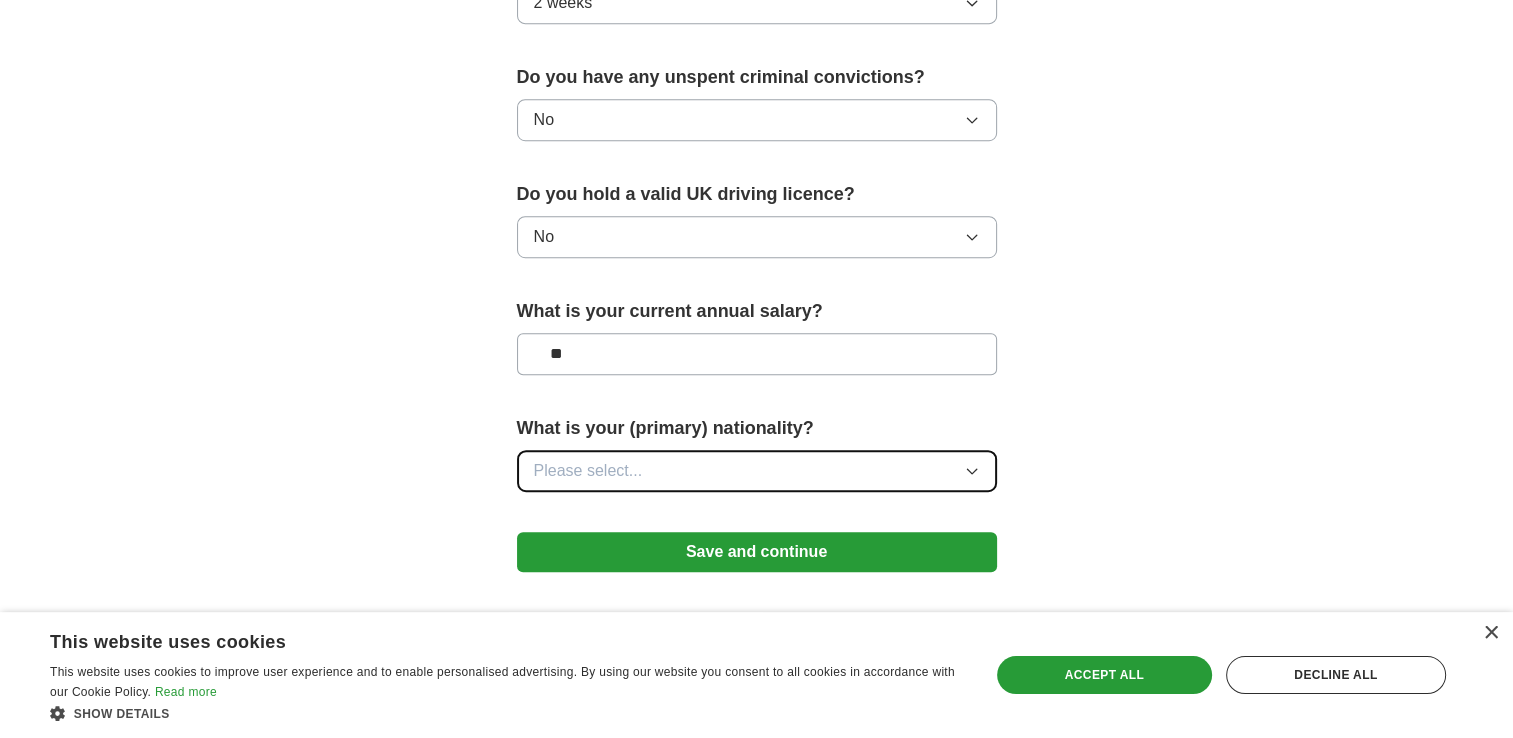 click 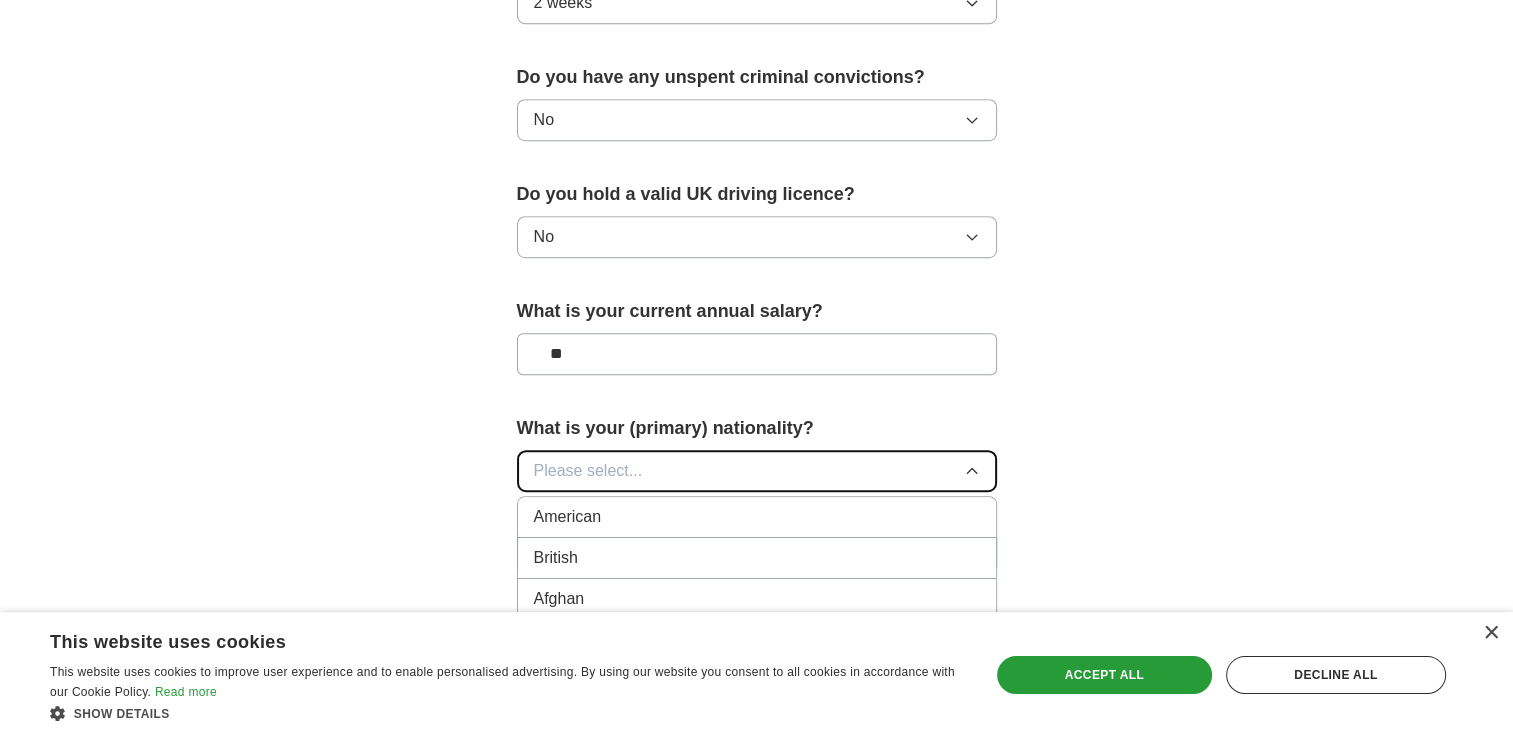 scroll, scrollTop: 1395, scrollLeft: 0, axis: vertical 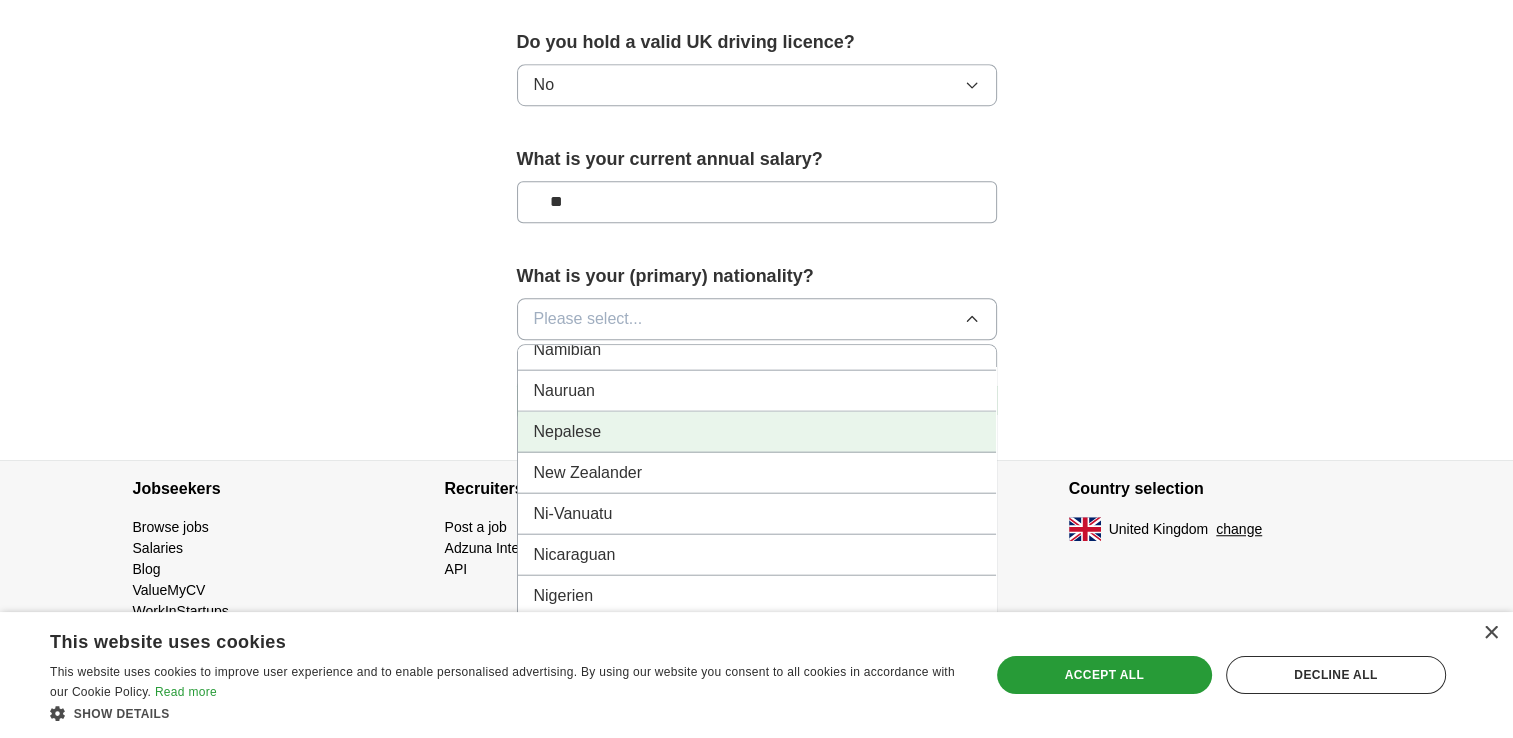 click on "Nepalese" at bounding box center (757, 431) 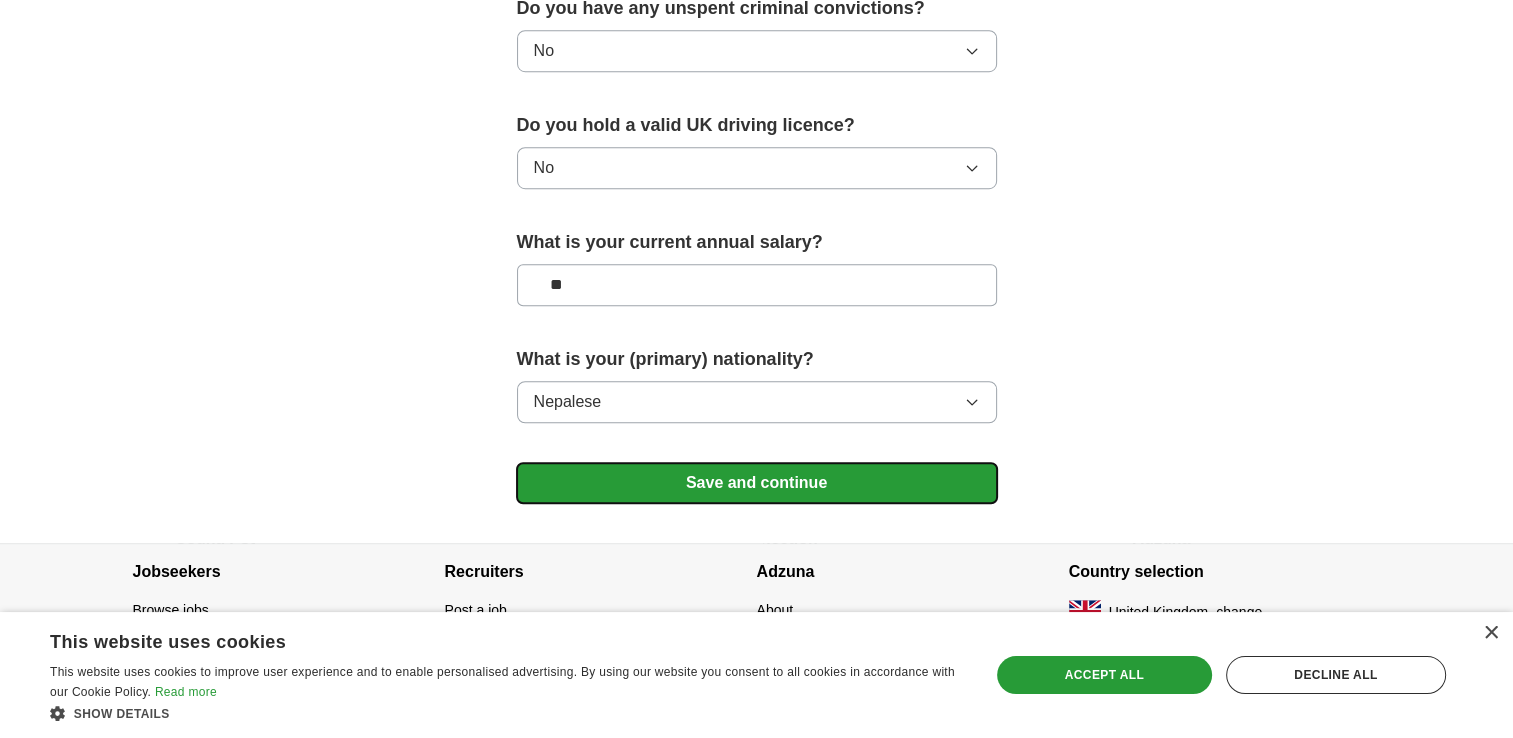 click on "Save and continue" at bounding box center (757, 483) 